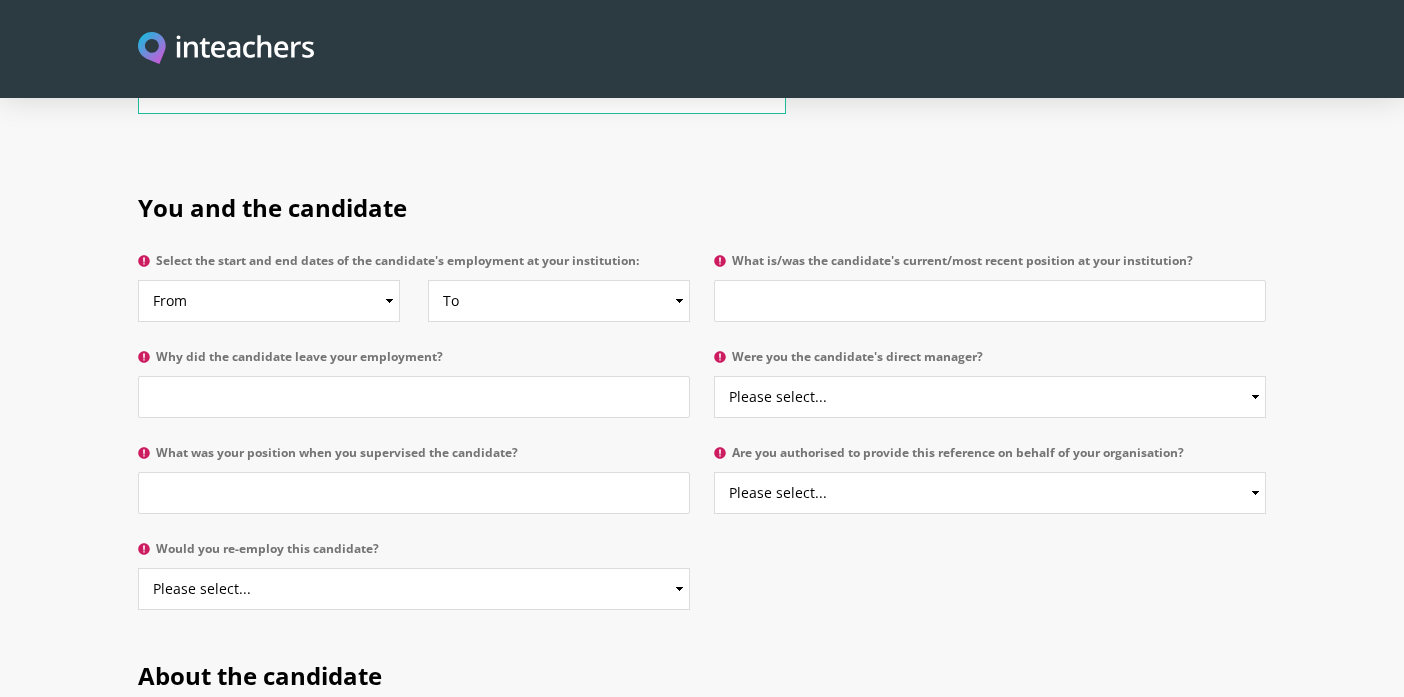 scroll, scrollTop: 943, scrollLeft: 0, axis: vertical 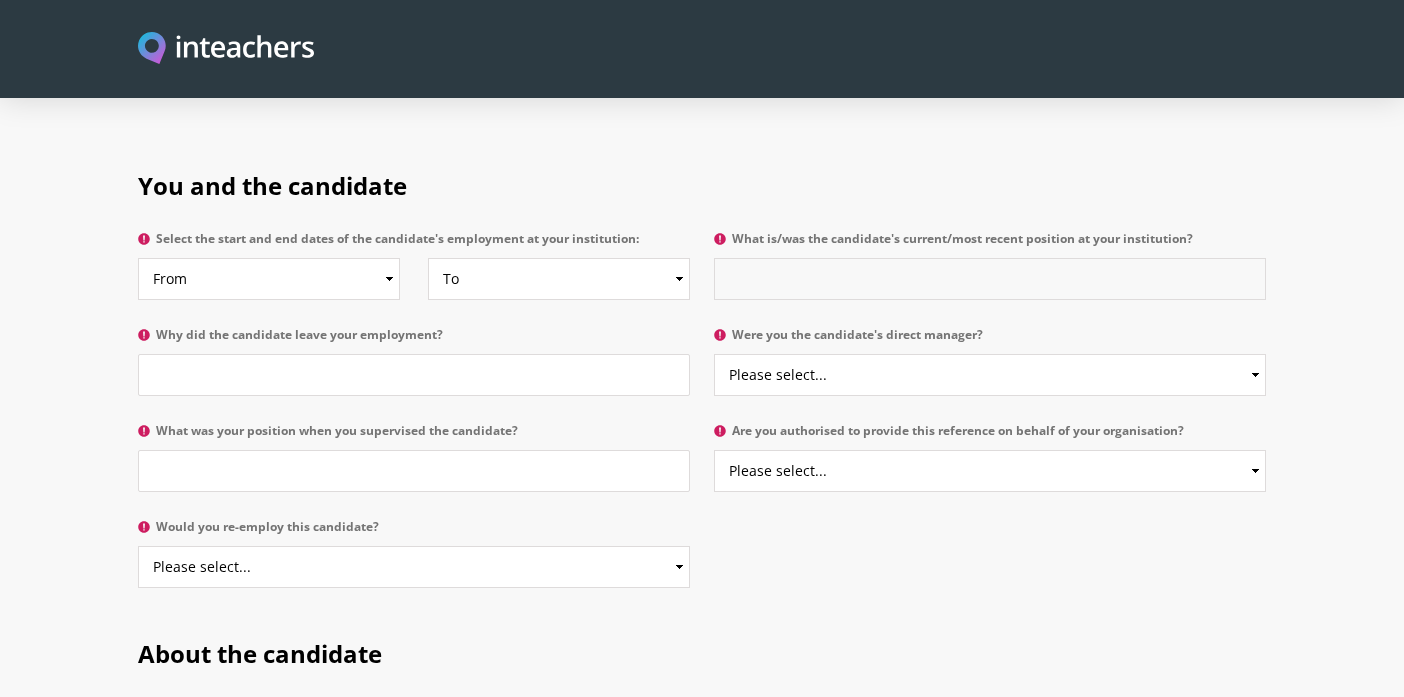 click on "What is/was the candidate's current/most recent position at your institution?" at bounding box center (990, 279) 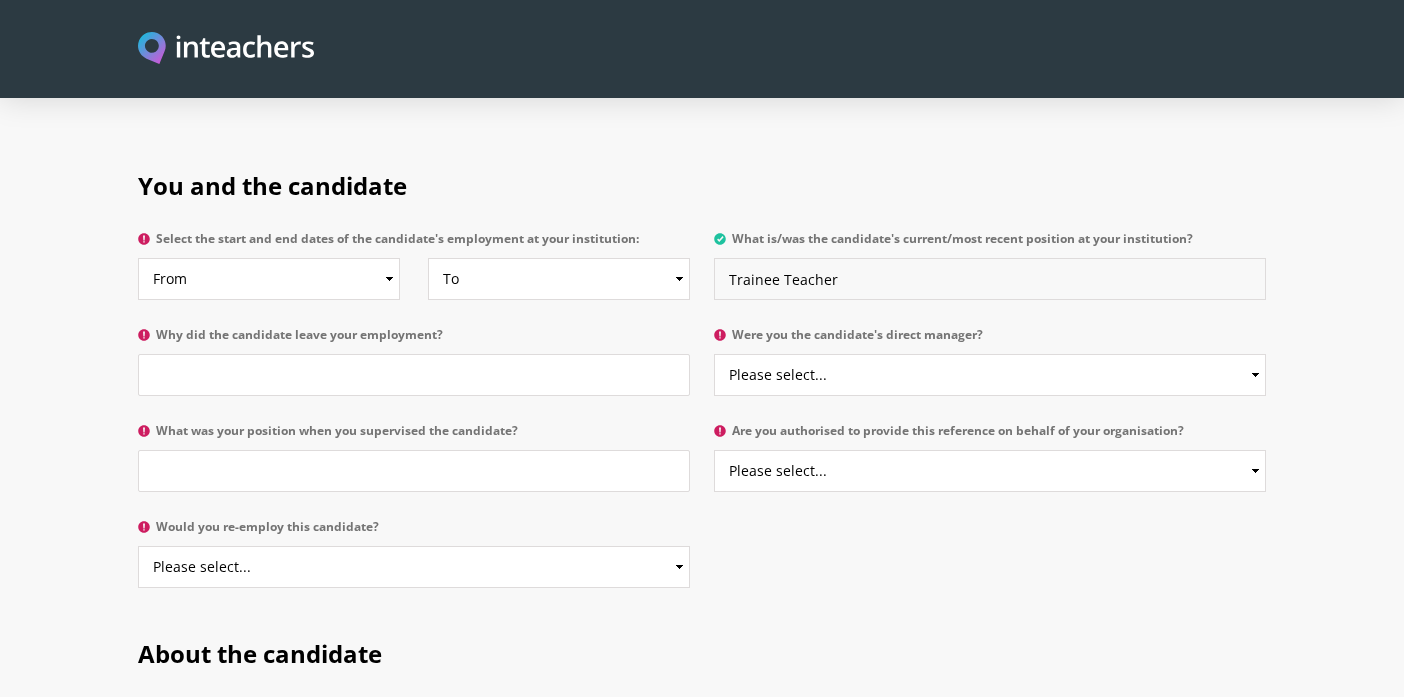 type on "Trainee Teacher" 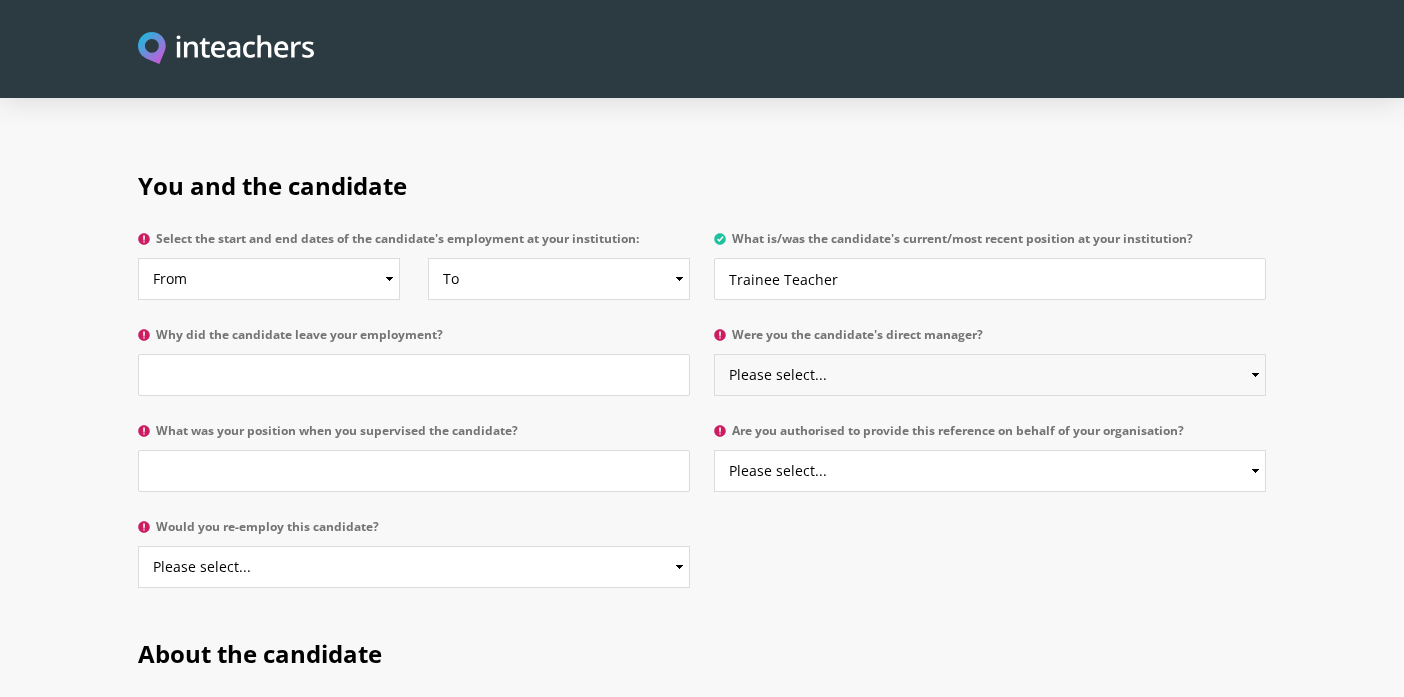 click on "Please select... Yes
No" at bounding box center [990, 375] 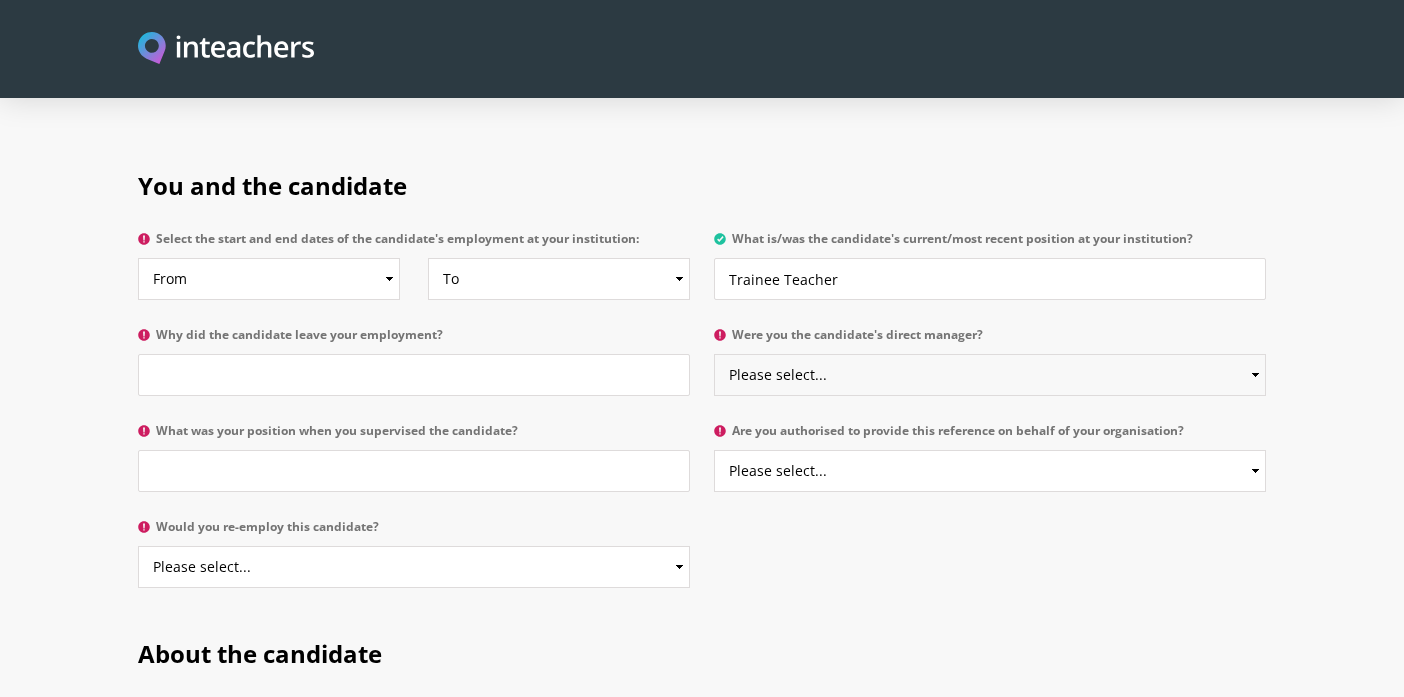 select on "No" 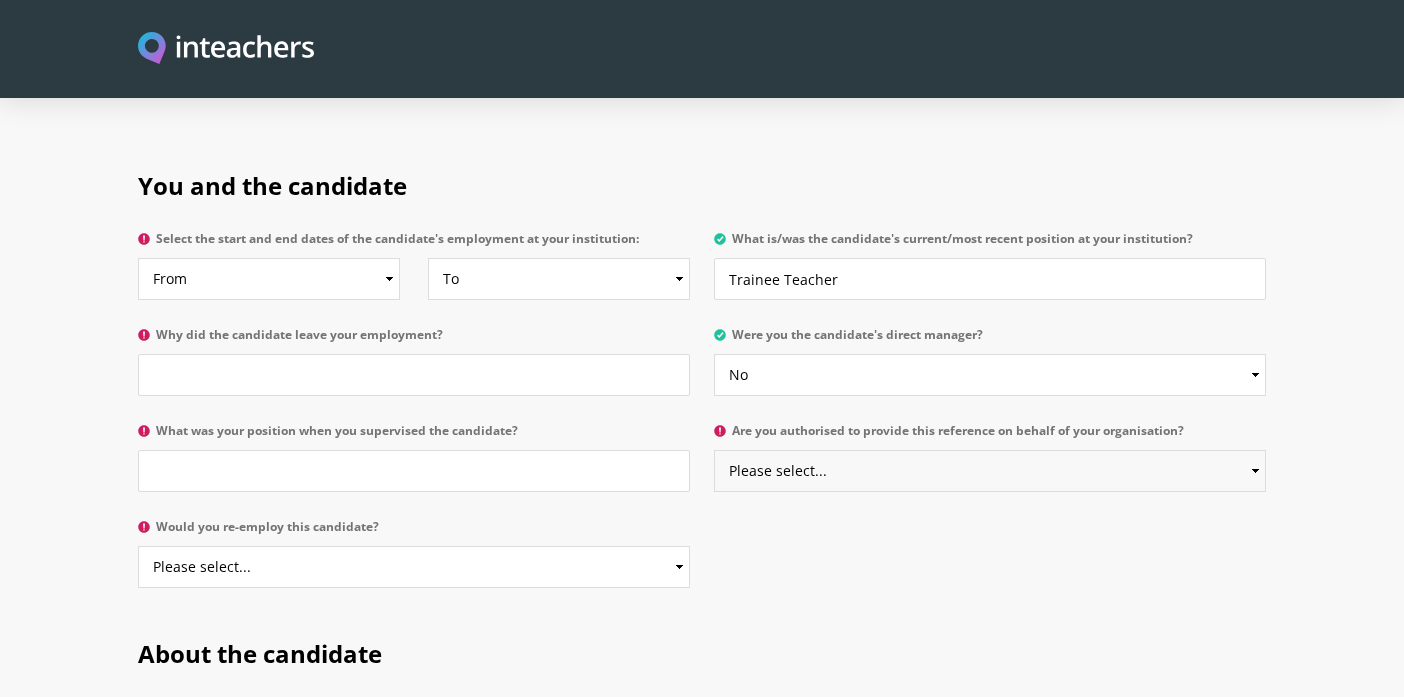 click on "Please select... Yes
No" at bounding box center [990, 471] 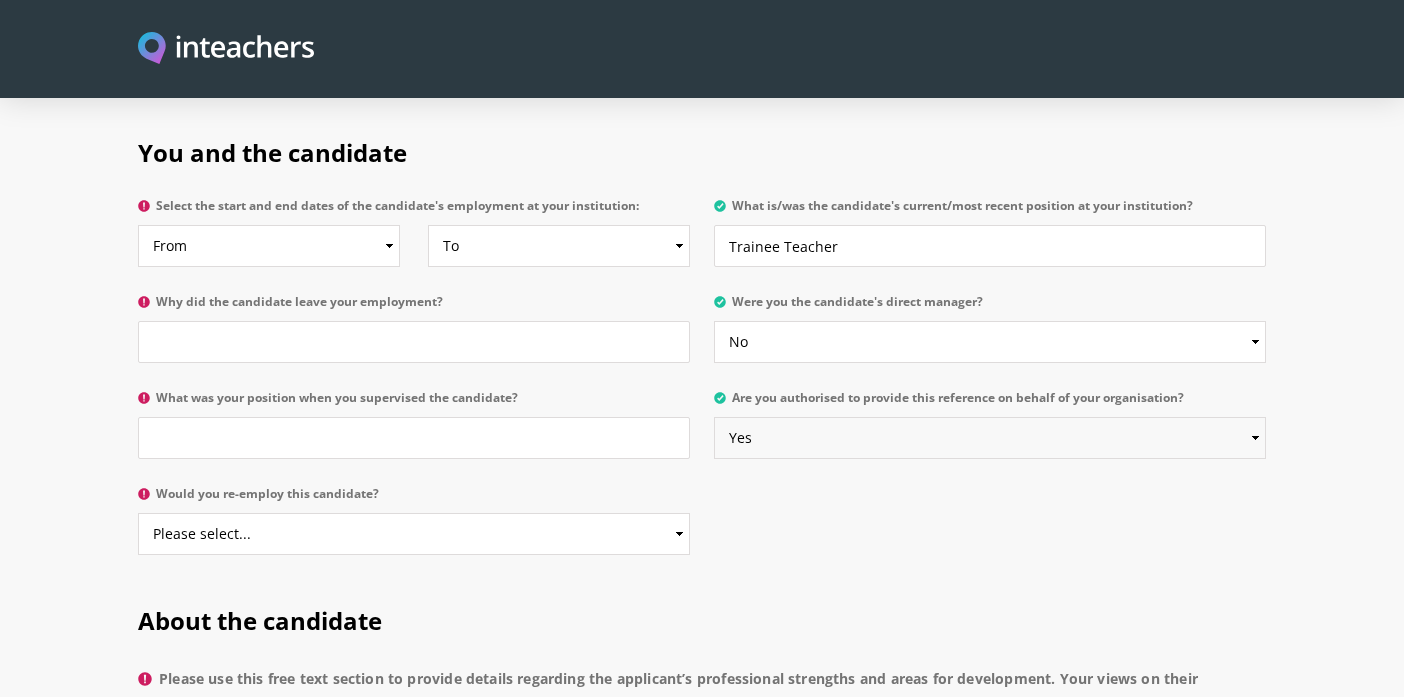 scroll, scrollTop: 983, scrollLeft: 0, axis: vertical 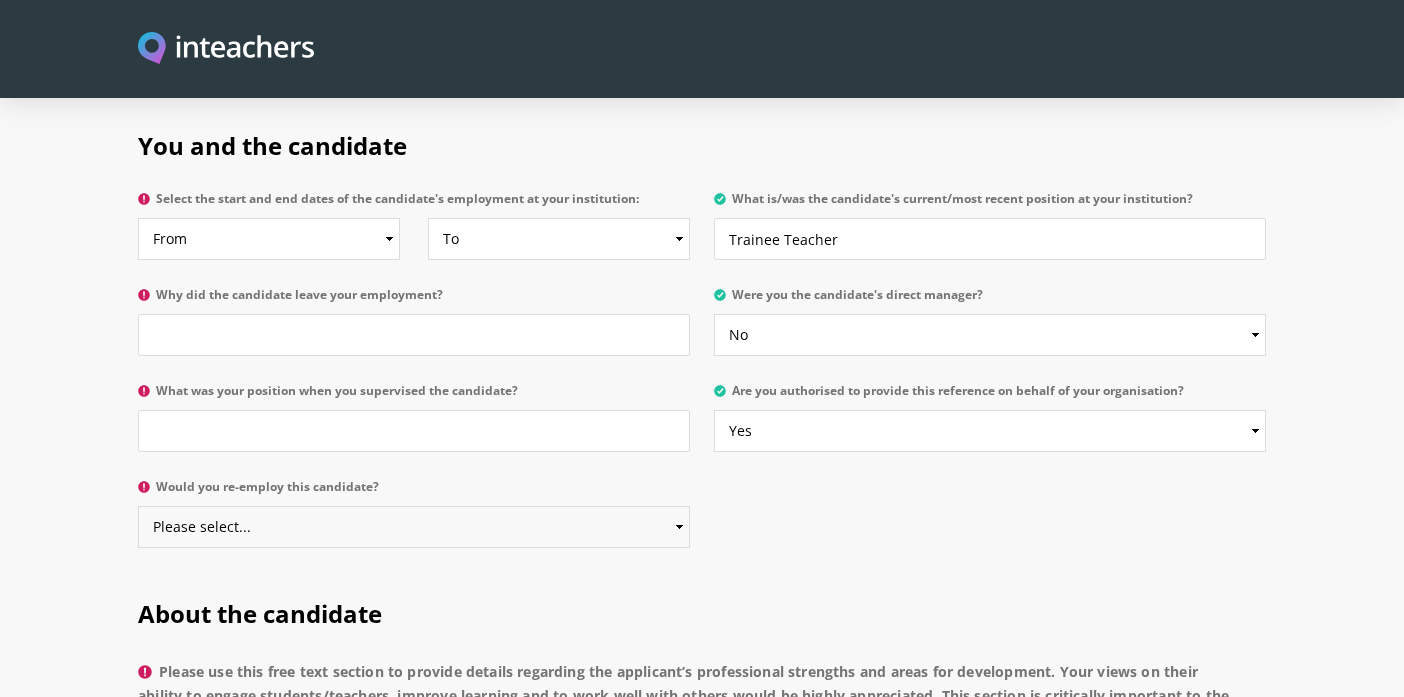 click on "Please select... Yes
No" at bounding box center [414, 527] 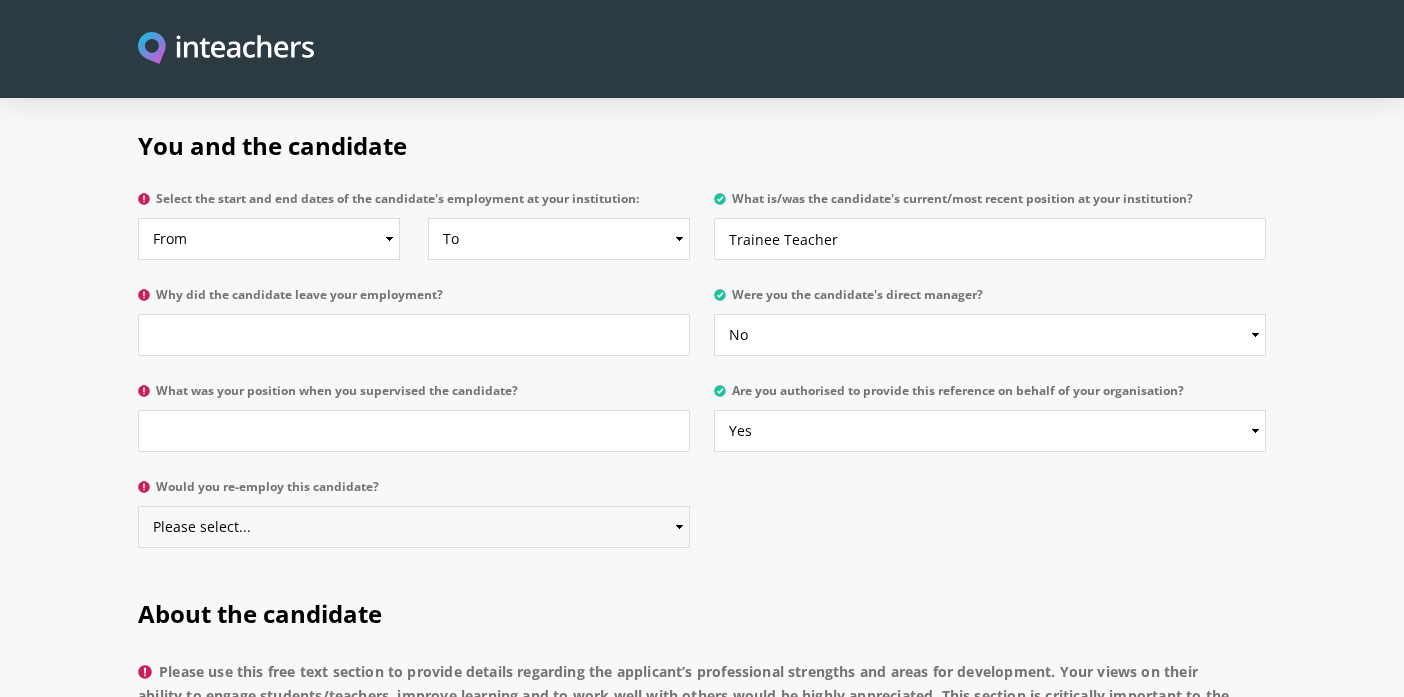 click on "Please select... Yes
No" at bounding box center [414, 527] 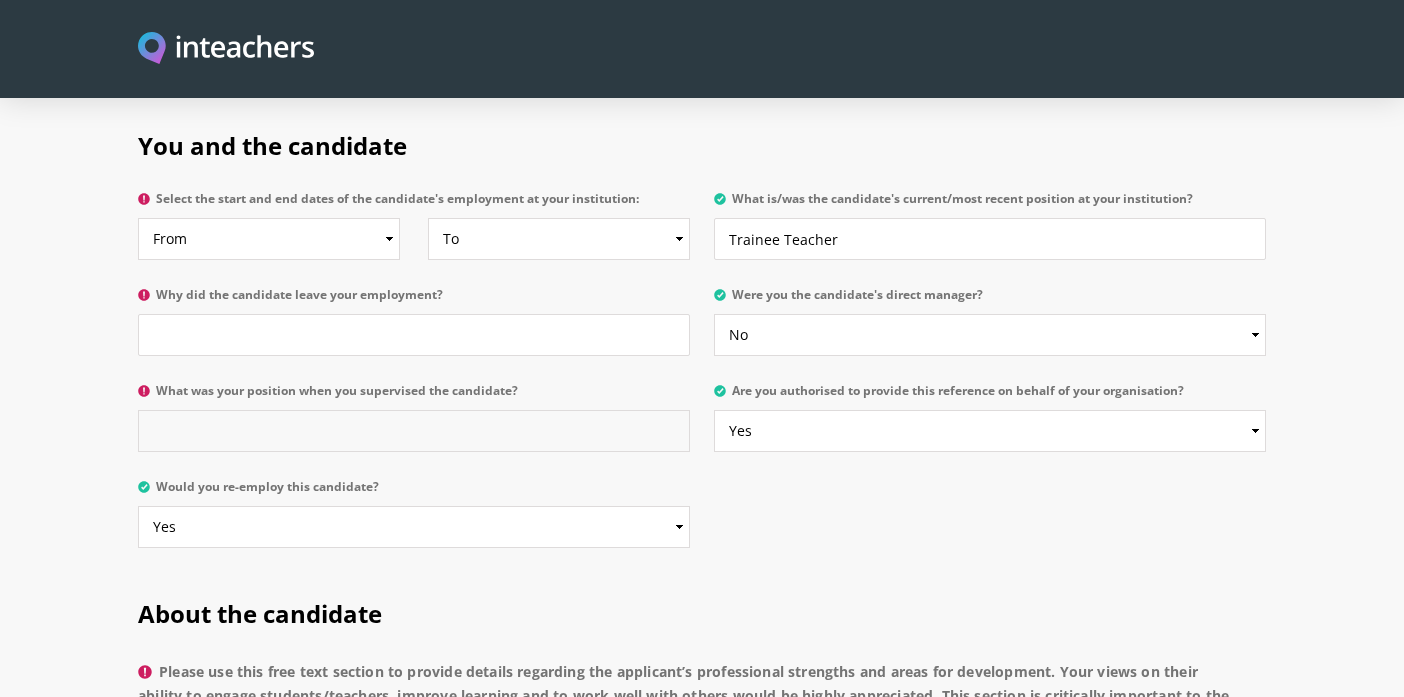 click on "What was your position when you supervised the candidate?" at bounding box center (414, 431) 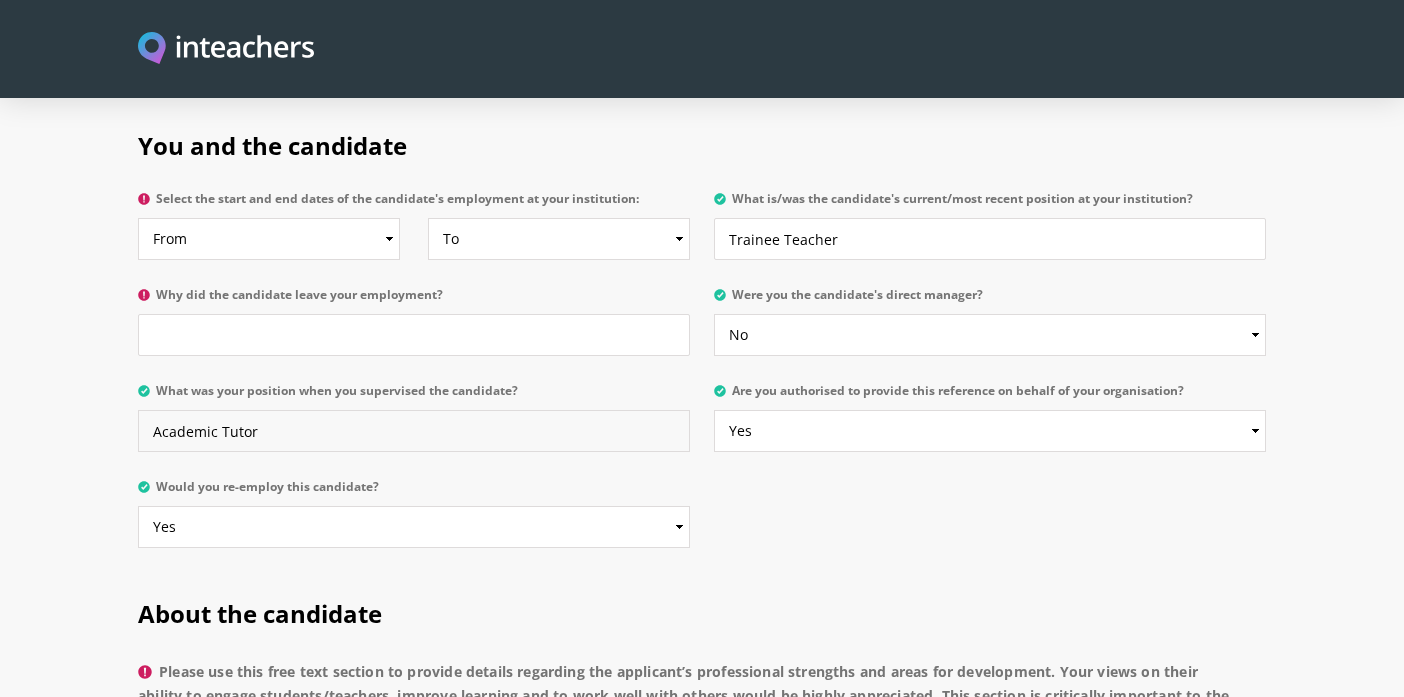 type on "Academic Tutor" 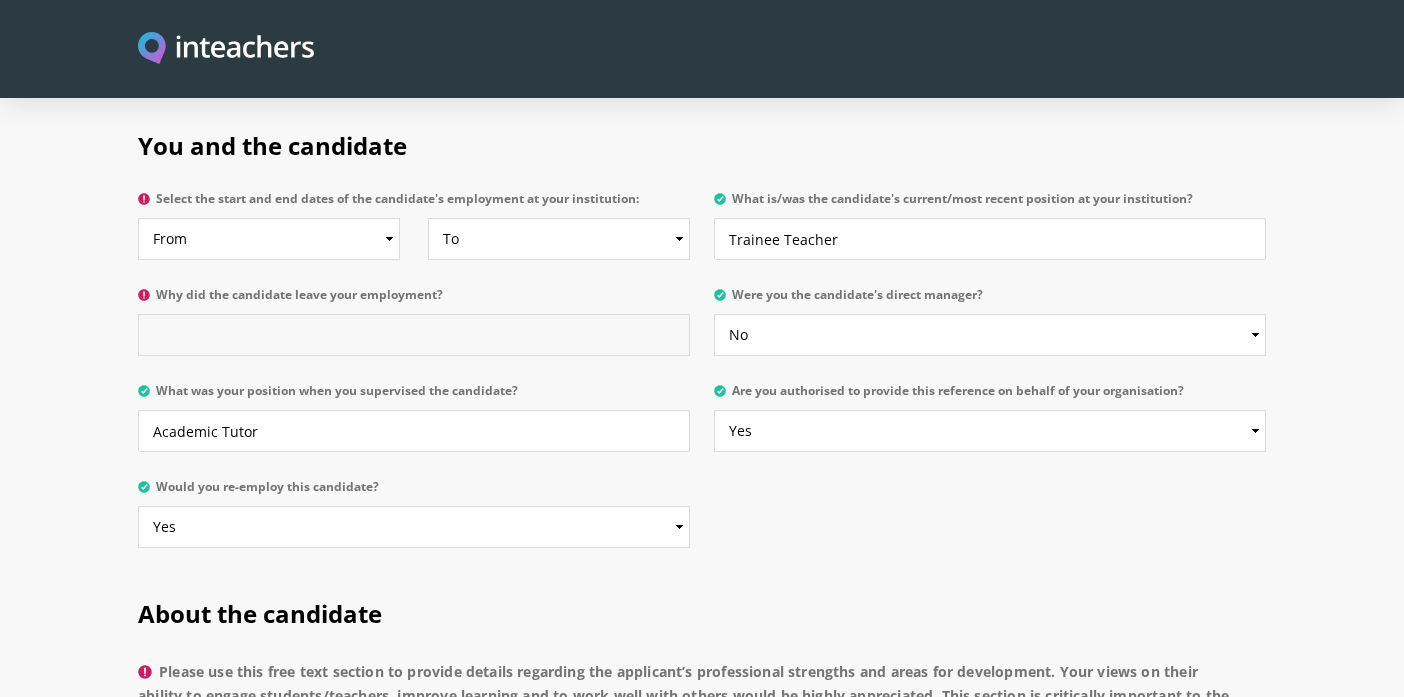 click on "Why did the candidate leave your employment?" at bounding box center (414, 335) 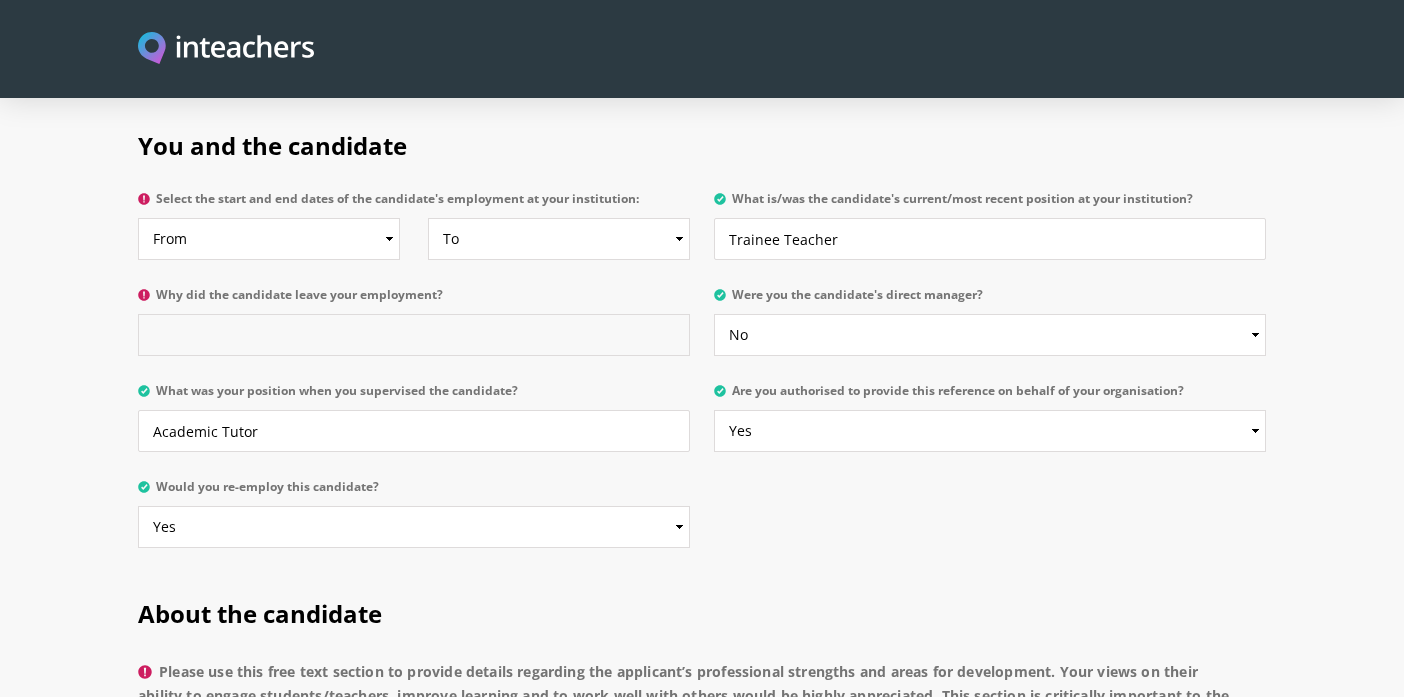 click on "Why did the candidate leave your employment?" at bounding box center [414, 335] 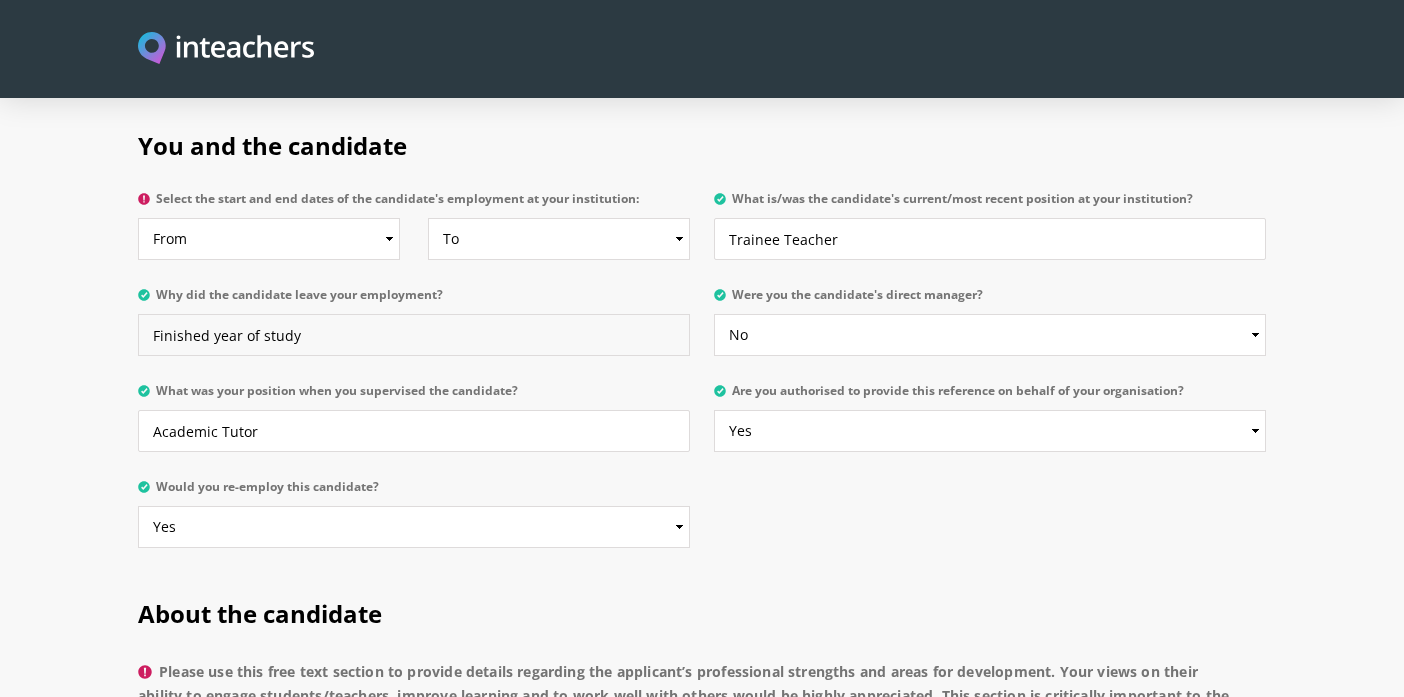 click on "Finished year of study" at bounding box center [414, 335] 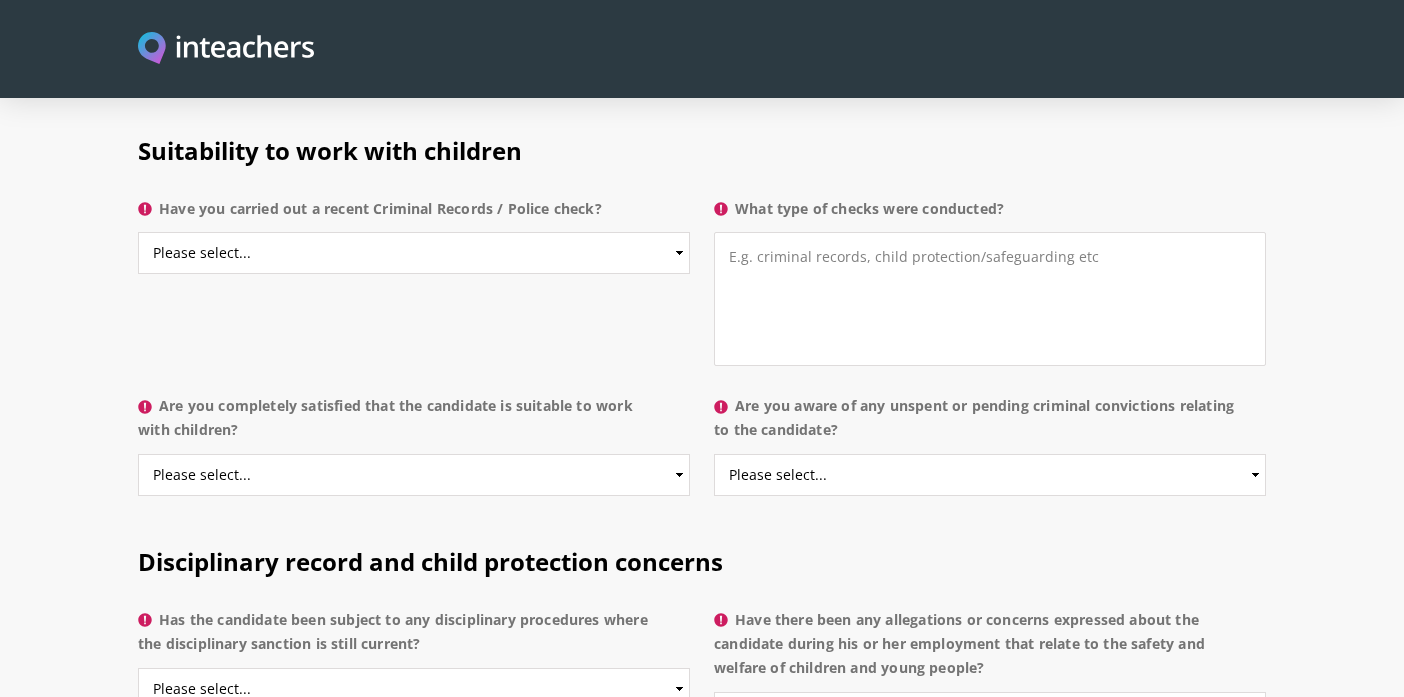 scroll, scrollTop: 3136, scrollLeft: 0, axis: vertical 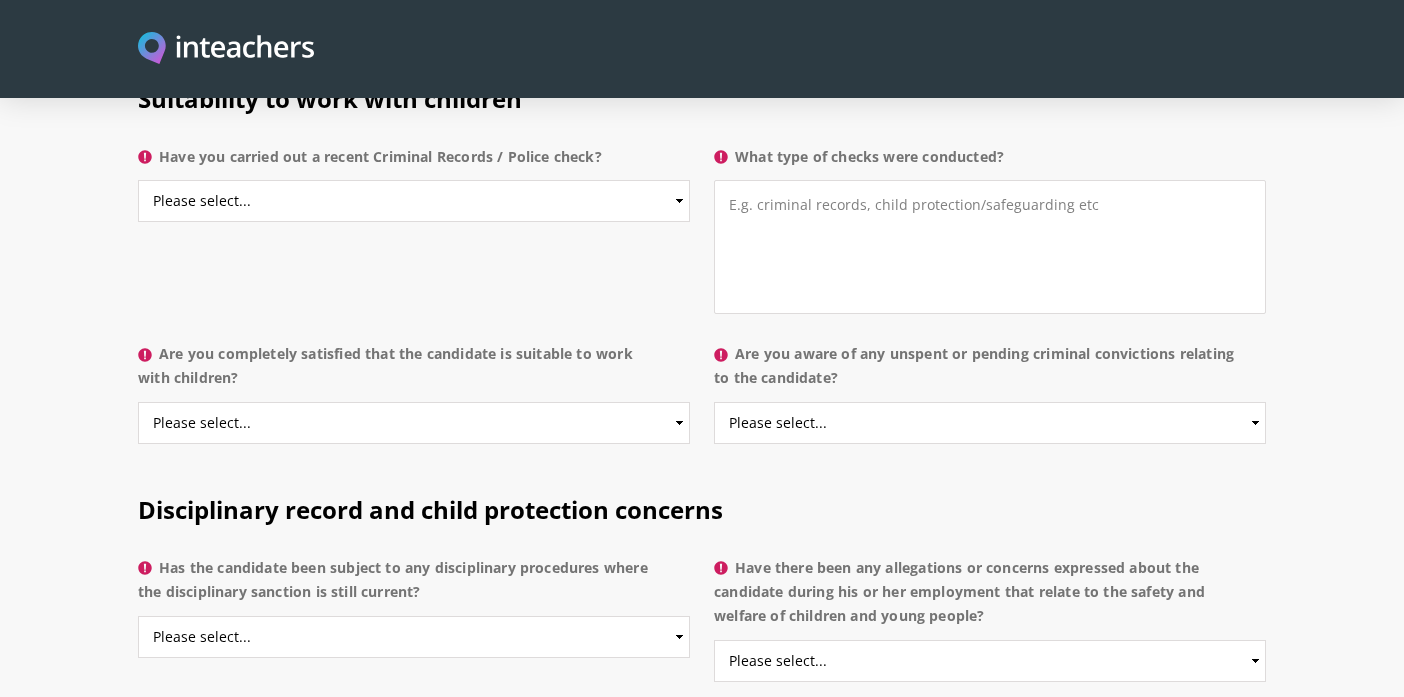 type on "Finished year of study" 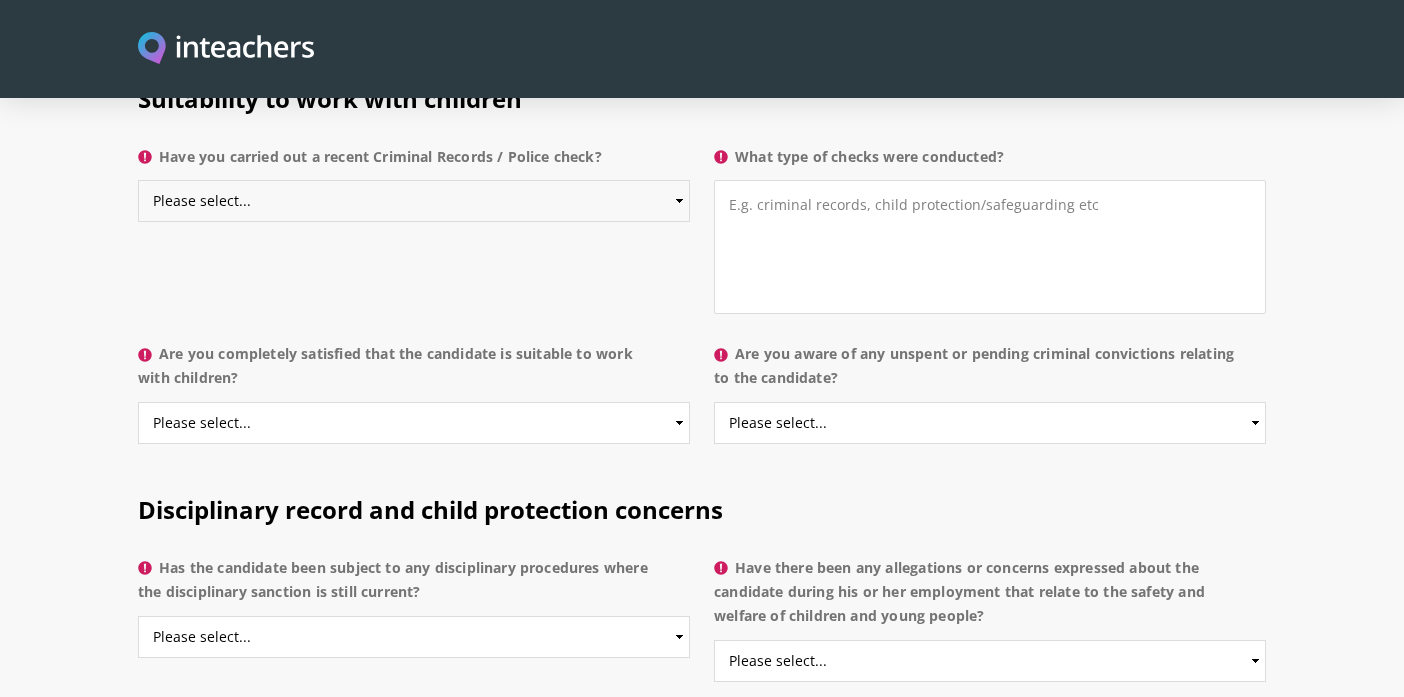 click on "Please select... Yes
No
Do not know" at bounding box center (414, 201) 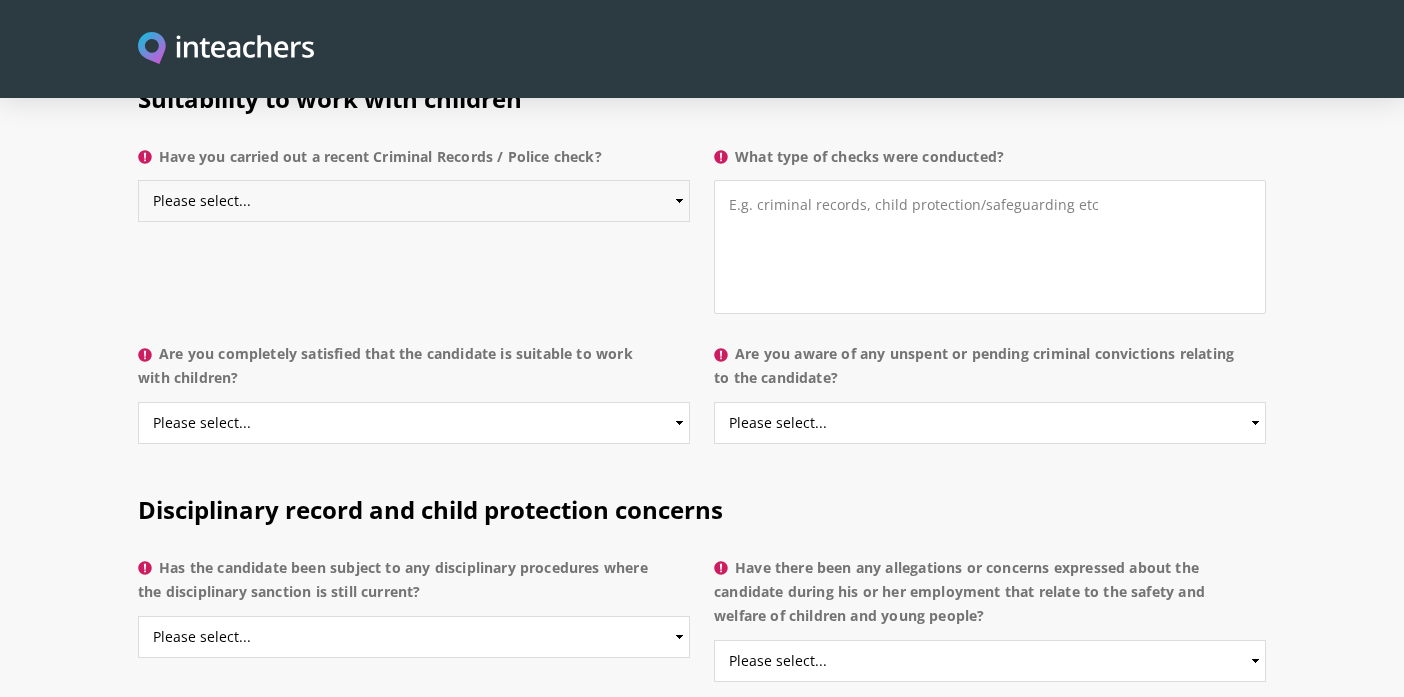 select on "No" 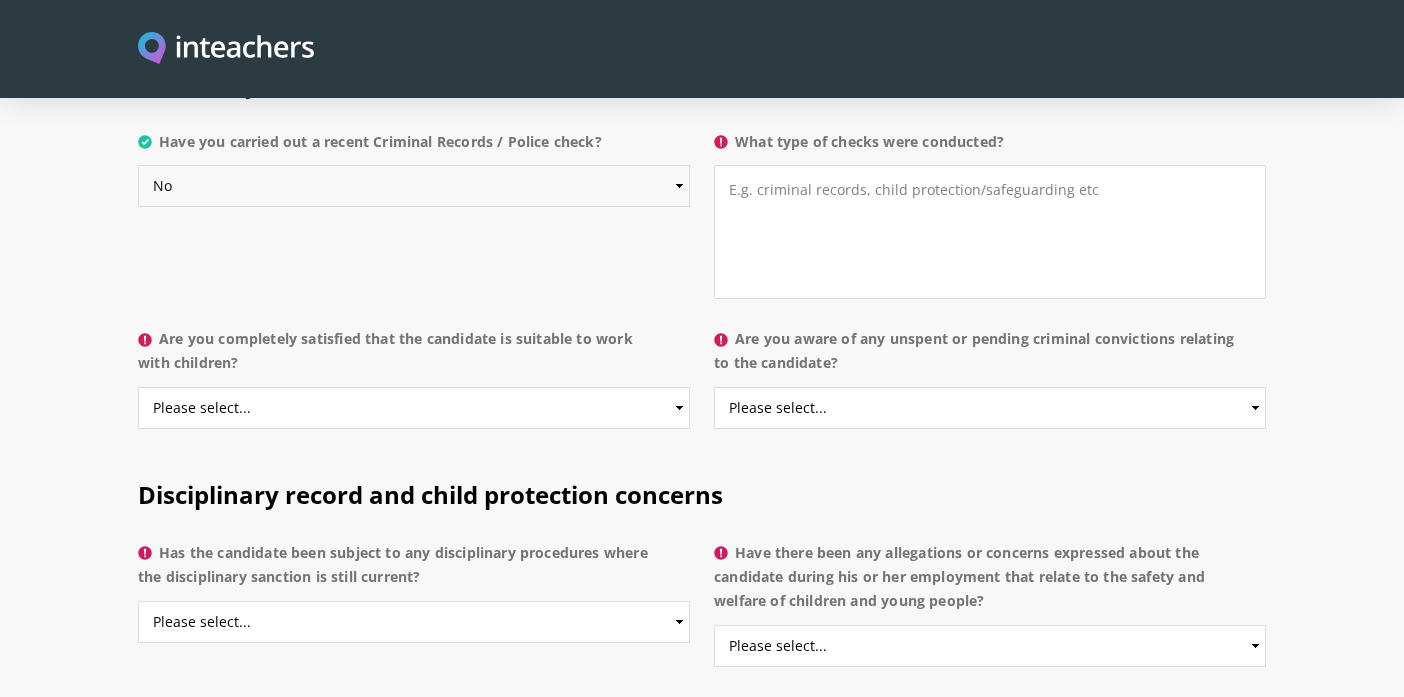 scroll, scrollTop: 3155, scrollLeft: 0, axis: vertical 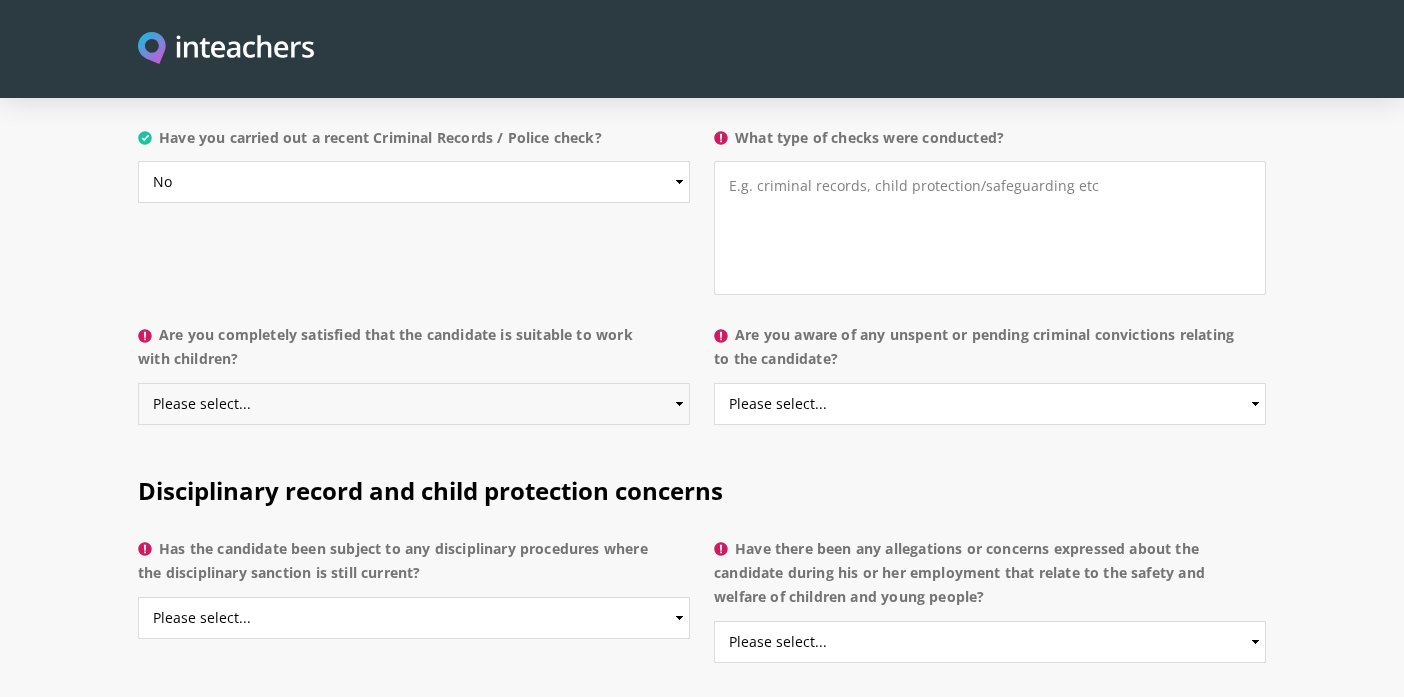 click on "Please select... Yes
No
Do not know" at bounding box center (414, 404) 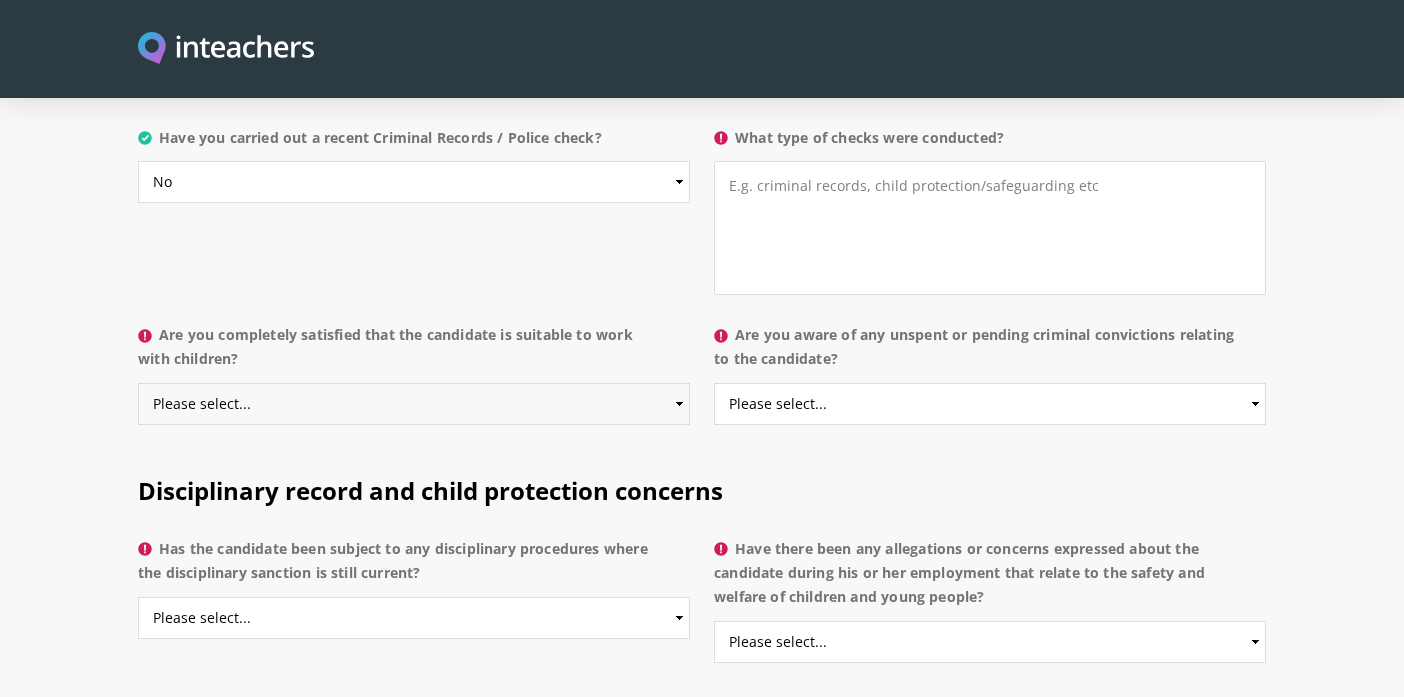 select on "Do not know" 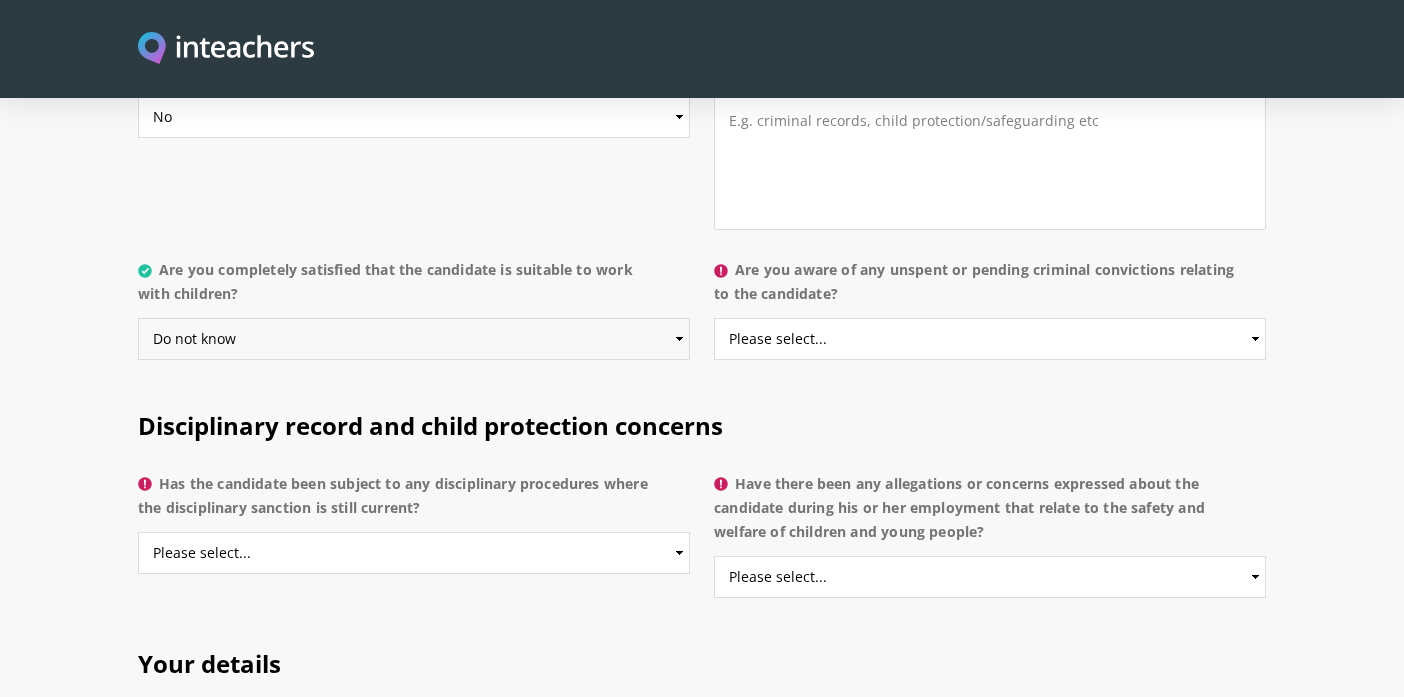 scroll, scrollTop: 3228, scrollLeft: 0, axis: vertical 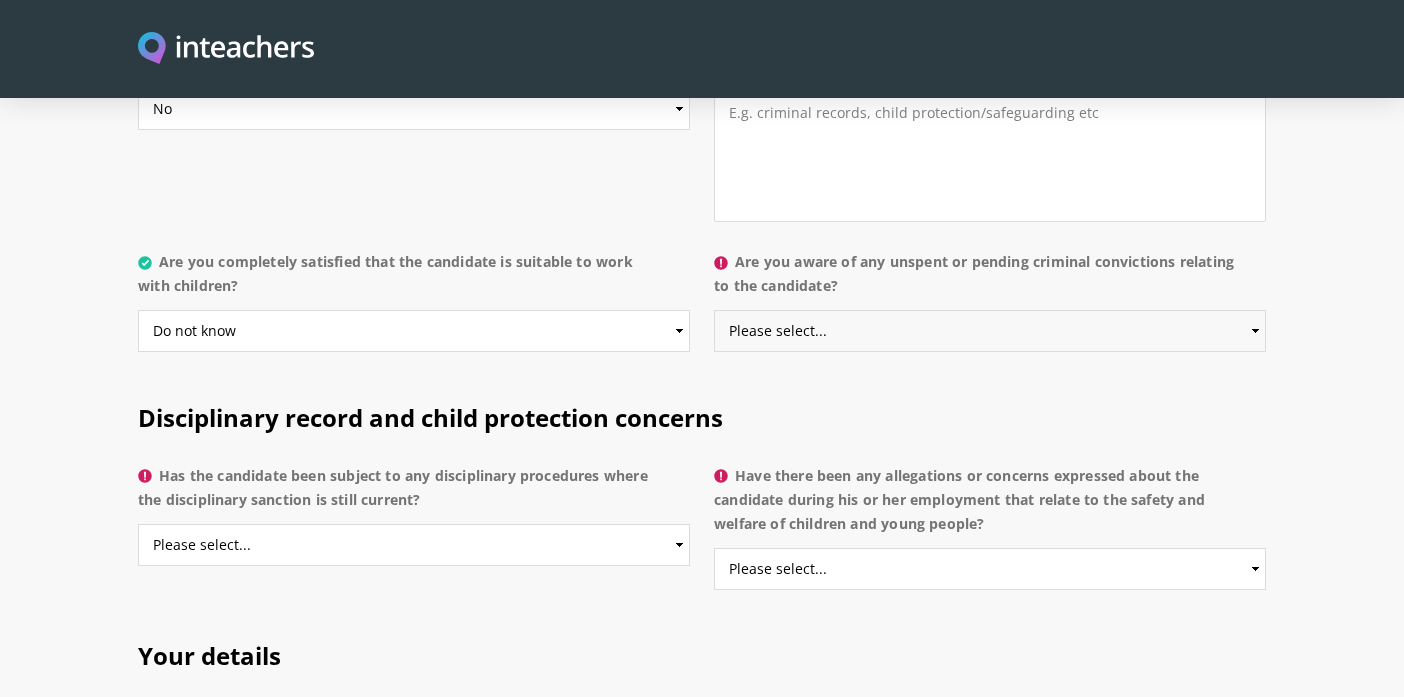 click on "Please select... Yes
No
Do not know" at bounding box center (990, 331) 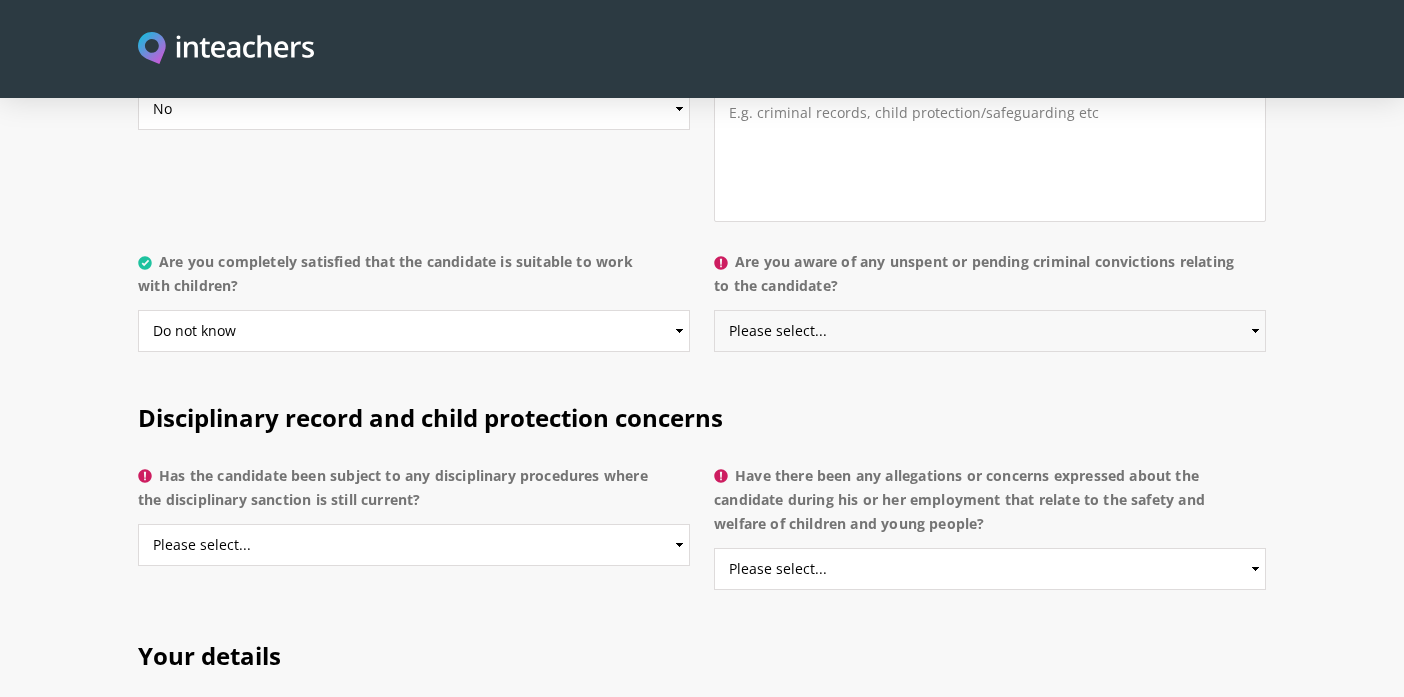 select on "Do not know" 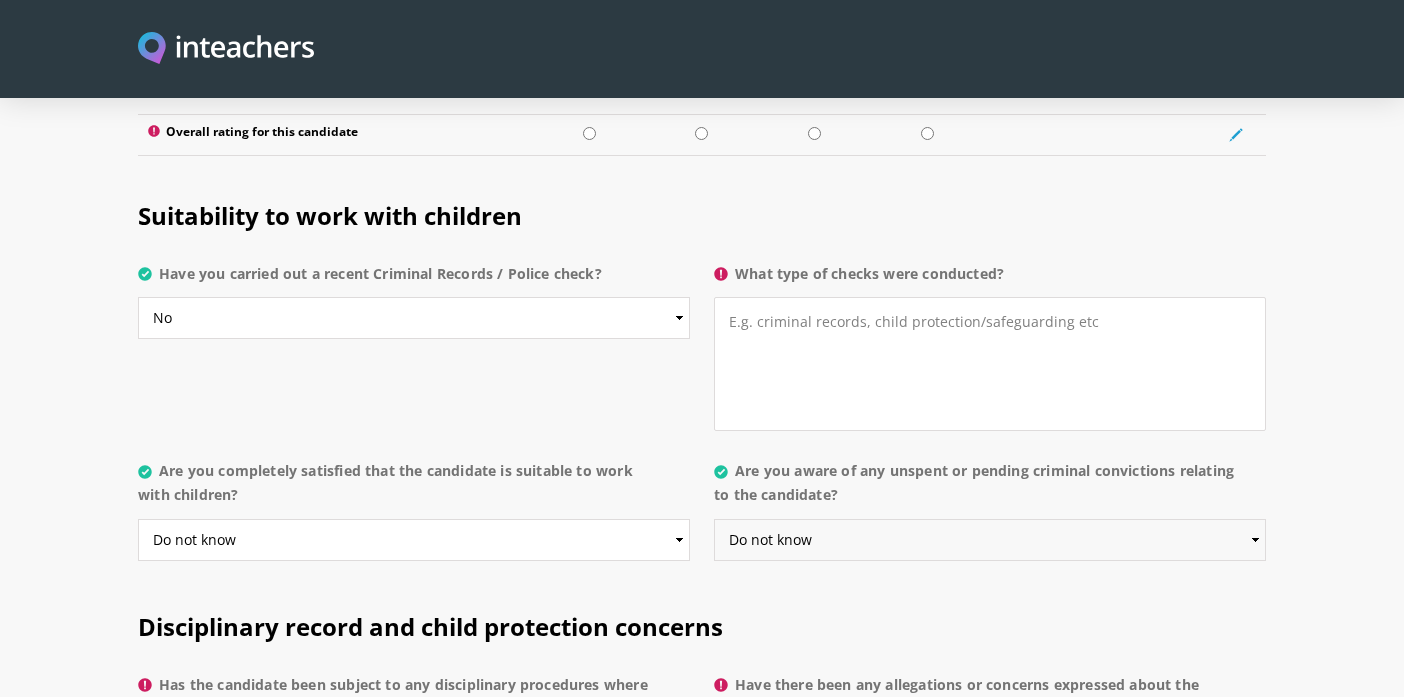 scroll, scrollTop: 3017, scrollLeft: 0, axis: vertical 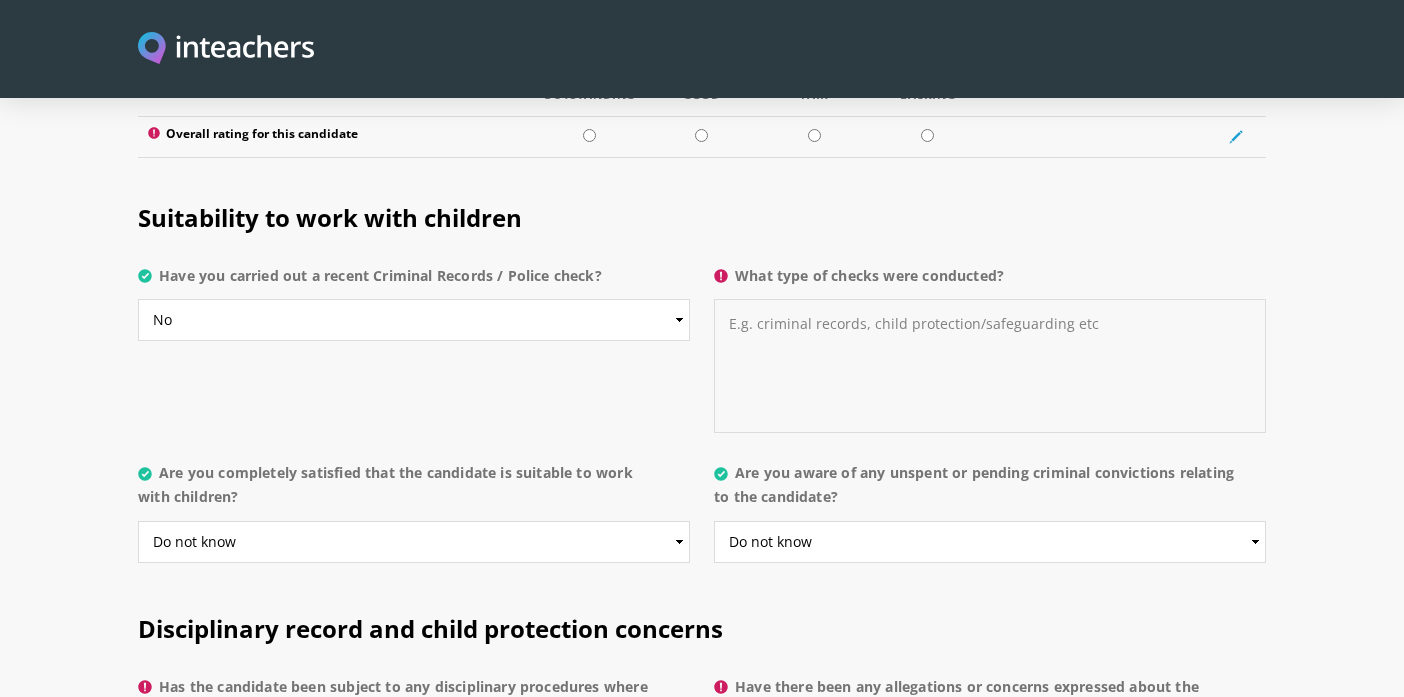 click on "What type of checks were conducted?" at bounding box center (990, 366) 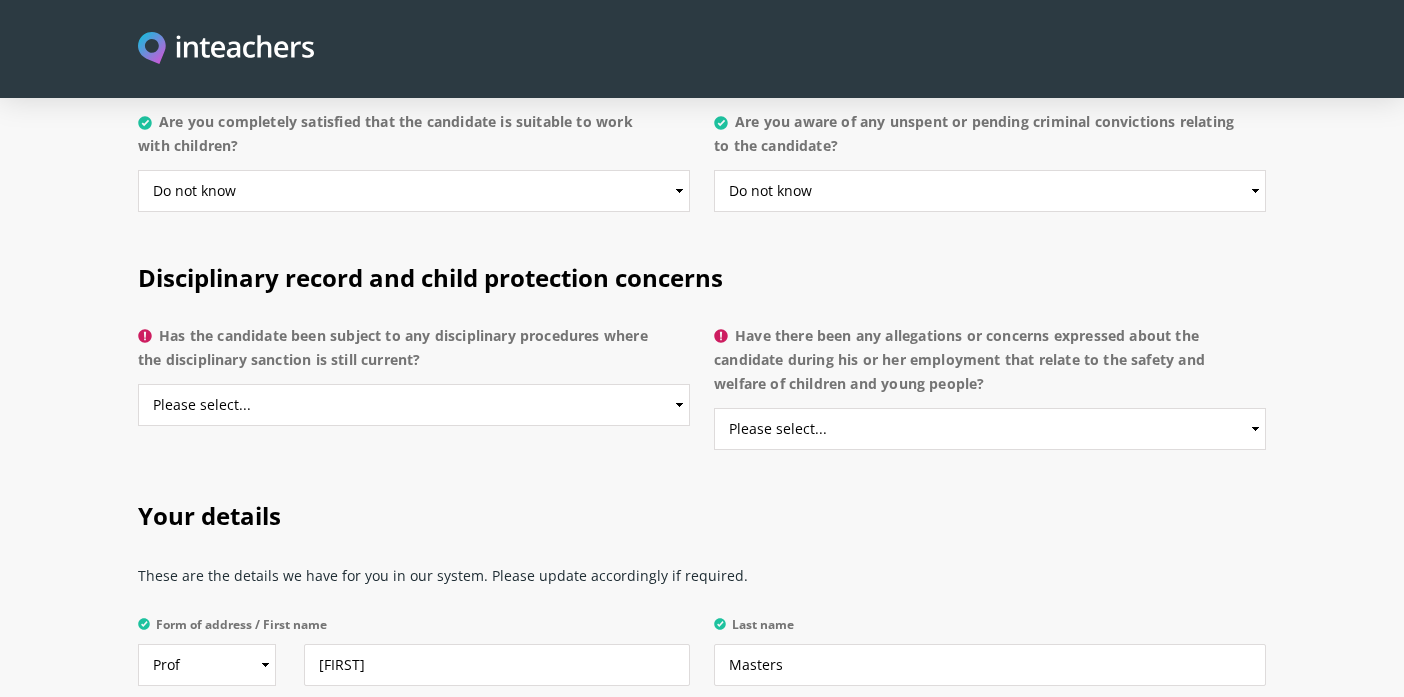 scroll, scrollTop: 3369, scrollLeft: 0, axis: vertical 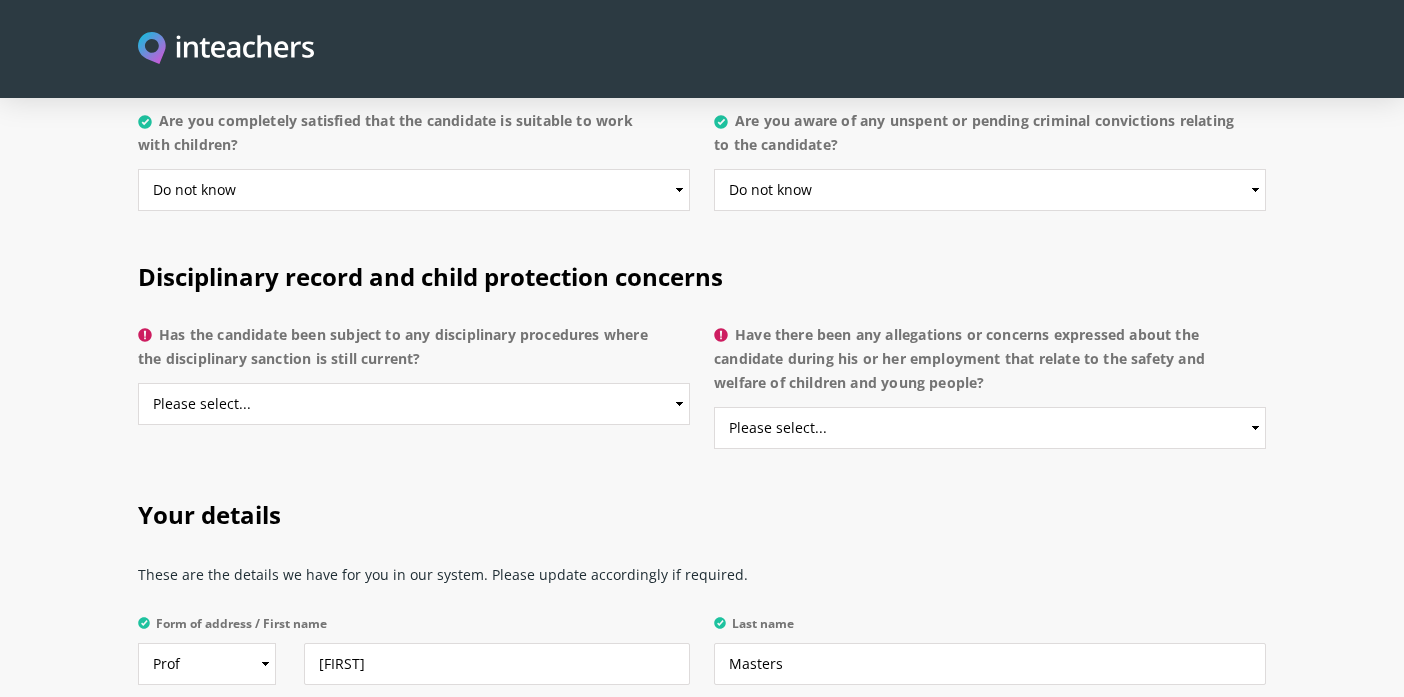 type on "These checks were conducted by the school and are not the responsibility of the training provider." 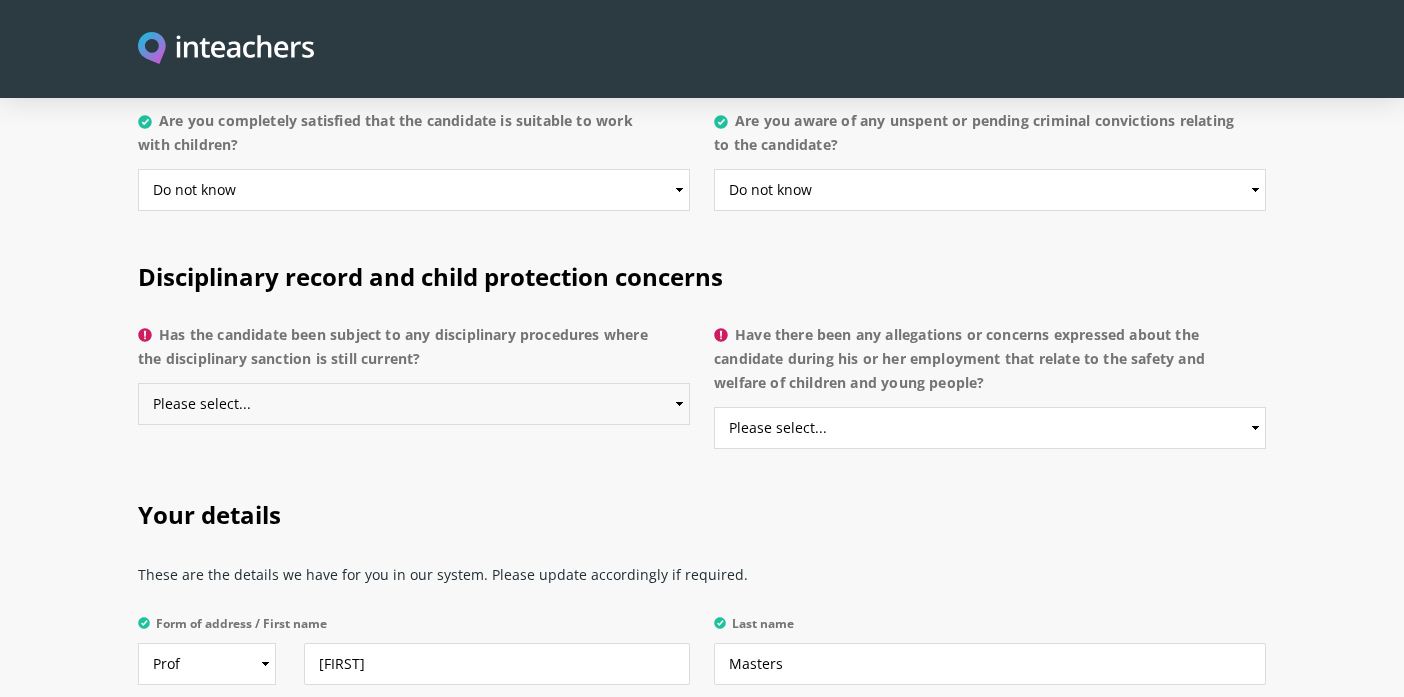 click on "Please select... Yes
No
Do not know" at bounding box center (414, 404) 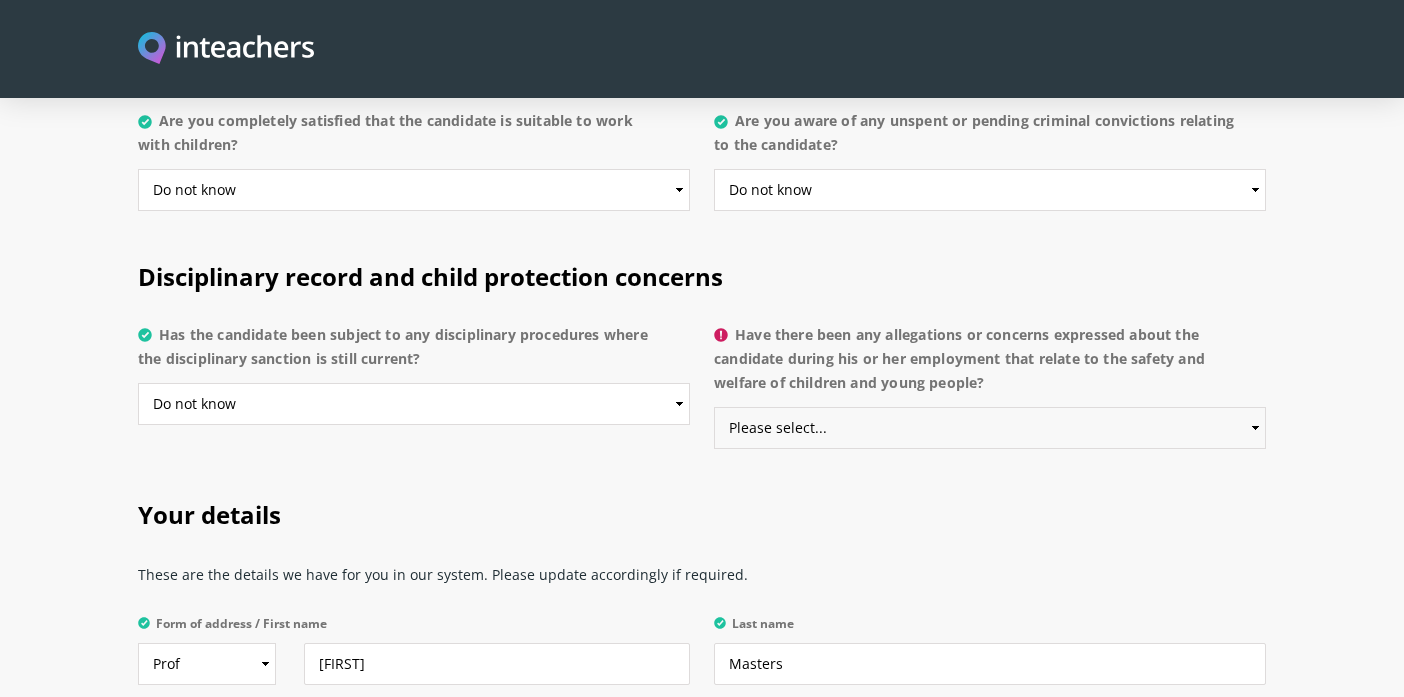 click on "Please select... Yes
No
Do not know" at bounding box center [990, 428] 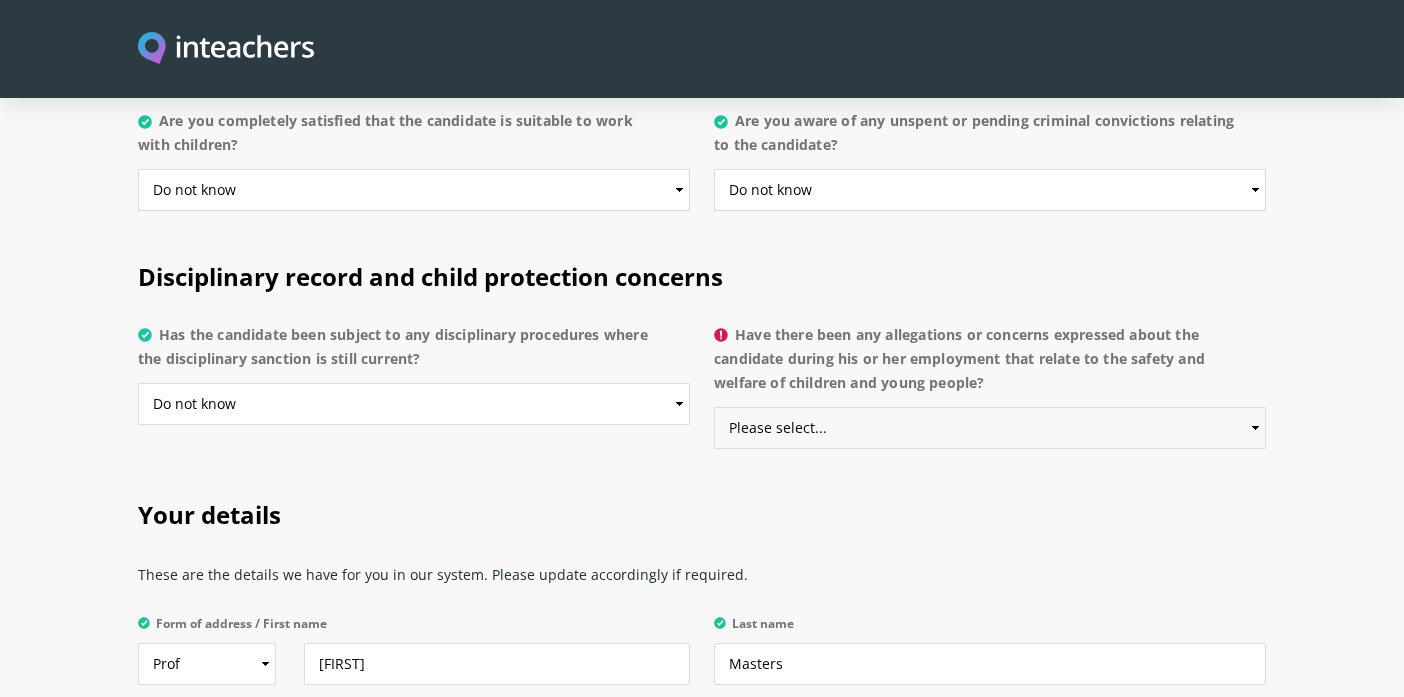 select on "Do not know" 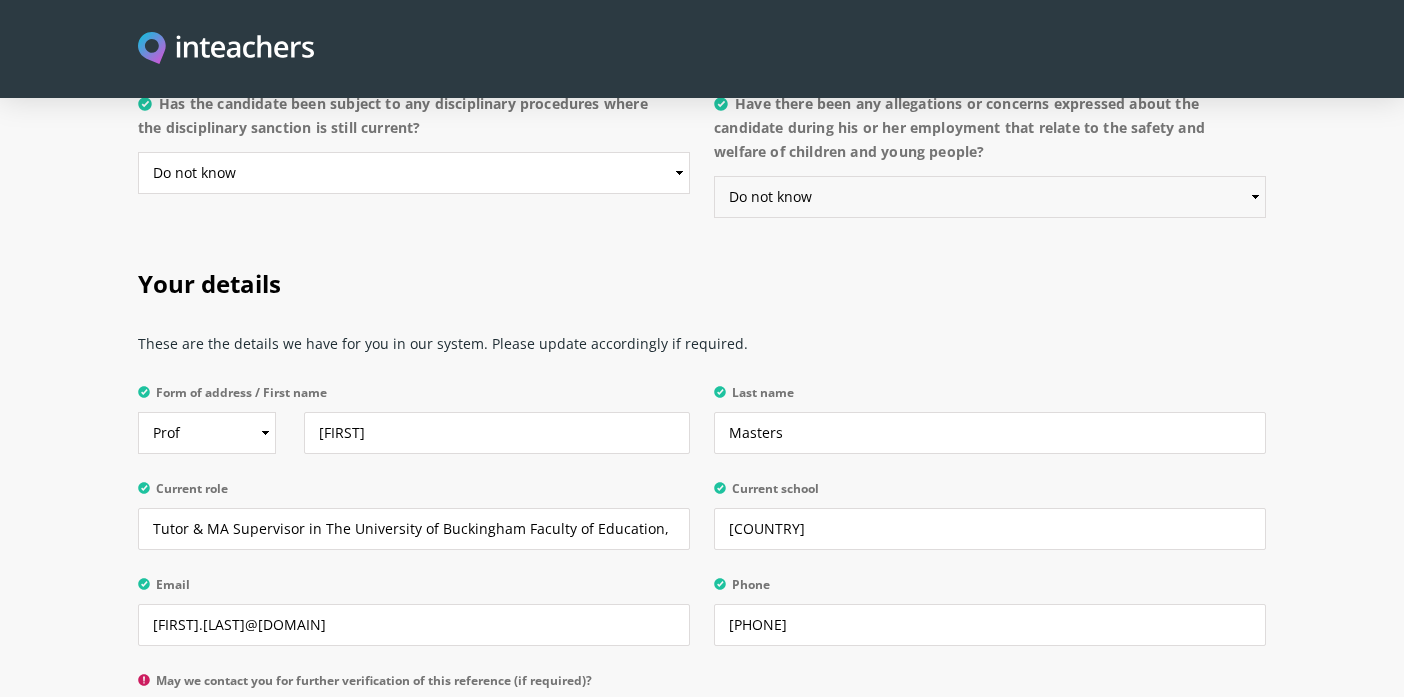 scroll, scrollTop: 3602, scrollLeft: 0, axis: vertical 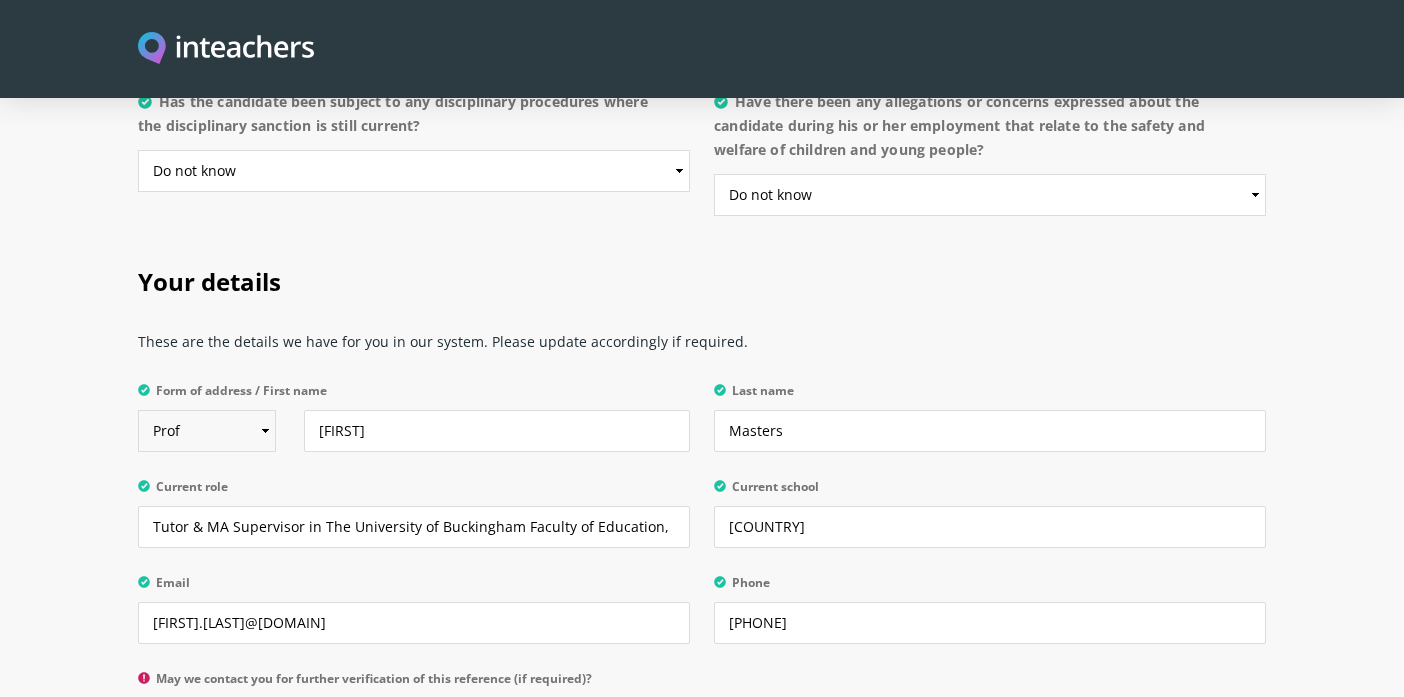 click on "Select Mr
Mrs
Miss
Ms
Dr
Prof" at bounding box center [207, 431] 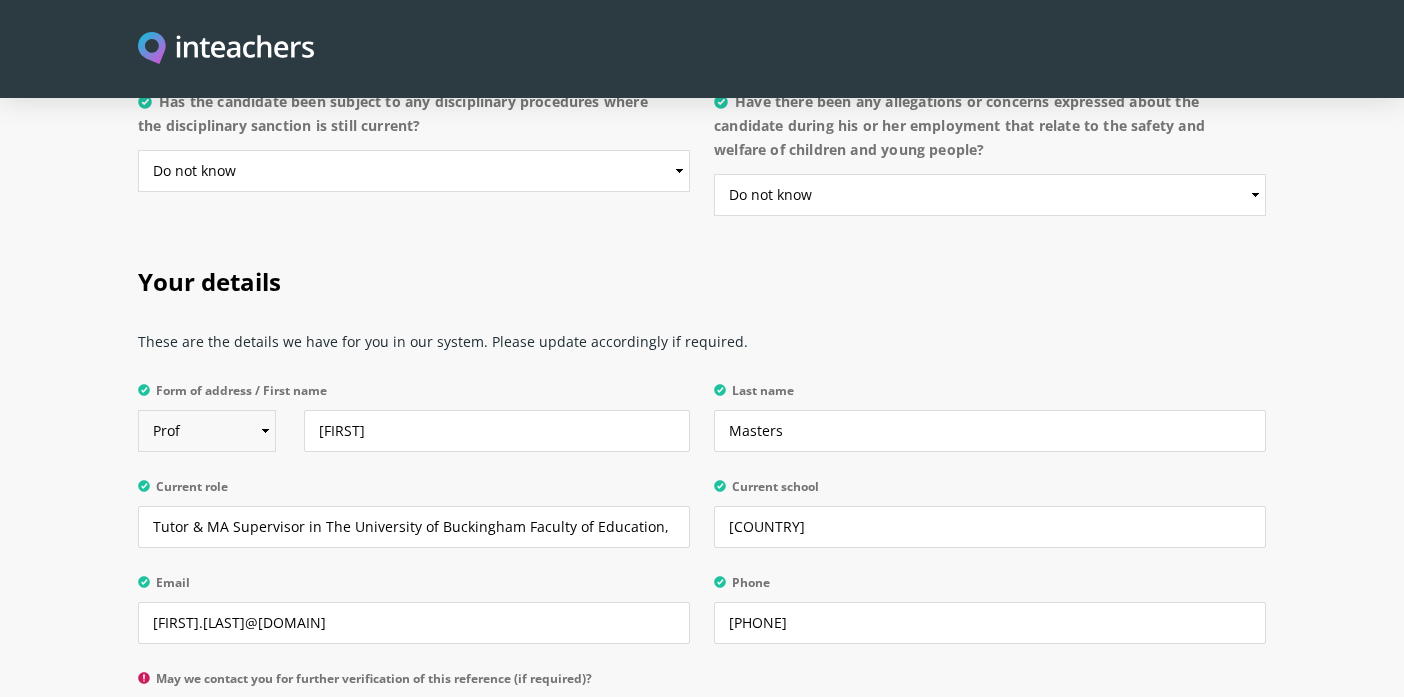 select on "Mrs" 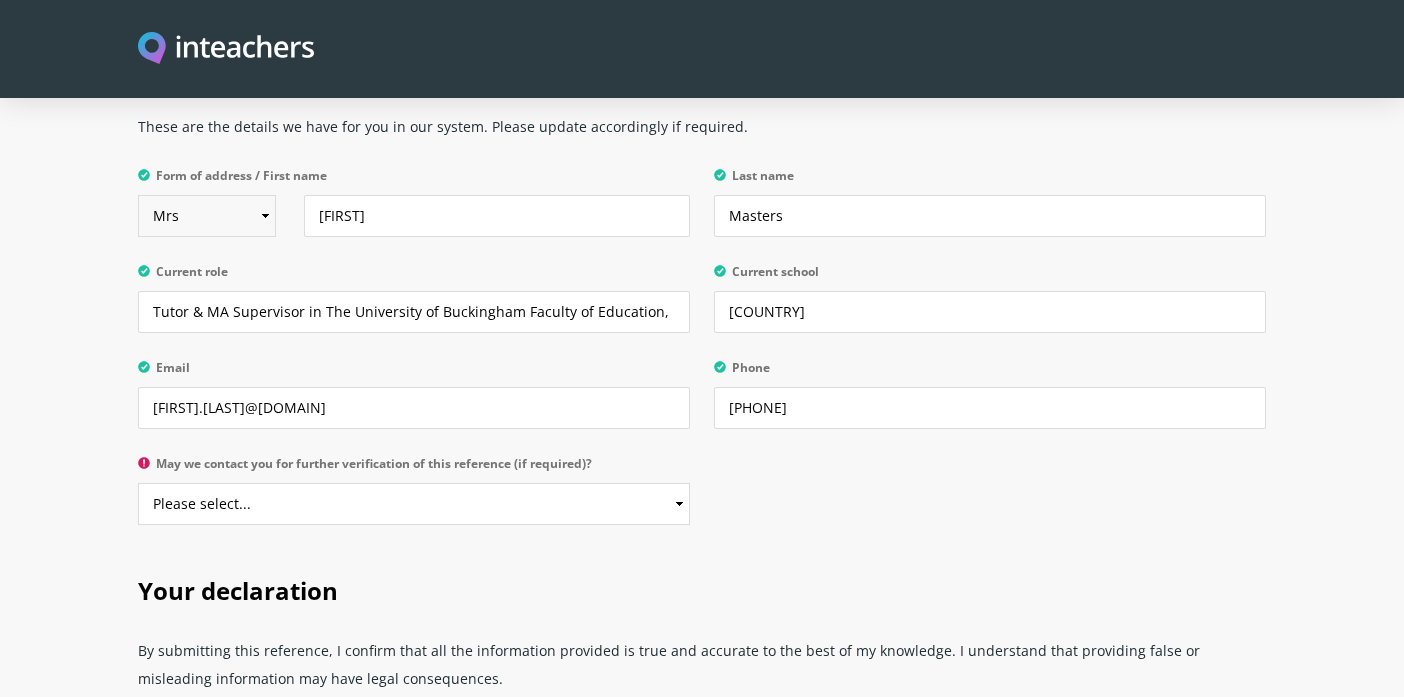 scroll, scrollTop: 3820, scrollLeft: 0, axis: vertical 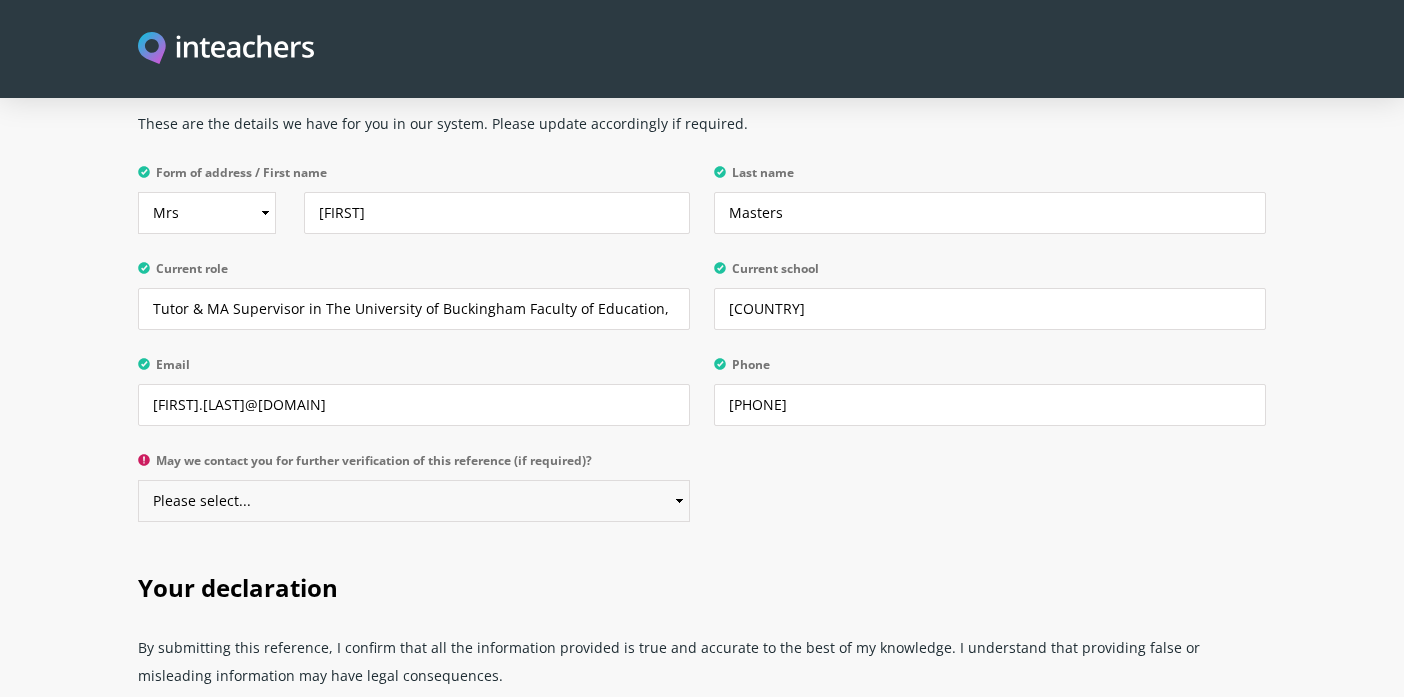 click on "Please select... Yes
No" at bounding box center [414, 501] 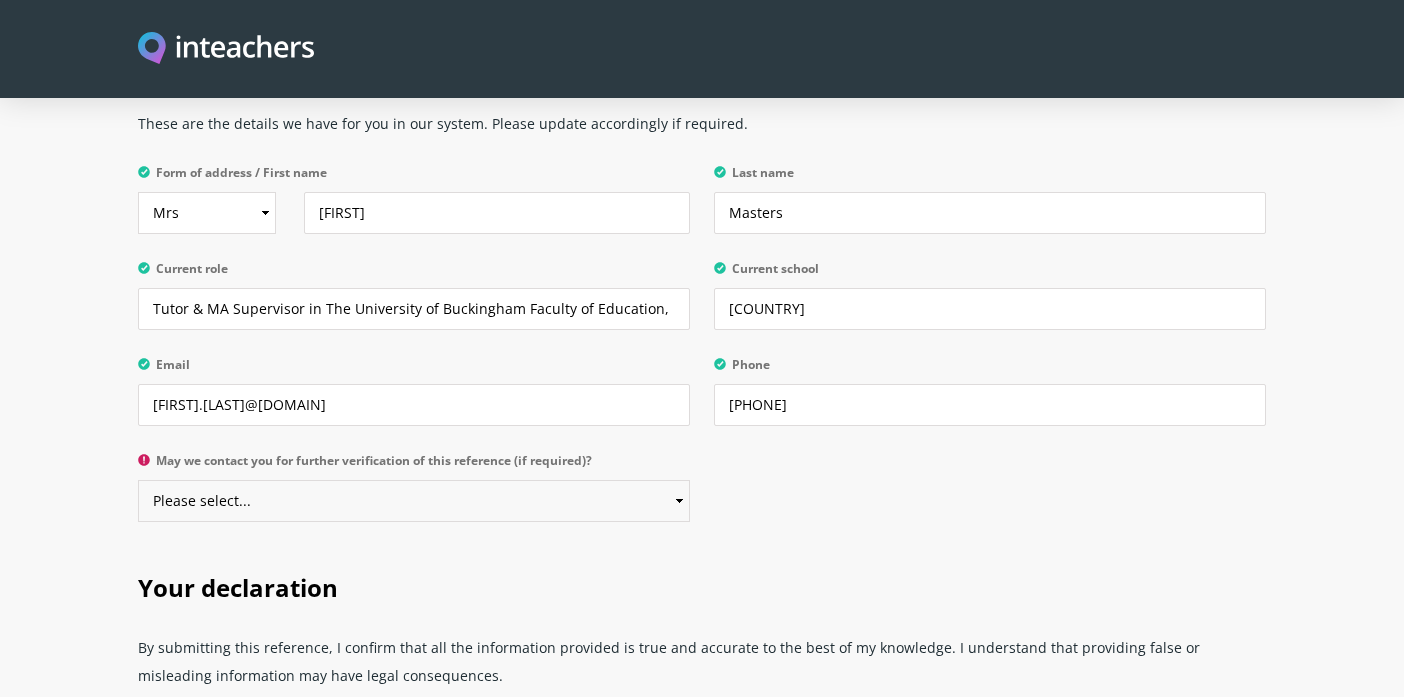 select on "Yes" 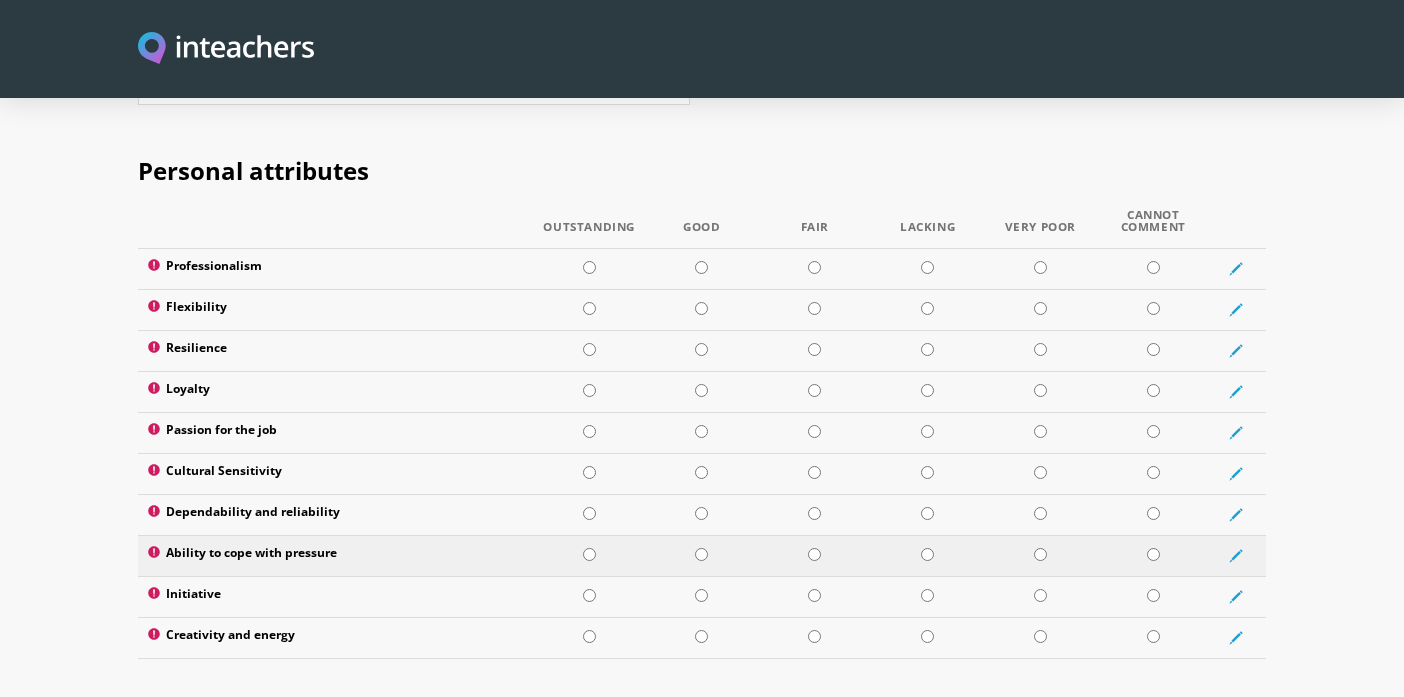 scroll, scrollTop: 2338, scrollLeft: 0, axis: vertical 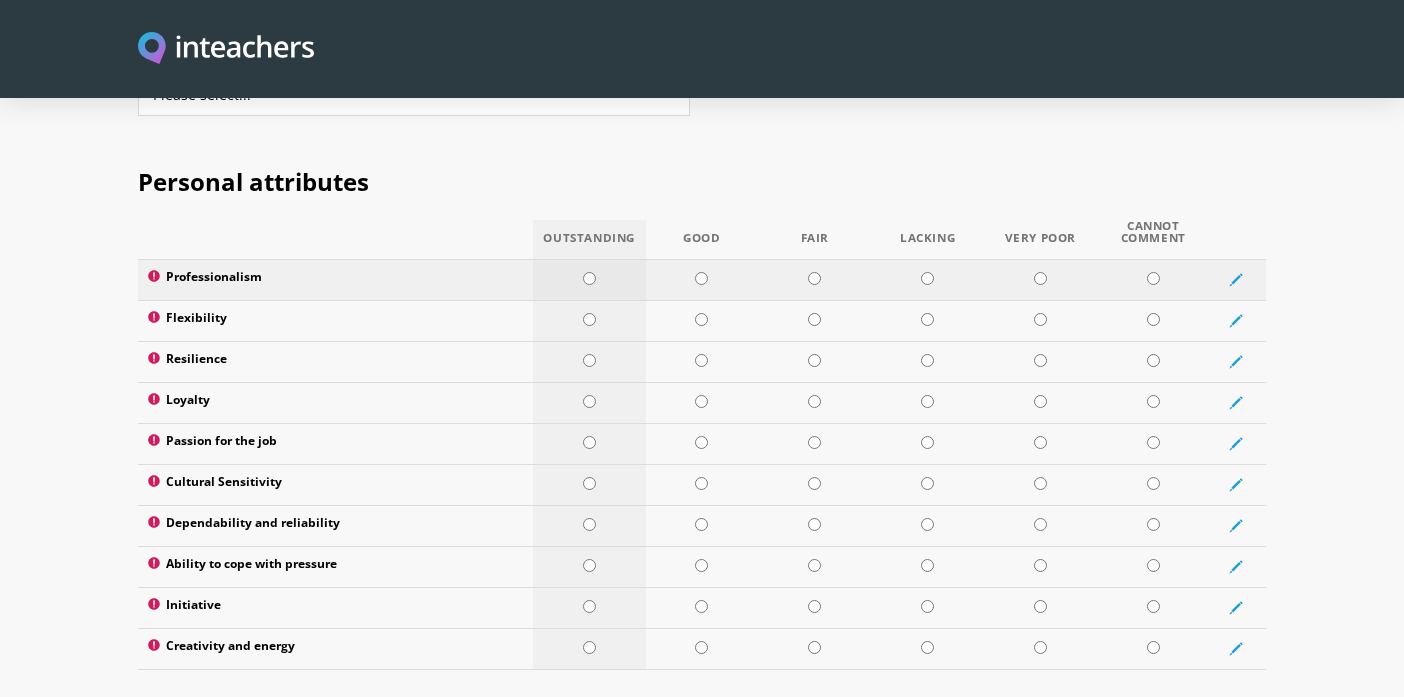 click at bounding box center [589, 278] 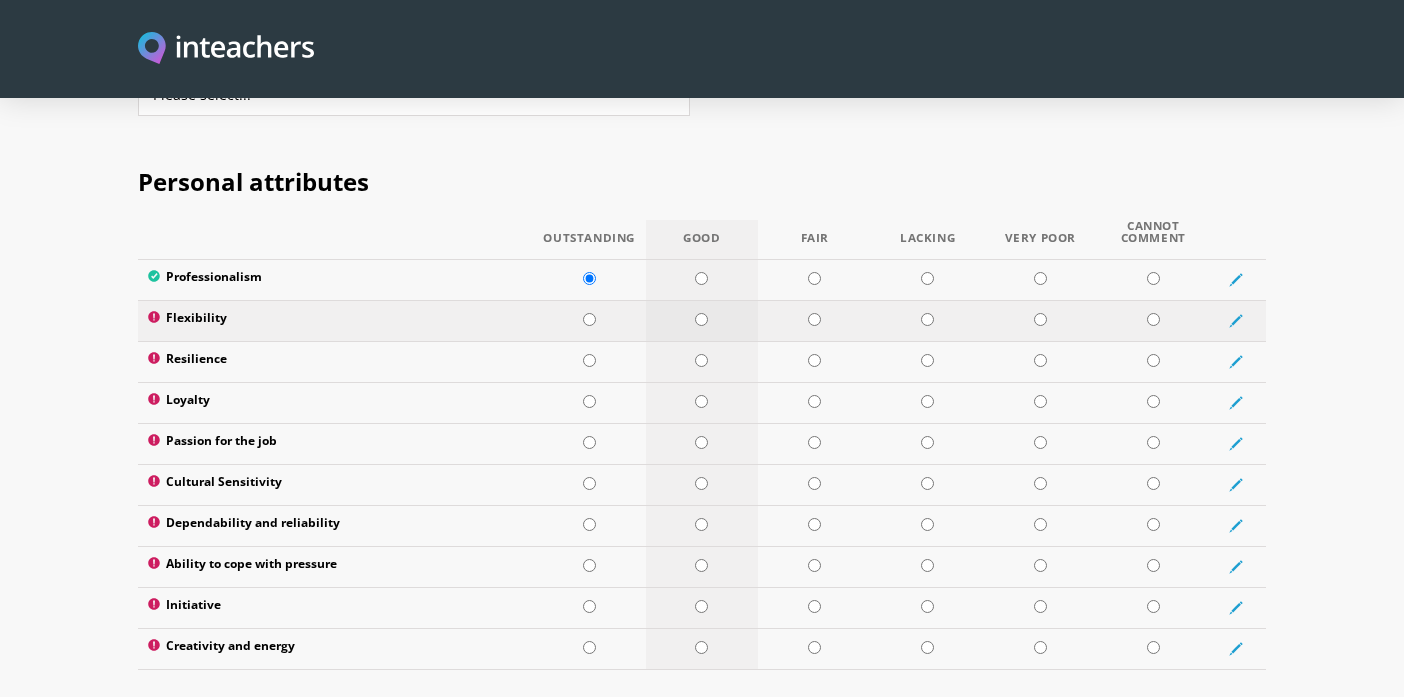 click at bounding box center [701, 319] 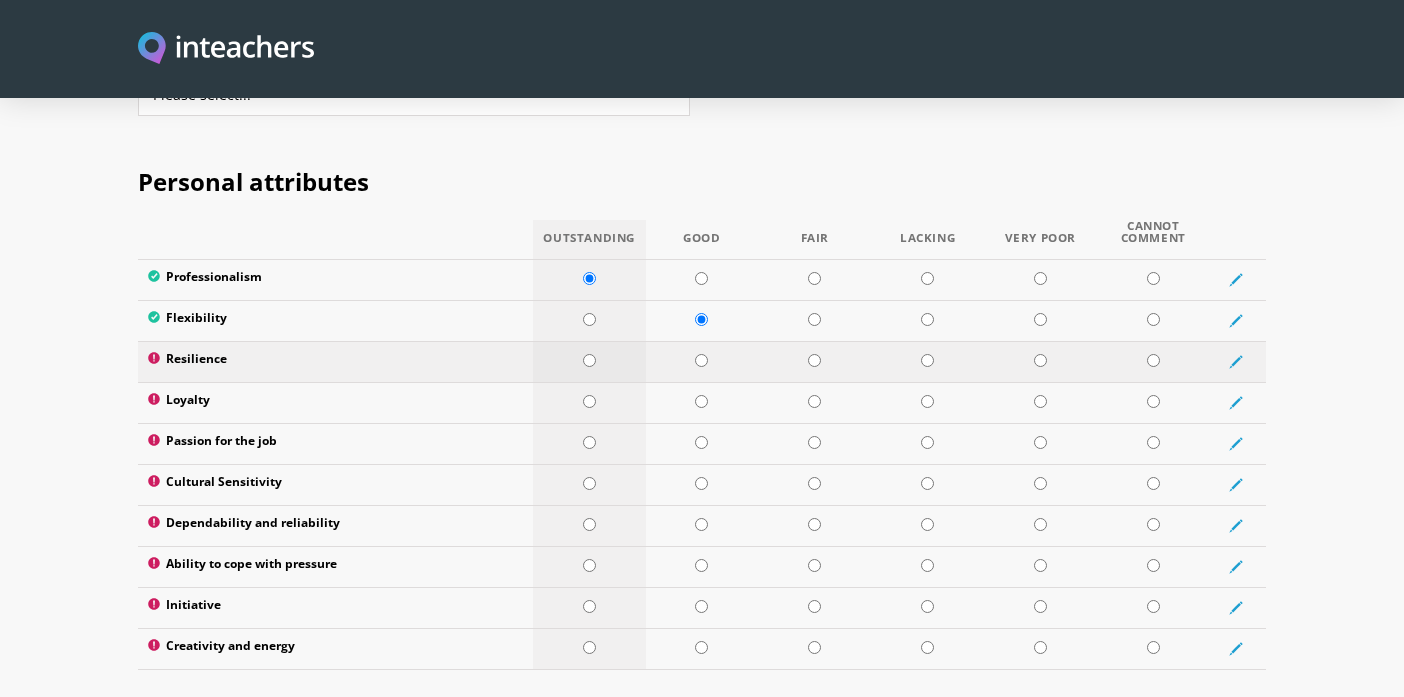 click at bounding box center [589, 360] 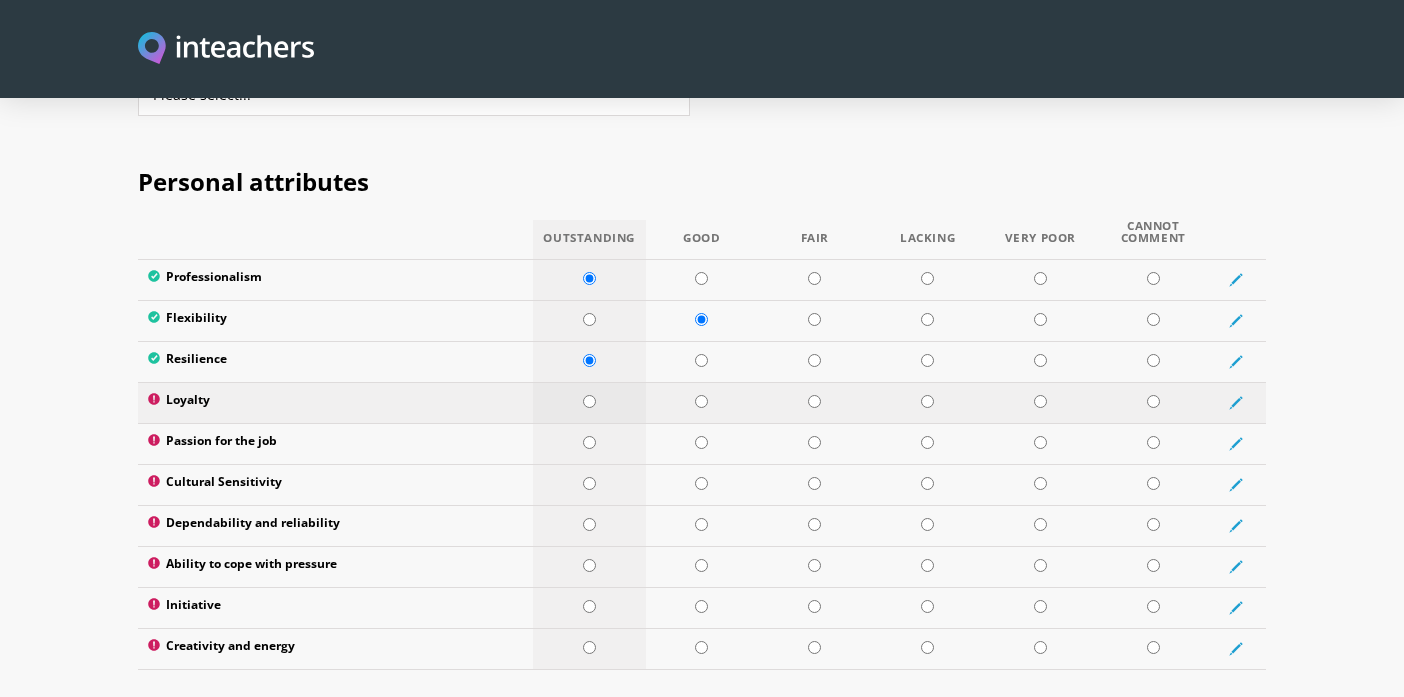 click at bounding box center [589, 401] 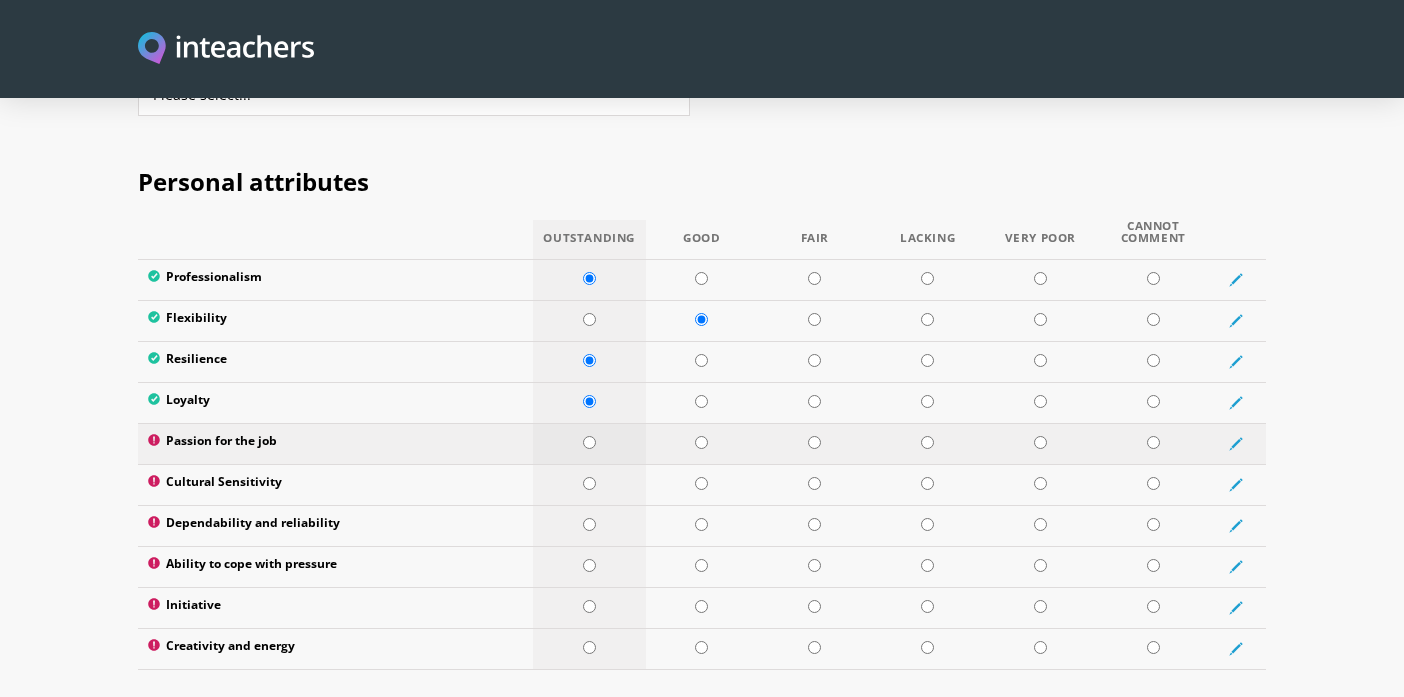 click at bounding box center (589, 442) 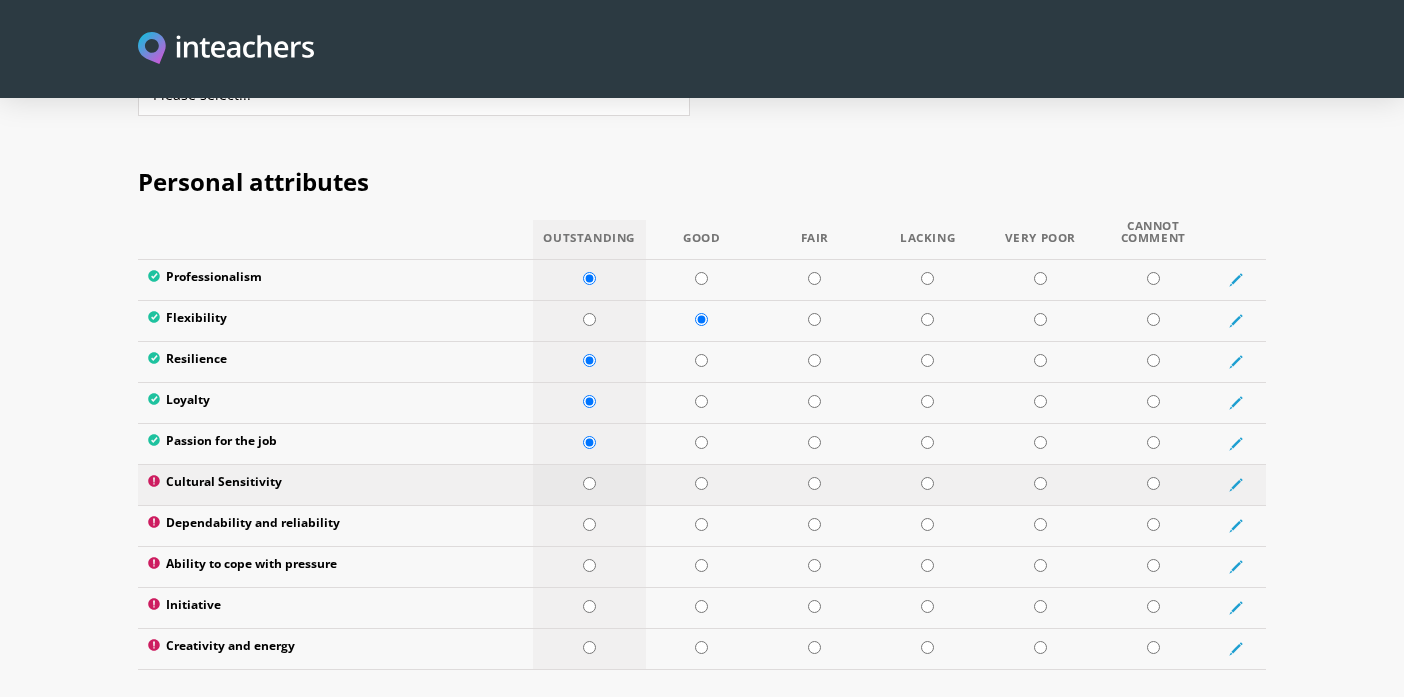 click at bounding box center [589, 483] 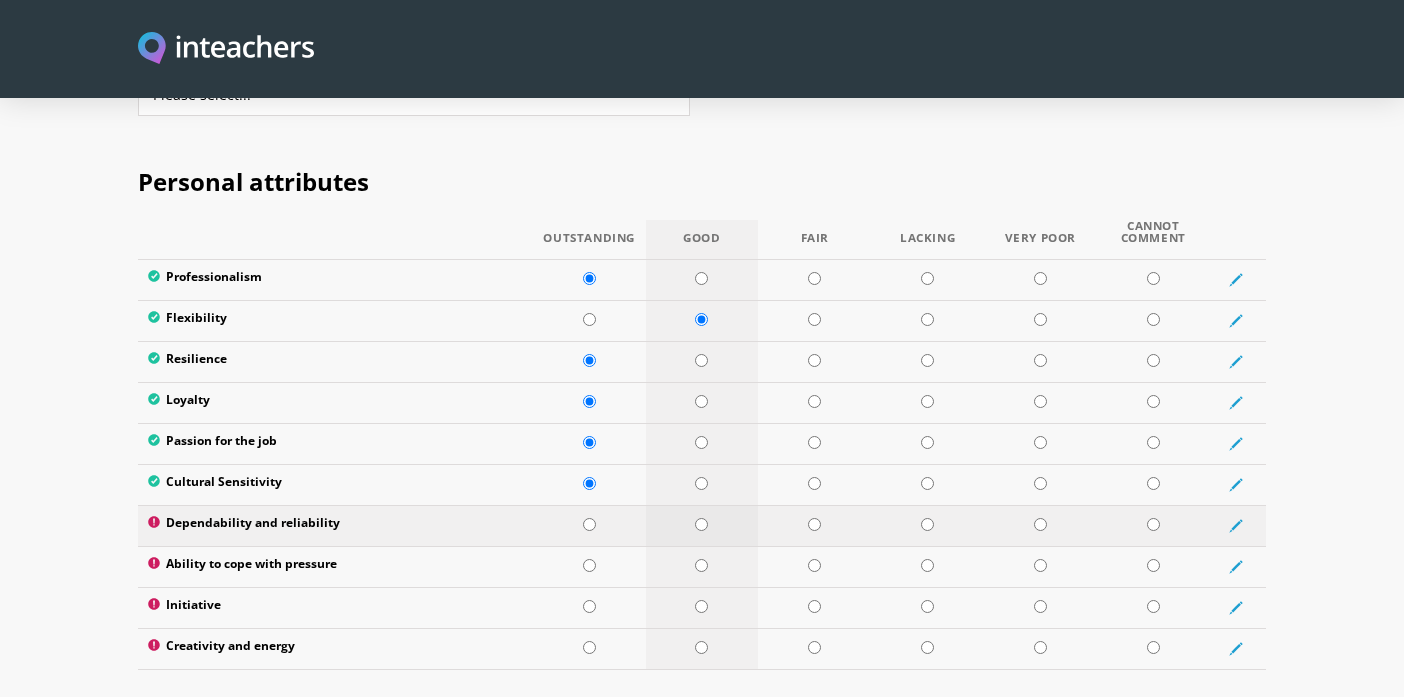 click at bounding box center [701, 524] 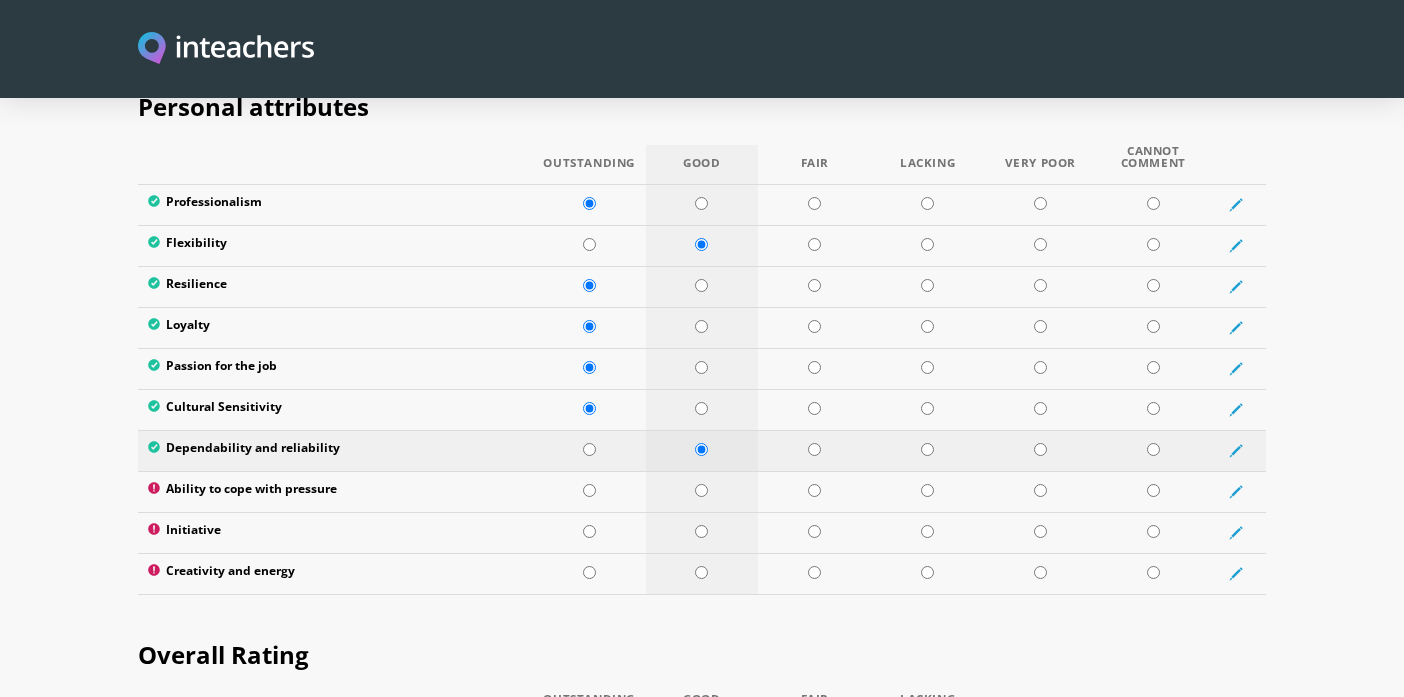 scroll, scrollTop: 2417, scrollLeft: 0, axis: vertical 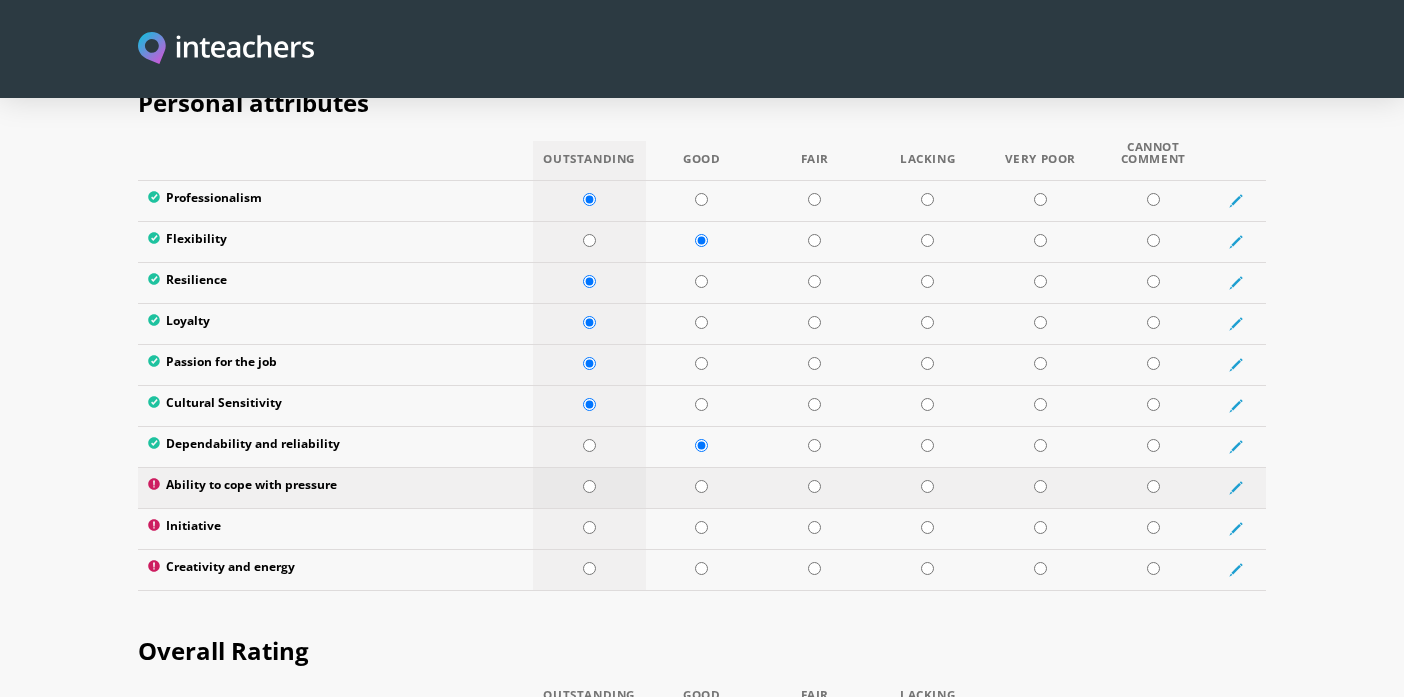 click at bounding box center (589, 486) 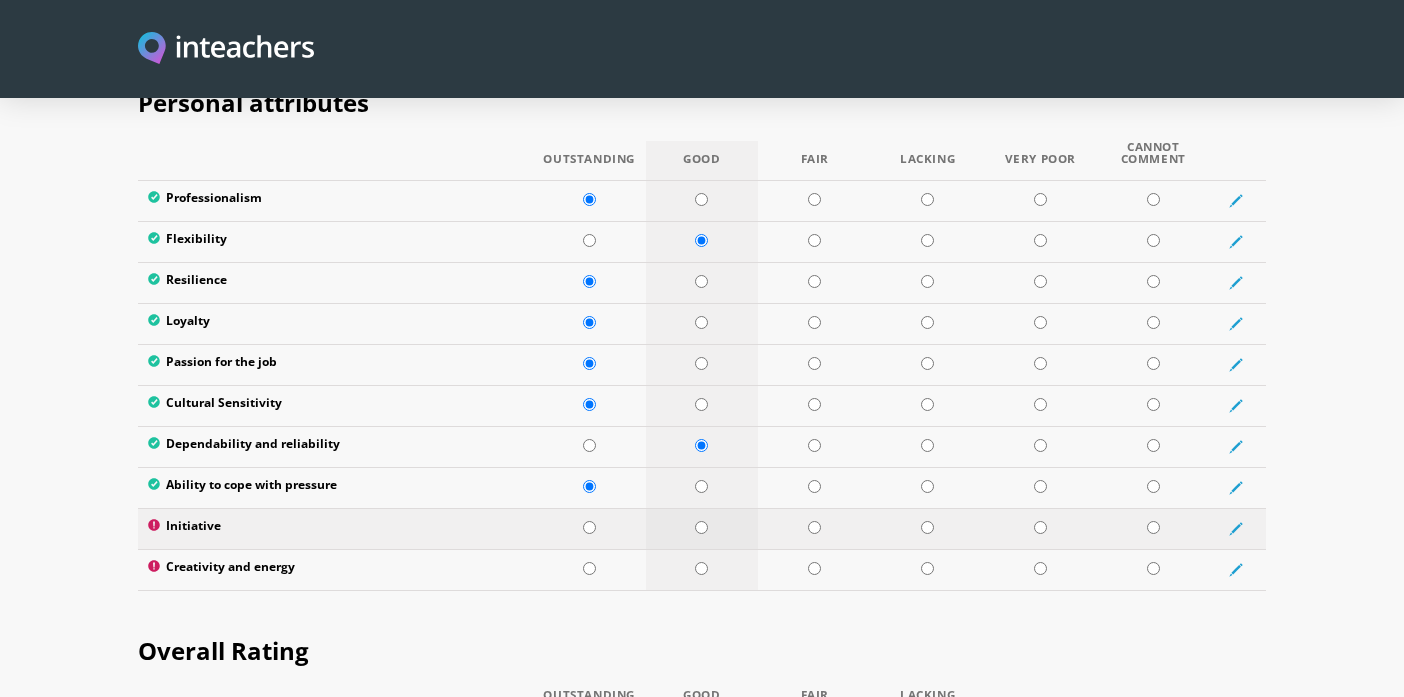 click at bounding box center [701, 527] 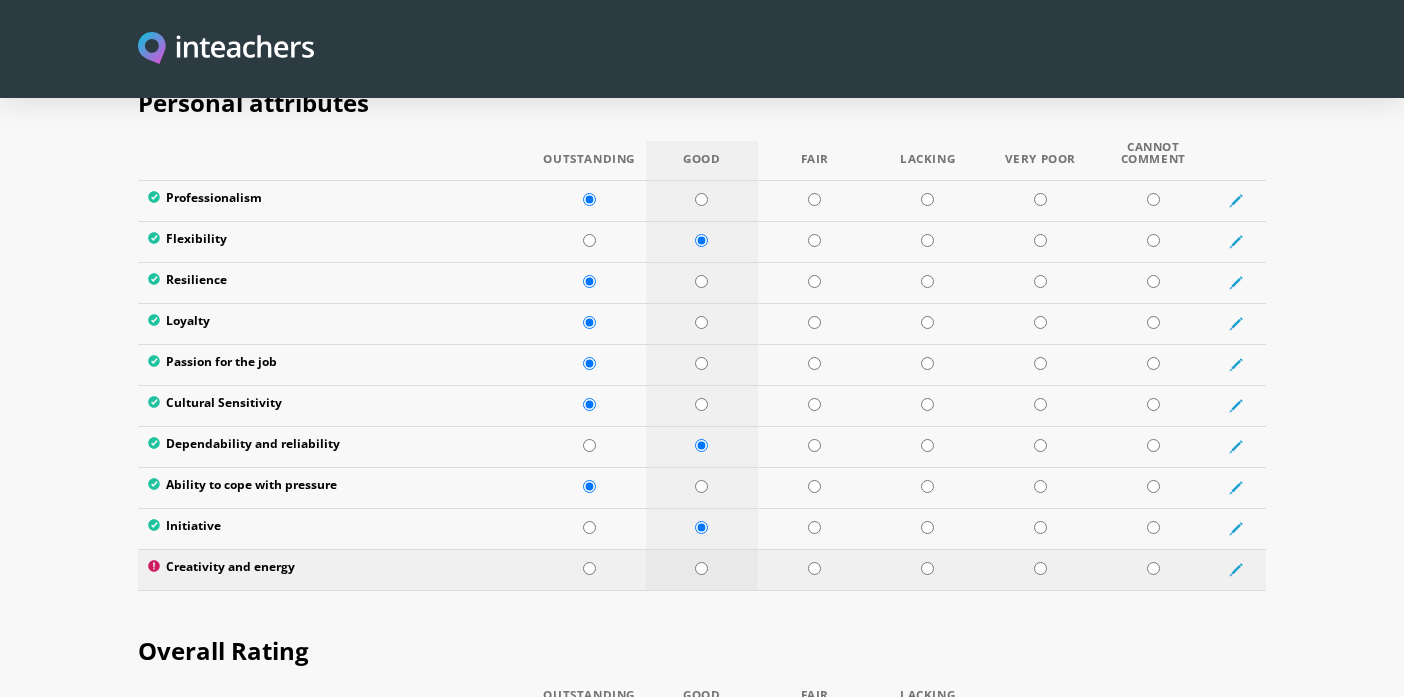 click at bounding box center (701, 568) 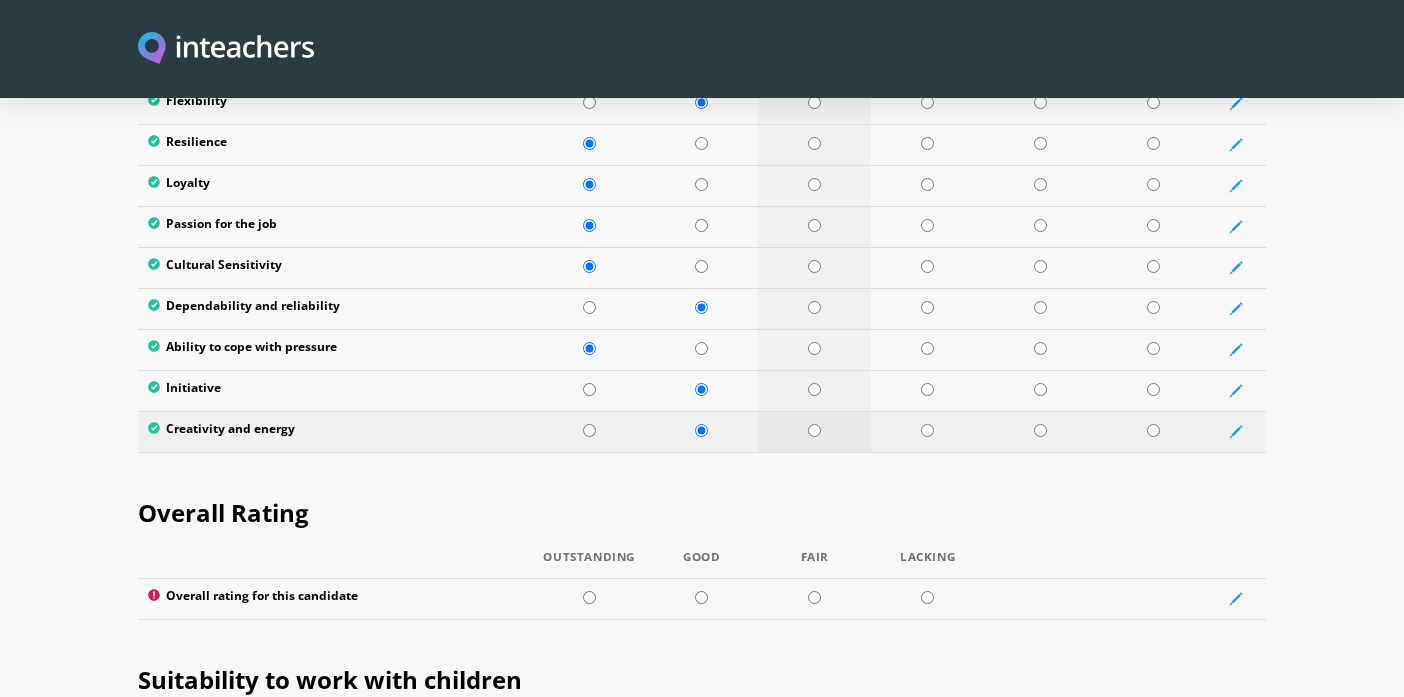 scroll, scrollTop: 2571, scrollLeft: 0, axis: vertical 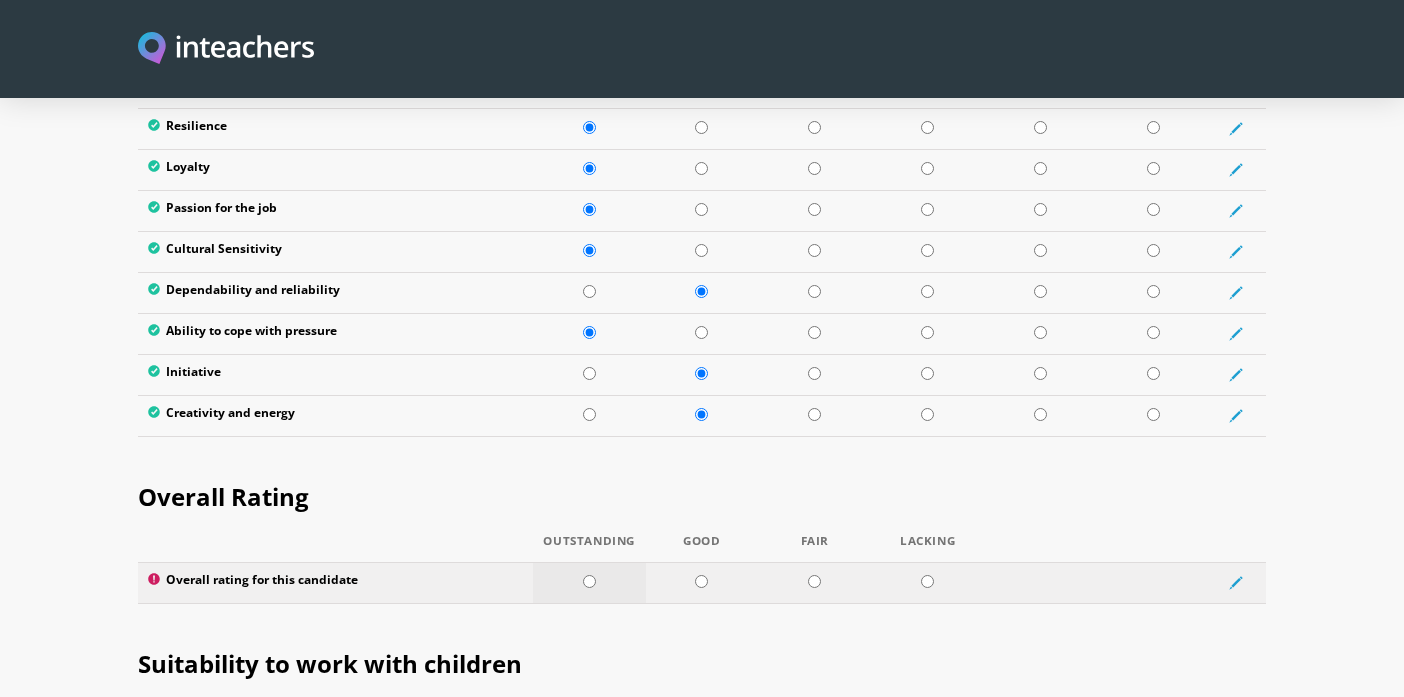 click at bounding box center [589, 581] 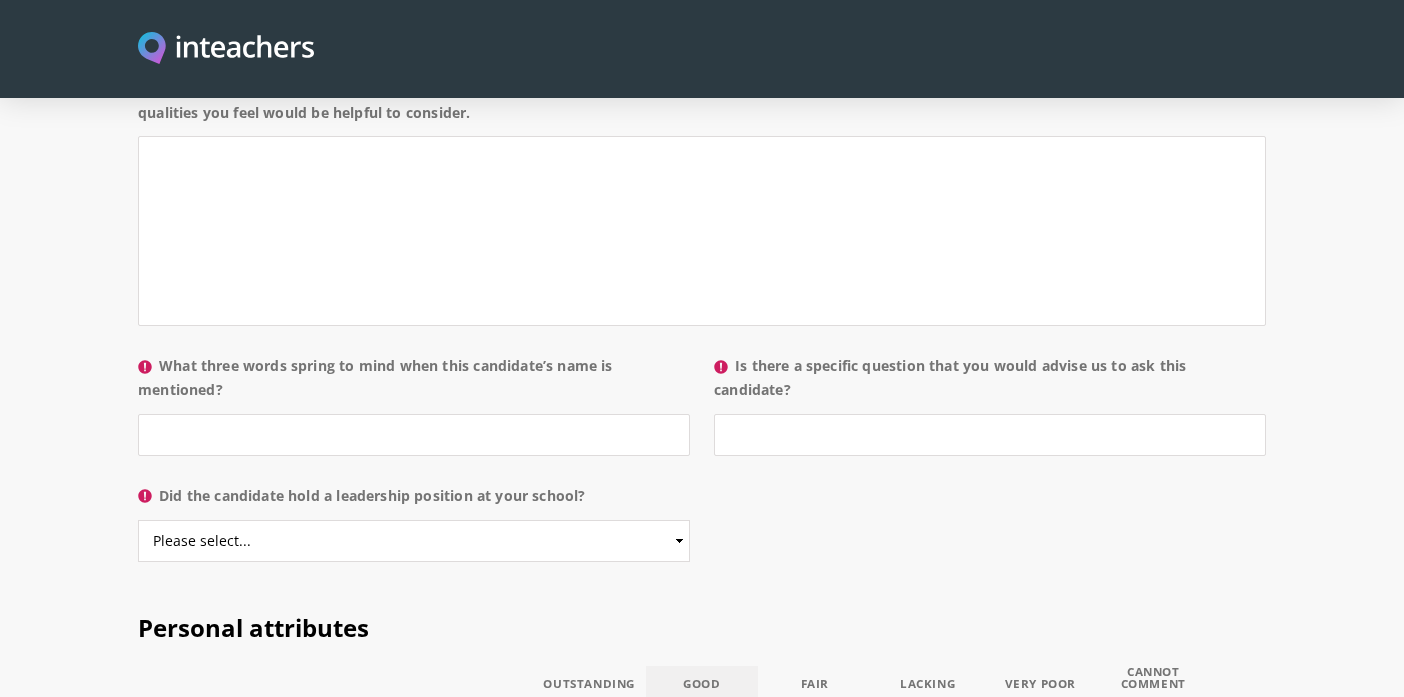 scroll, scrollTop: 1890, scrollLeft: 0, axis: vertical 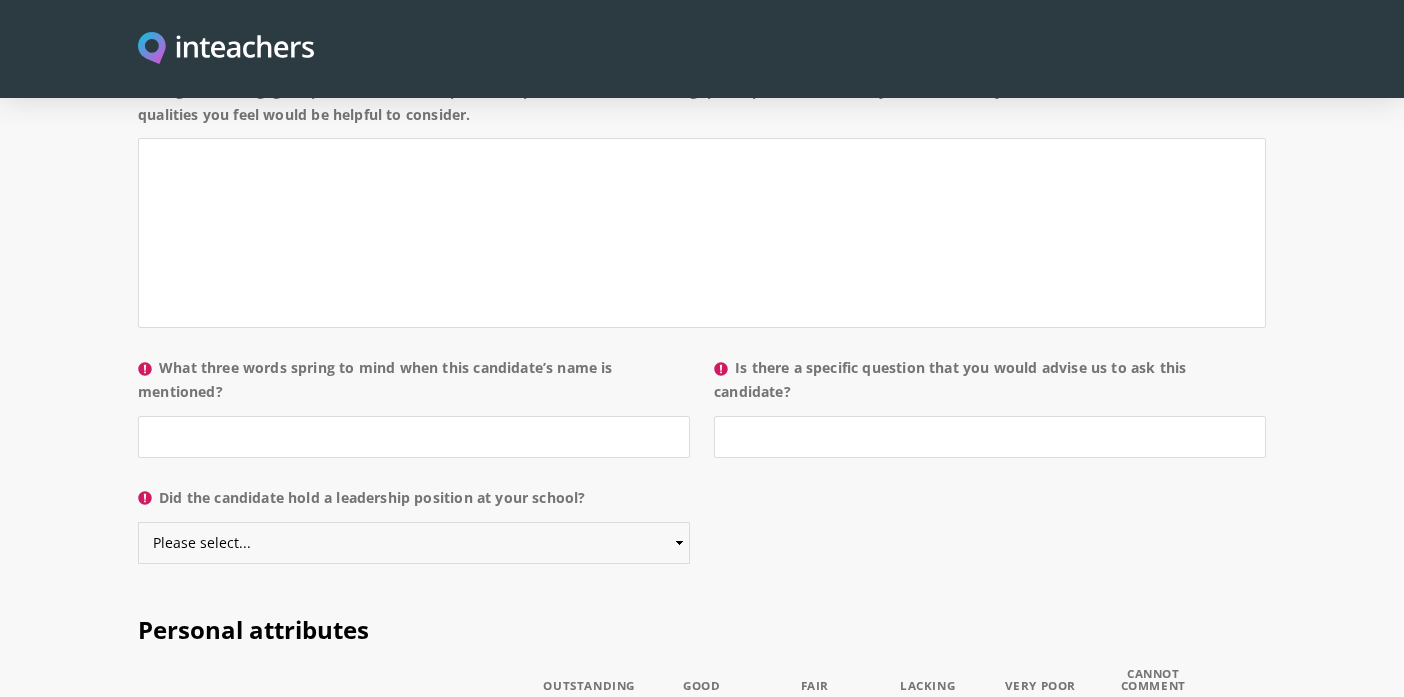 click on "Please select... Yes
No" at bounding box center (414, 543) 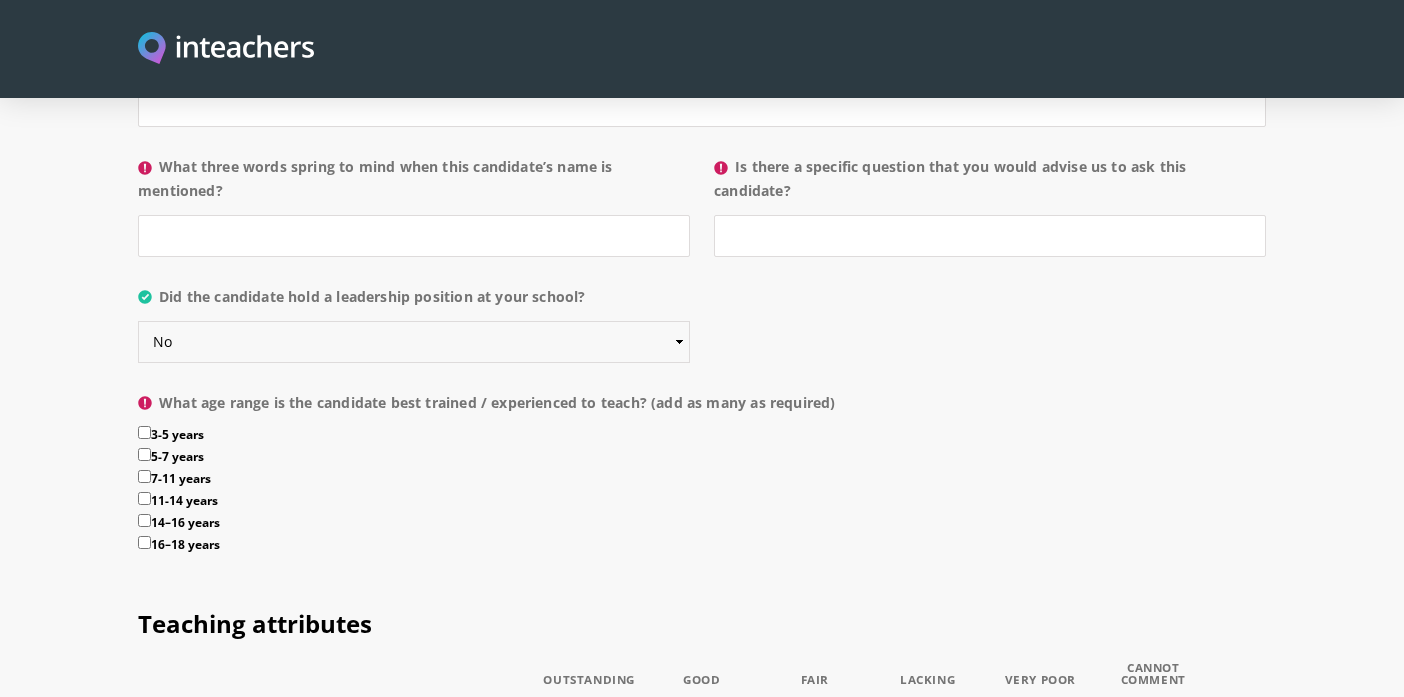 scroll, scrollTop: 2093, scrollLeft: 0, axis: vertical 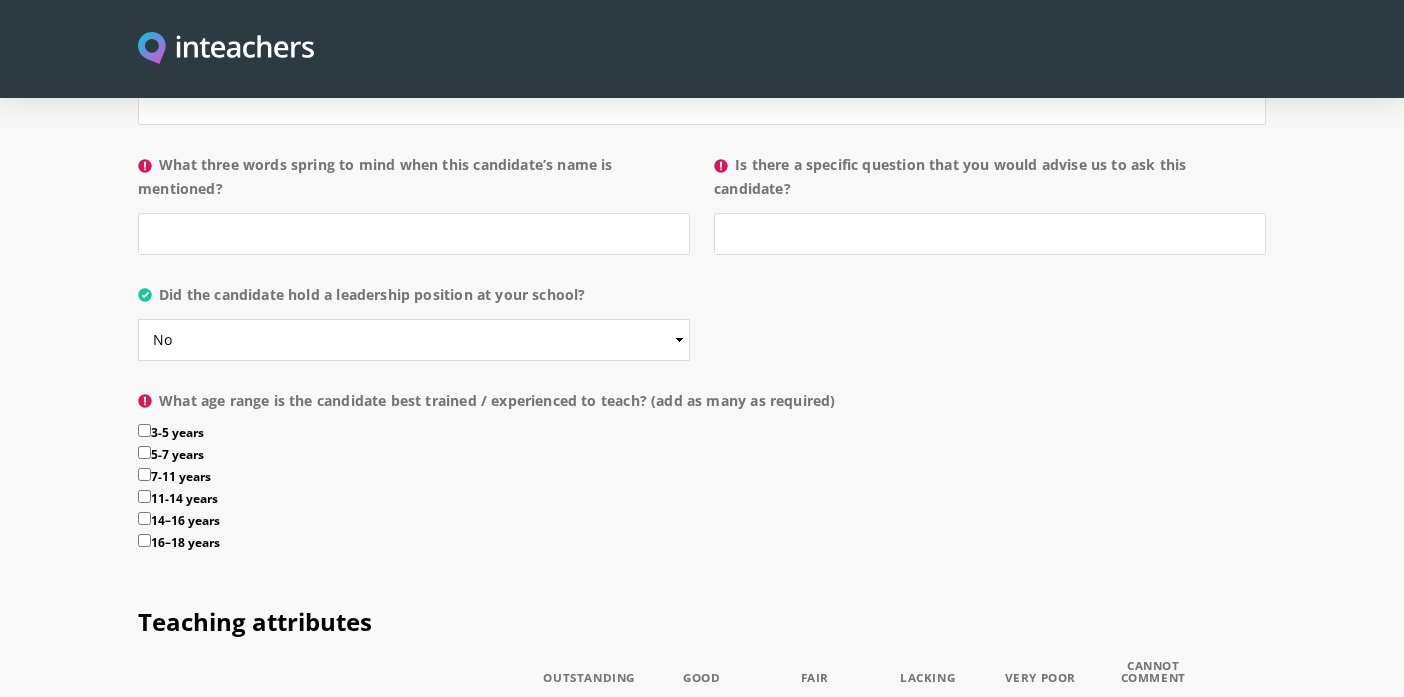 click on "5-7 years" at bounding box center [702, 457] 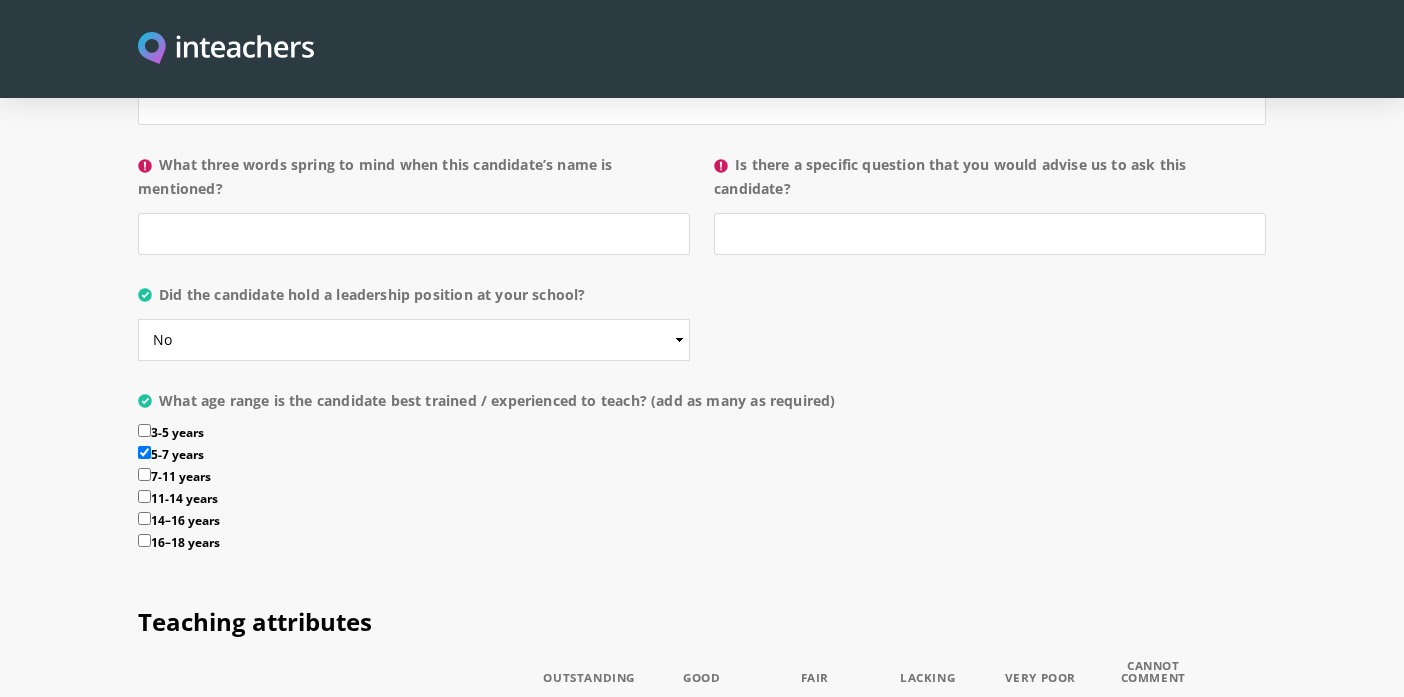 click on "5-7 years" at bounding box center [702, 457] 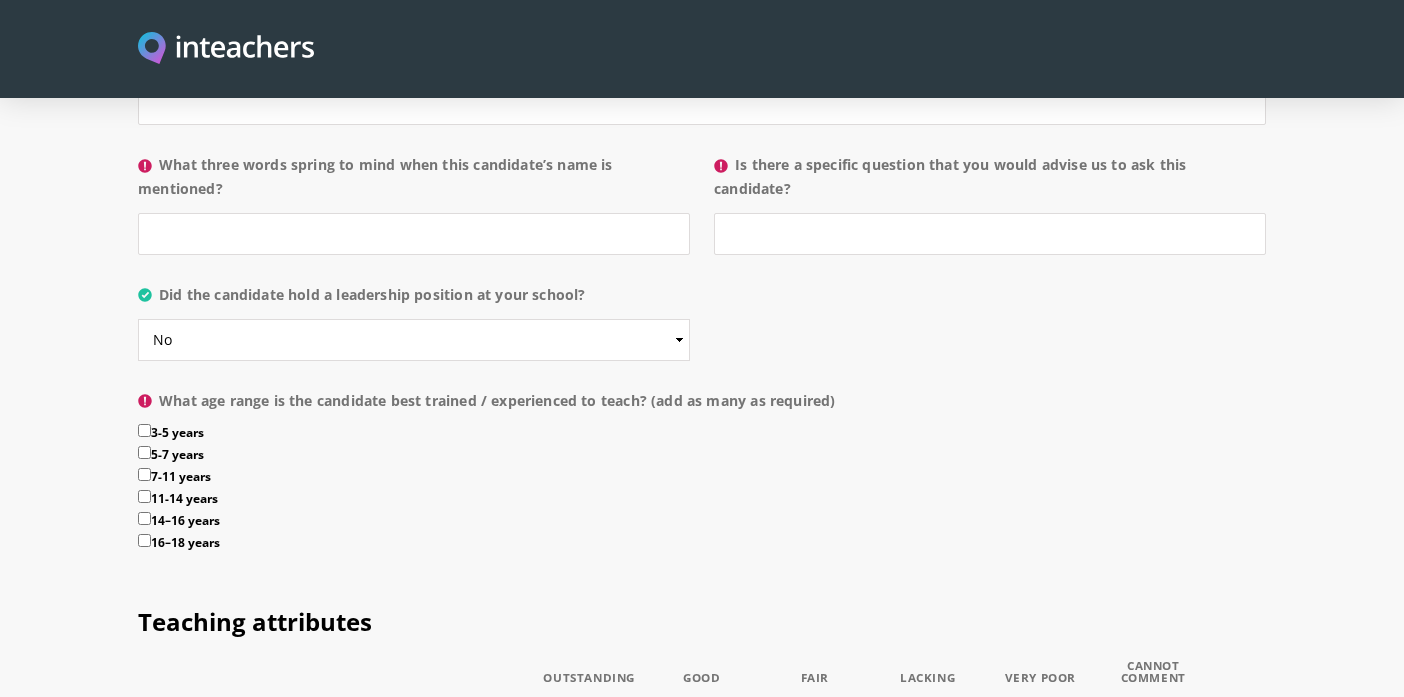 click on "7-11 years" at bounding box center (702, 479) 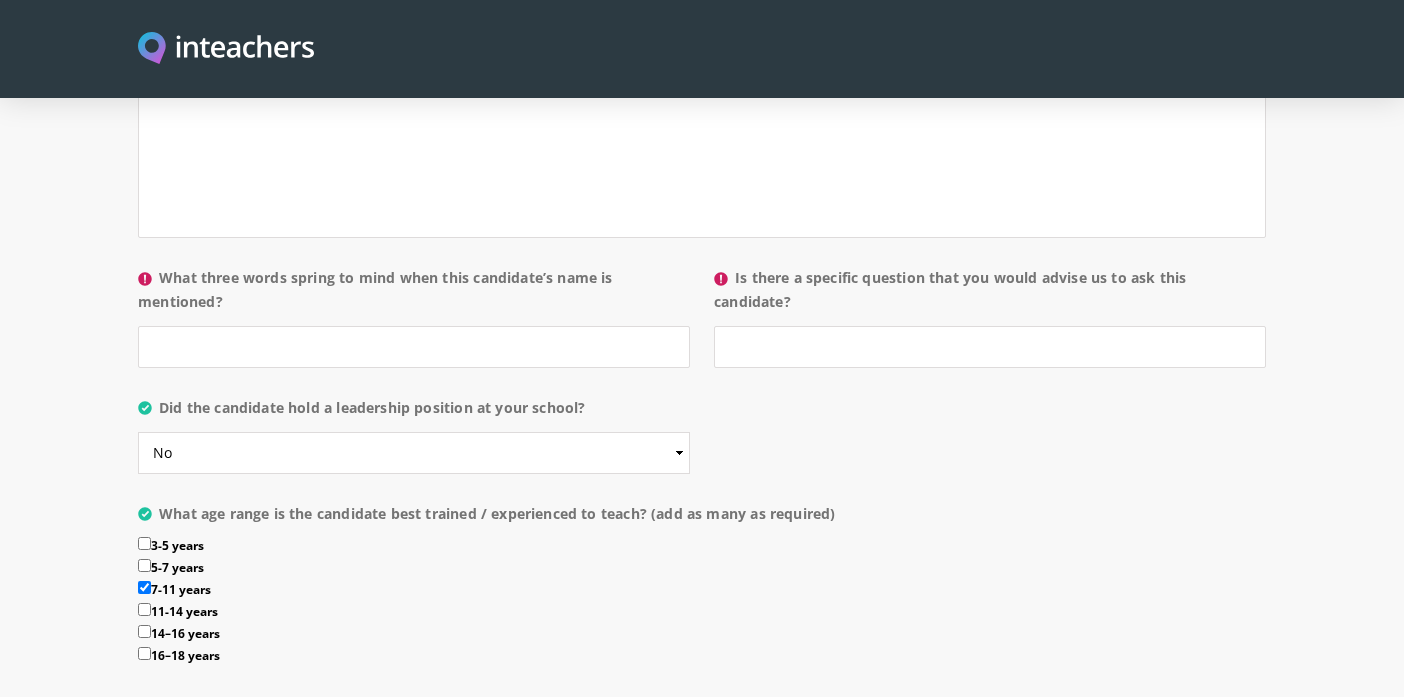scroll, scrollTop: 1976, scrollLeft: 0, axis: vertical 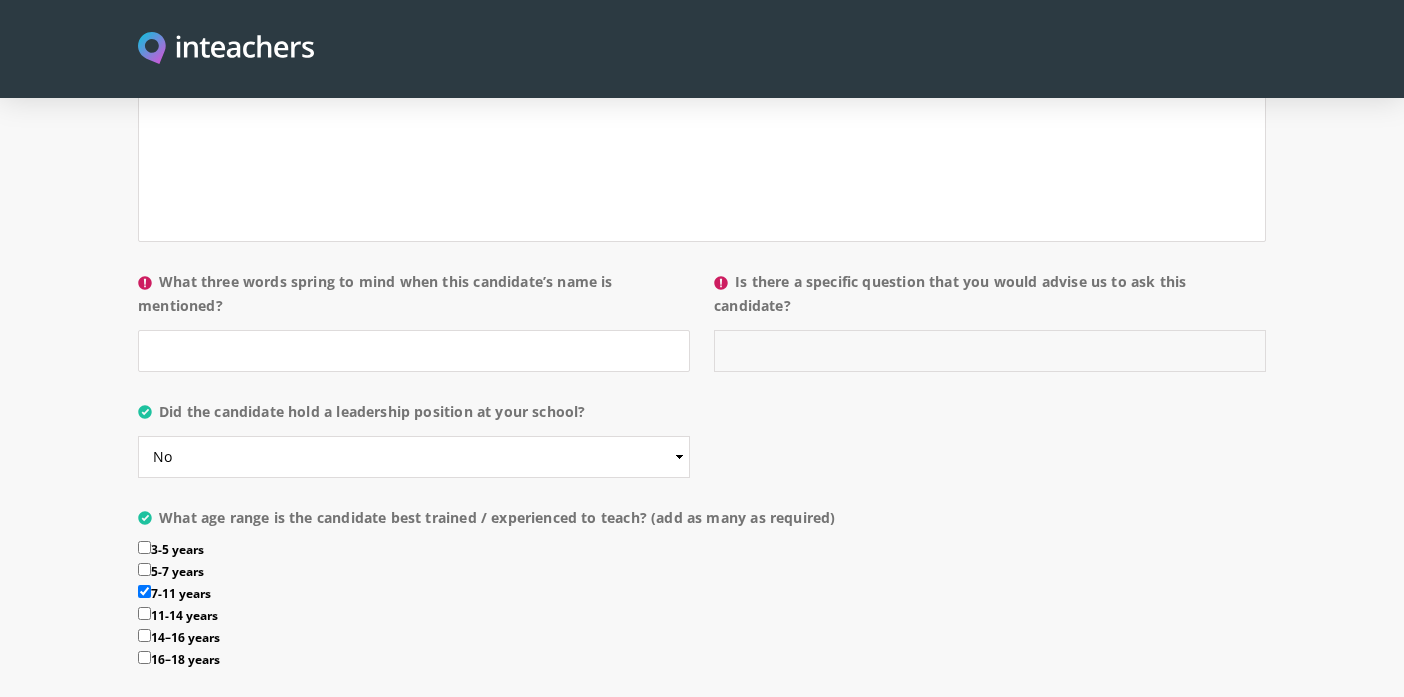 click on "Is there a specific question that you would advise us to ask this candidate?" at bounding box center (990, 351) 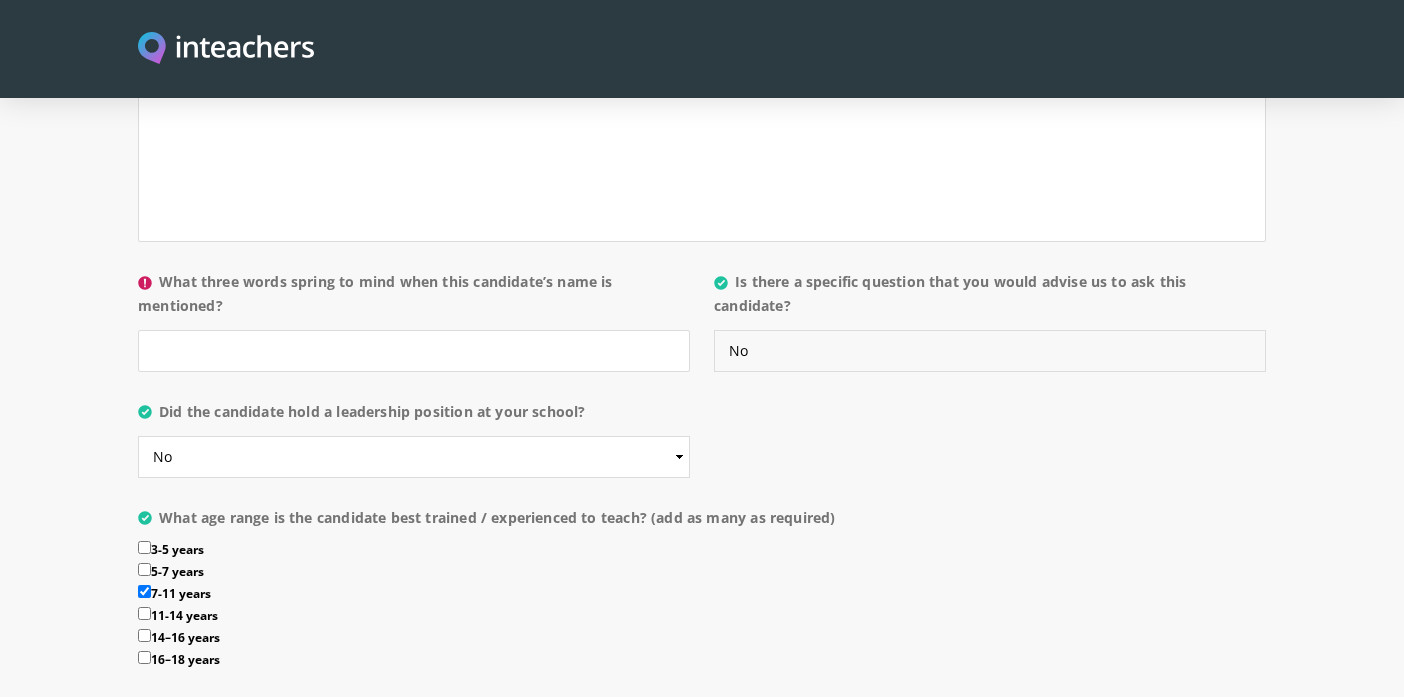 type on "No" 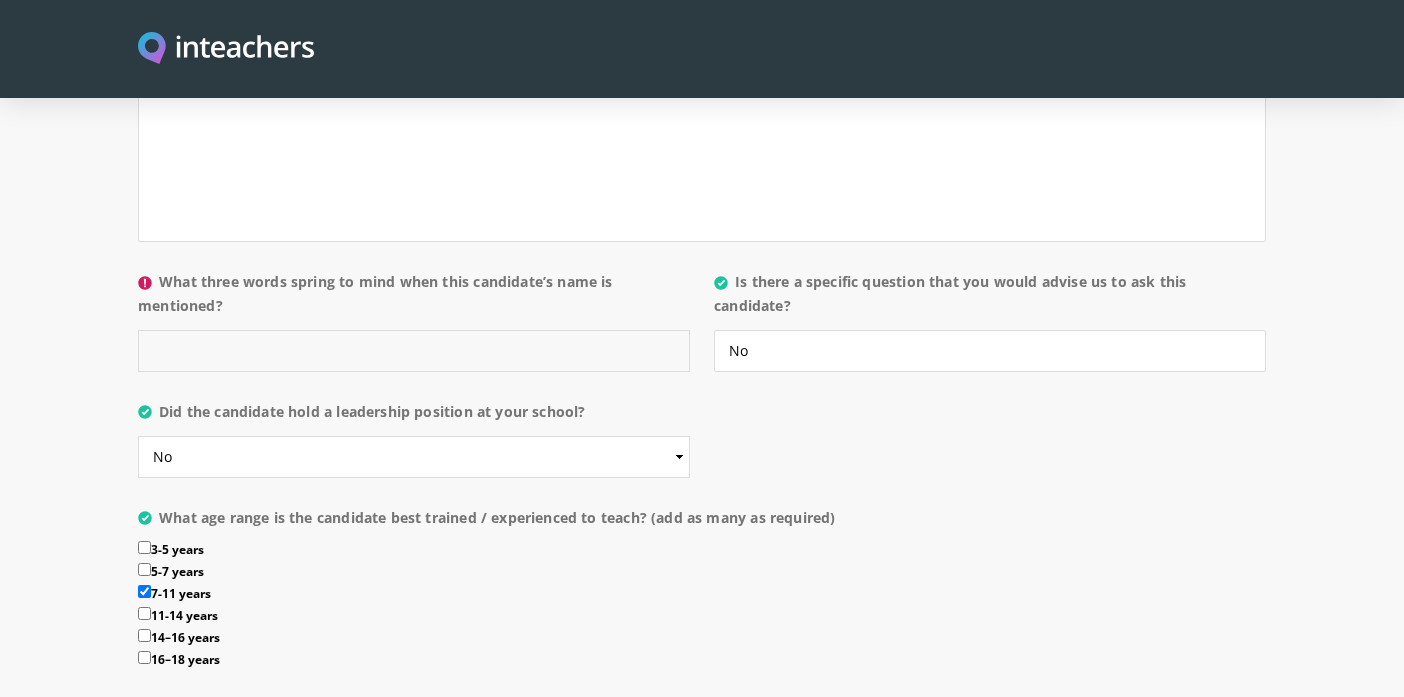 click on "What three words spring to mind when this candidate’s name is mentioned?" at bounding box center [414, 351] 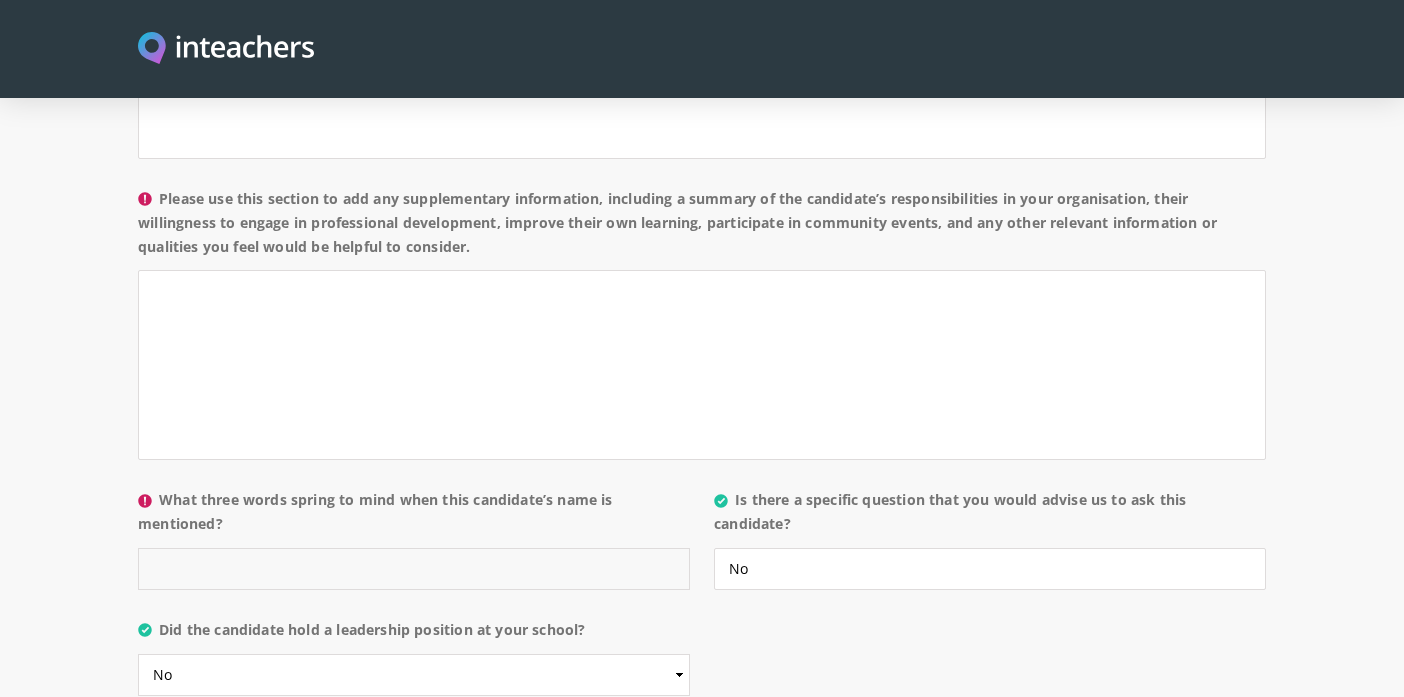 scroll, scrollTop: 1770, scrollLeft: 0, axis: vertical 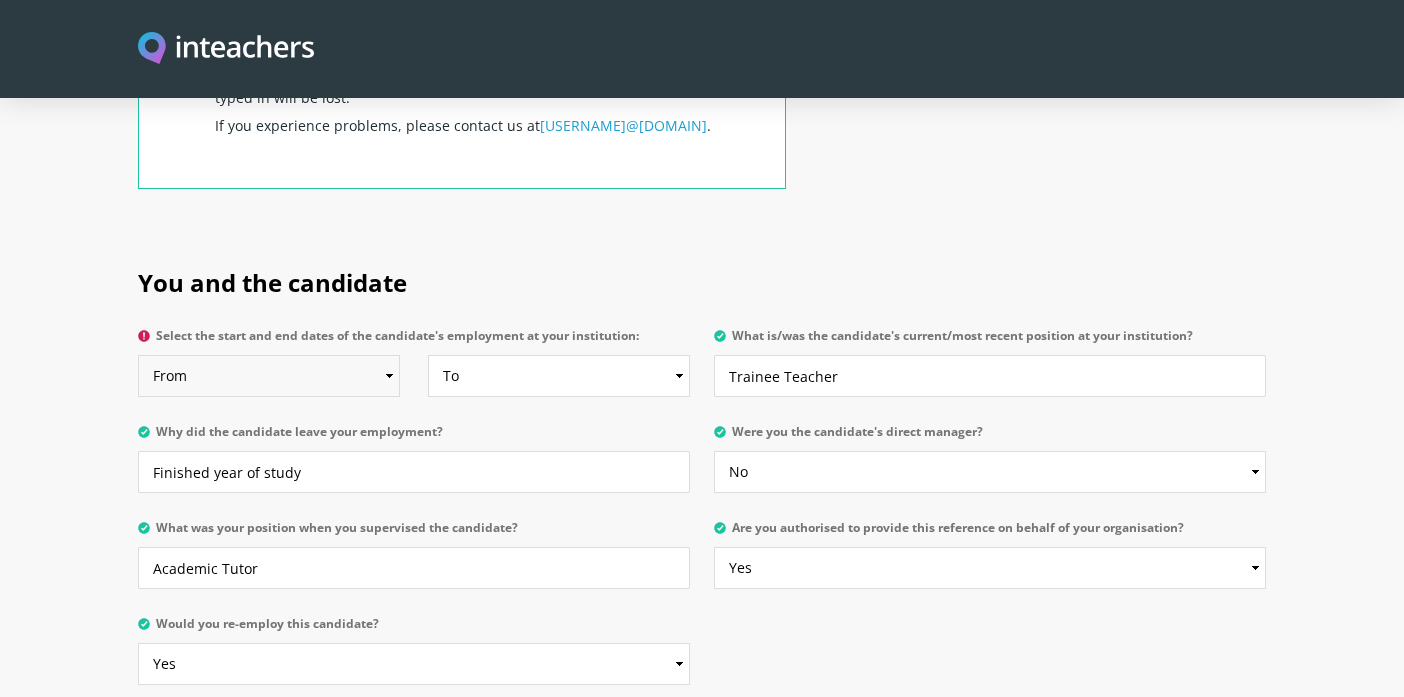 click on "From
2025
2024
2023
2022
2021
2020
2019
2018
2017
2016
2015
2014
2013
2012
2011
2010
2009
2008
2007
2006
2005
2004
2003
2002
2001
2000
1999
1998
1997
1996
1995
1994
1993
1992
1991
1990
1989
1988
1987
1986
1985
1984
1983
1982
1981
1980
1979
1978
1977
1976
1975
1974
1973
1972
1971
1970" at bounding box center (269, 376) 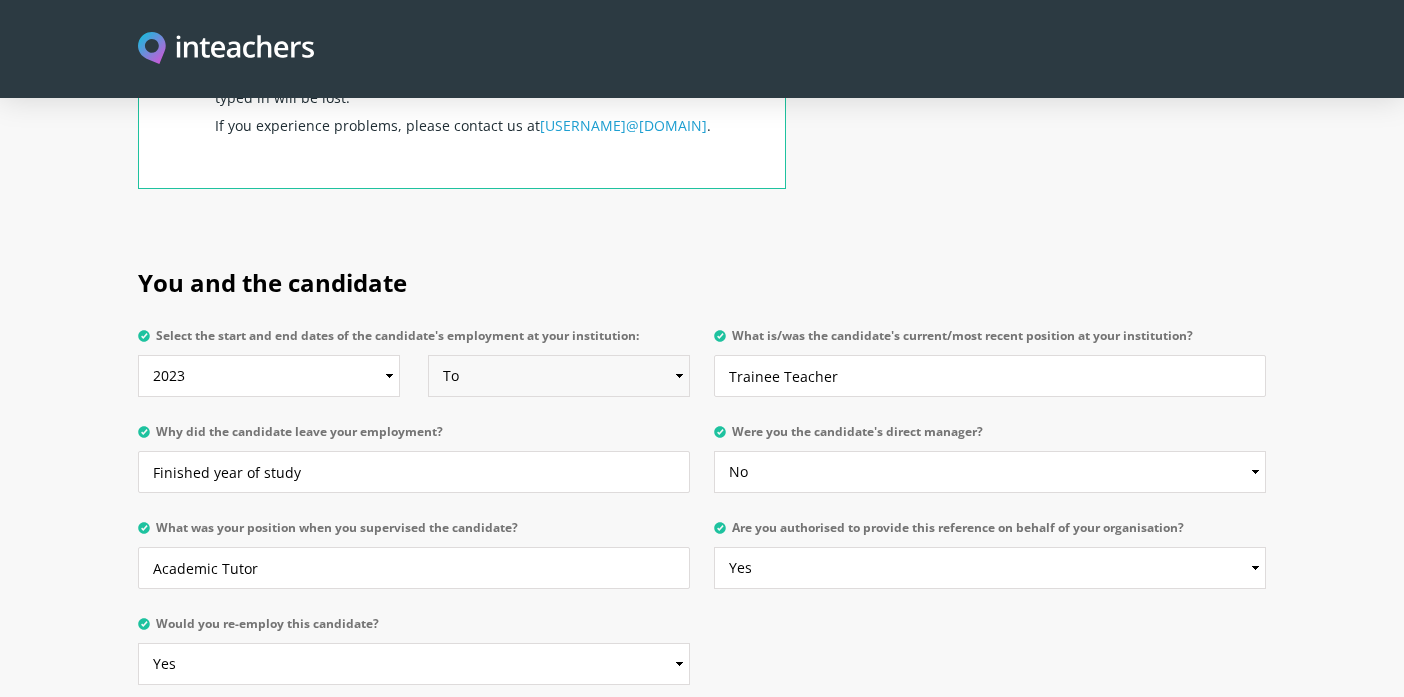 click on "To
Currently
2025
2024
2023
2022
2021
2020
2019
2018
2017
2016
2015
2014
2013
2012
2011
2010
2009
2008
2007
2006
2005
2004
2003
2002
2001
2000
1999
1998
1997
1996
1995
1994
1993
1992
1991
1990
1989
1988
1987
1986
1985
1984
1983
1982
1981
1980
1979
1978
1977
1976
1975
1974
1973
1972
1971
1970" at bounding box center [559, 376] 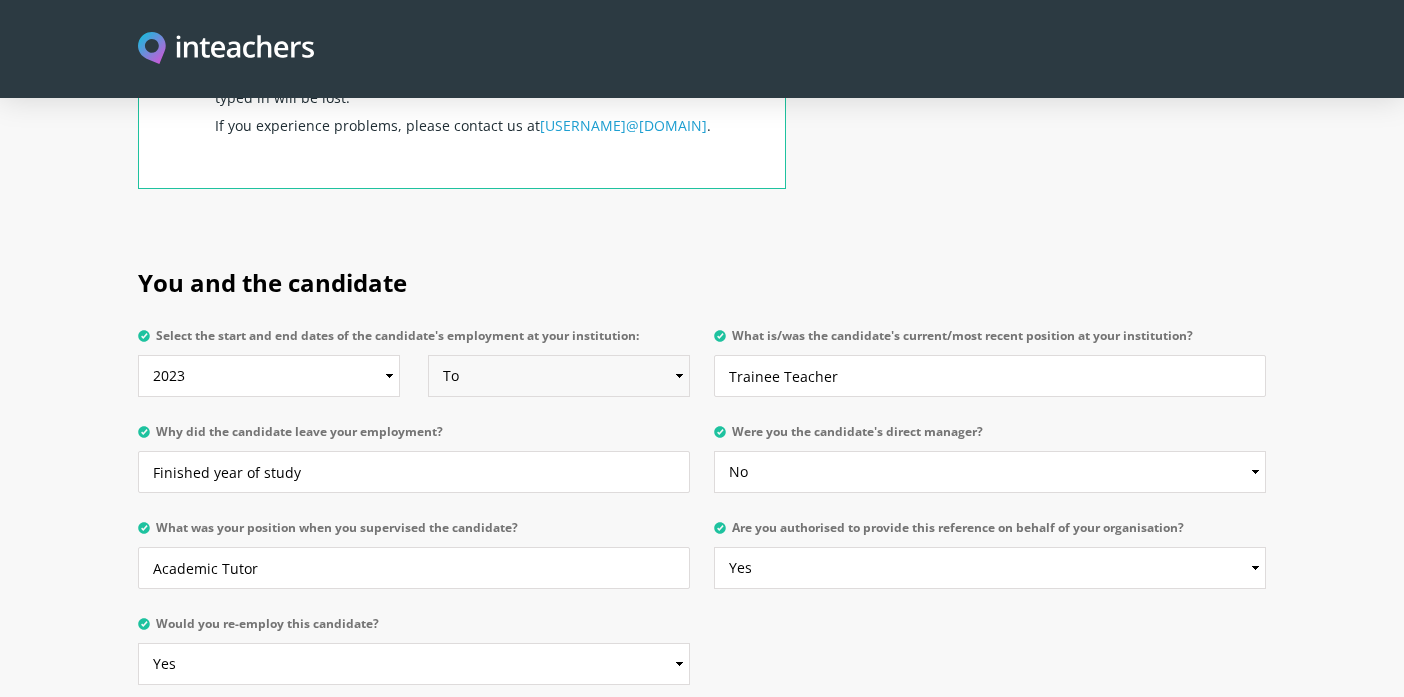 select on "2024" 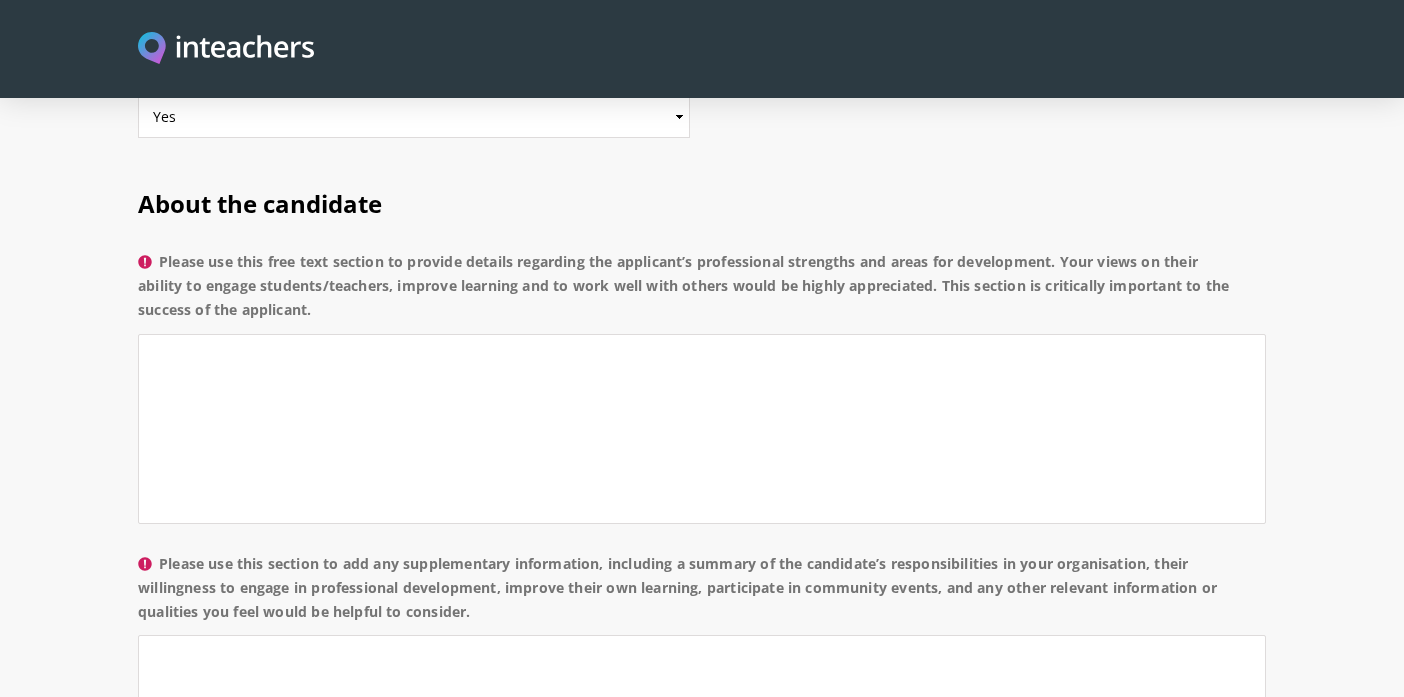 scroll, scrollTop: 1418, scrollLeft: 0, axis: vertical 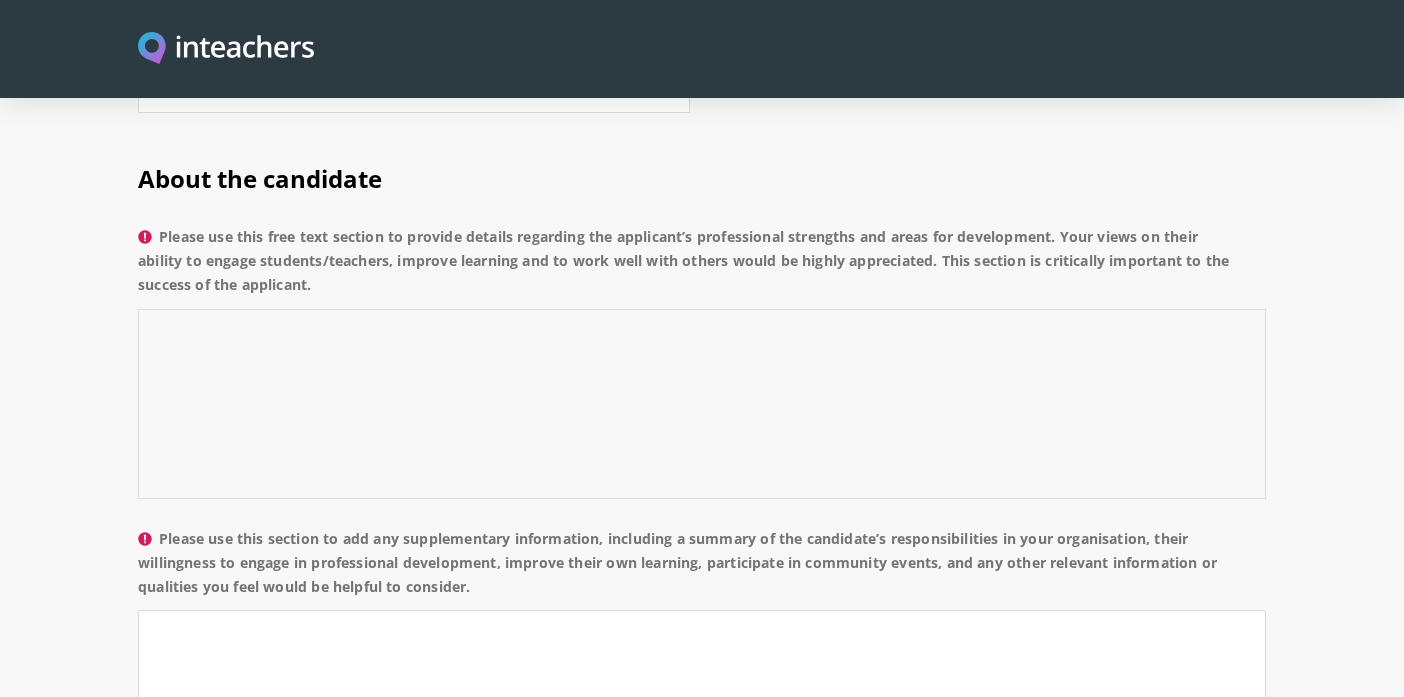 click on "Please use this free text section to provide details regarding the applicant’s professional strengths and areas for development. Your views on their ability to engage students/teachers, improve learning and to work well with others would be highly appreciated. This section is critically important to the success of the applicant." at bounding box center [702, 404] 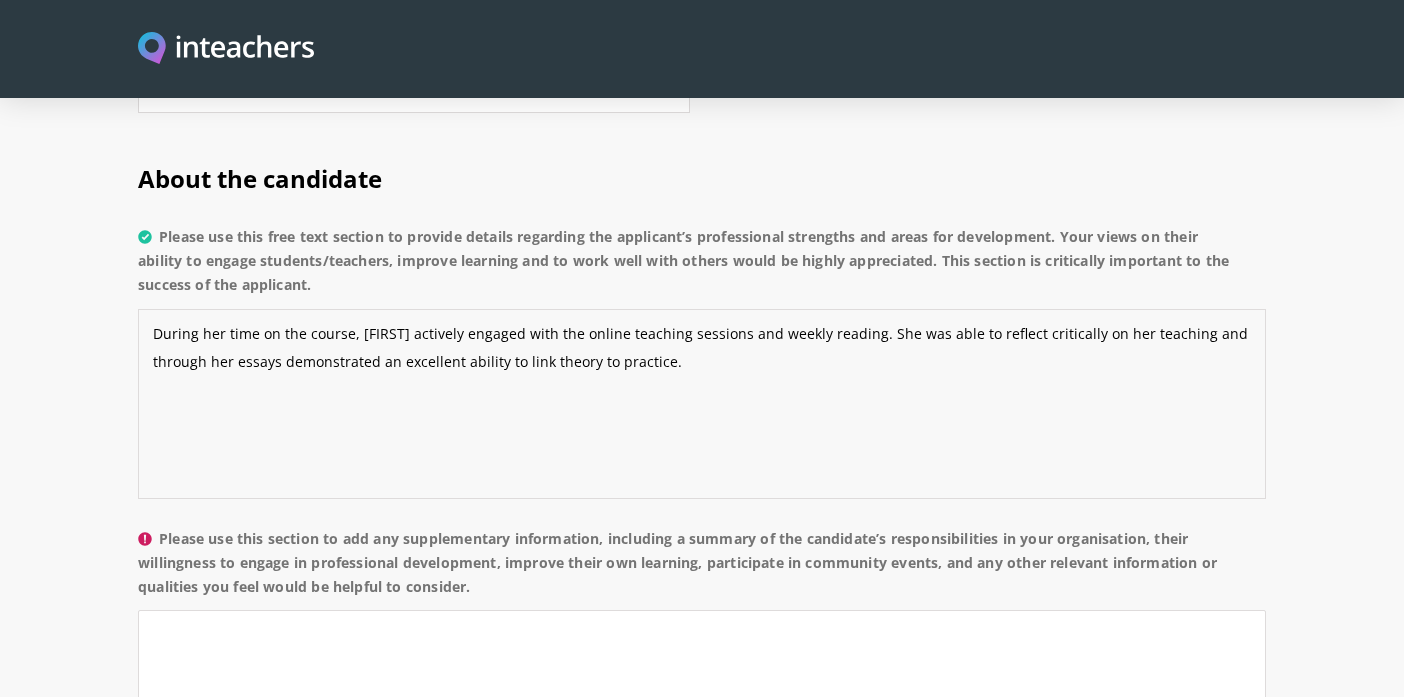 type on "During her time on the course, [FIRST] actively engaged with the online teaching sessions and weekly reading. She was able to reflect critically on her teaching and through her essays demonstrated an excellent ability to link theory to practice." 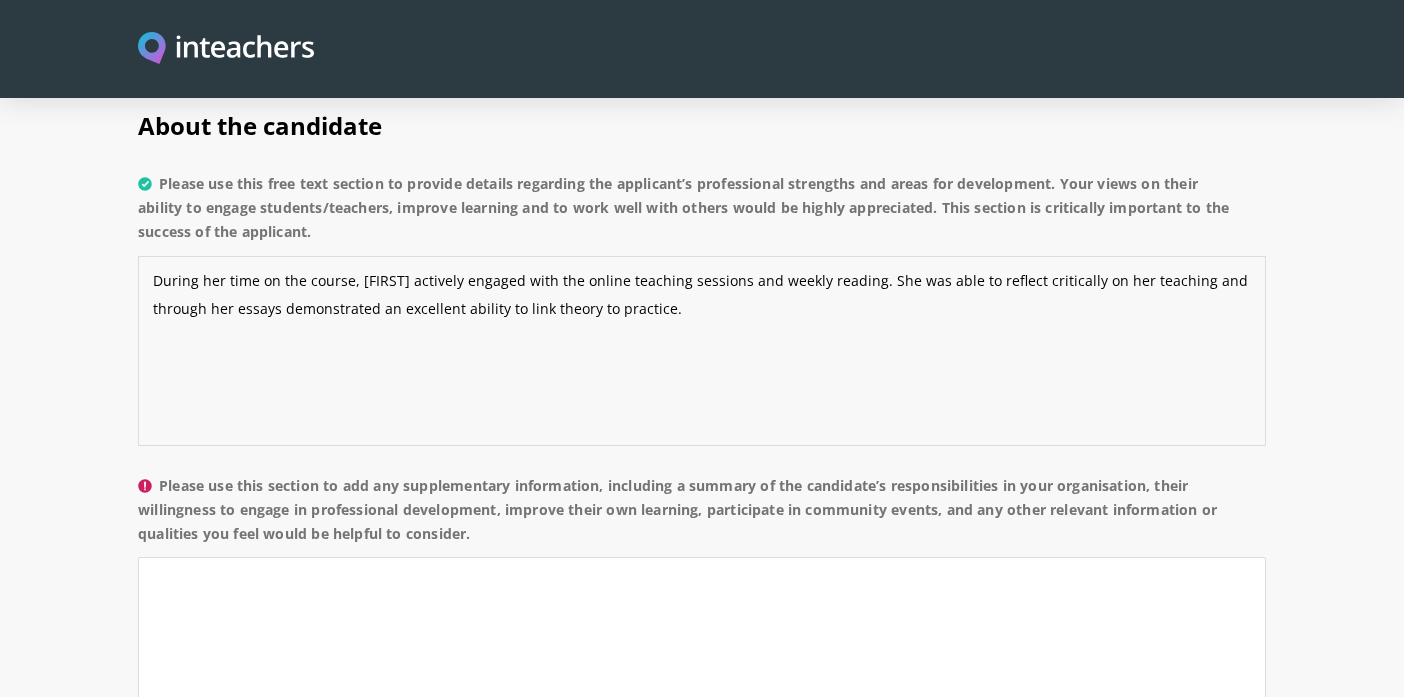 scroll, scrollTop: 1475, scrollLeft: 0, axis: vertical 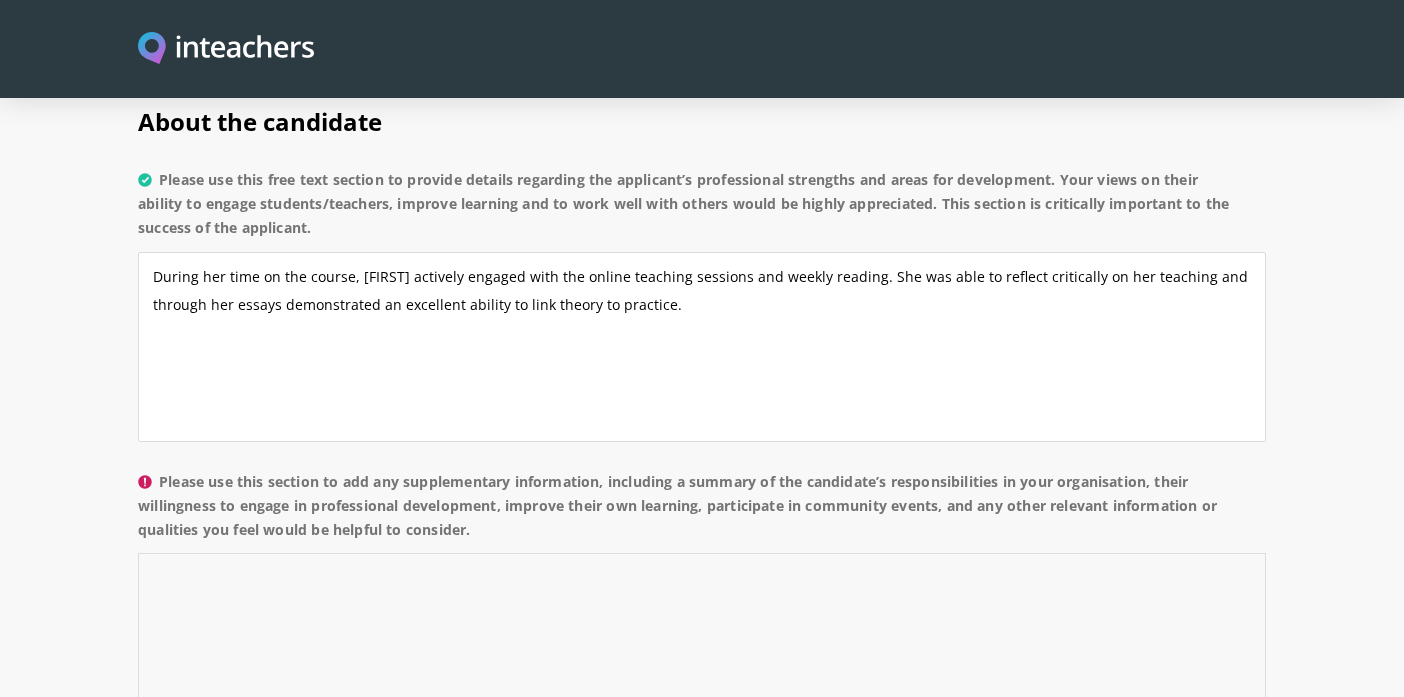 click on "Please use this section to add any supplementary information, including a summary of the candidate’s responsibilities in your organisation, their willingness to engage in professional development, improve their own learning, participate in community events, and any other relevant information or qualities you feel would be helpful to consider." at bounding box center (702, 648) 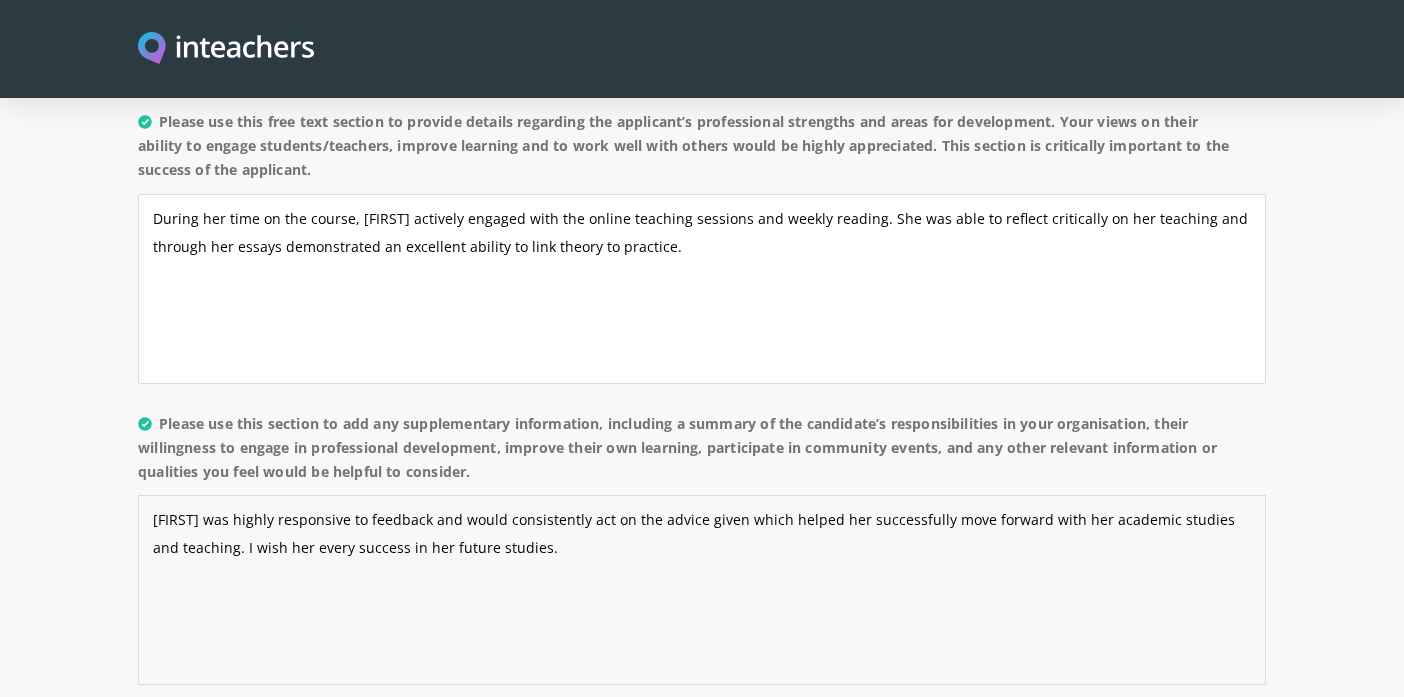 scroll, scrollTop: 1543, scrollLeft: 0, axis: vertical 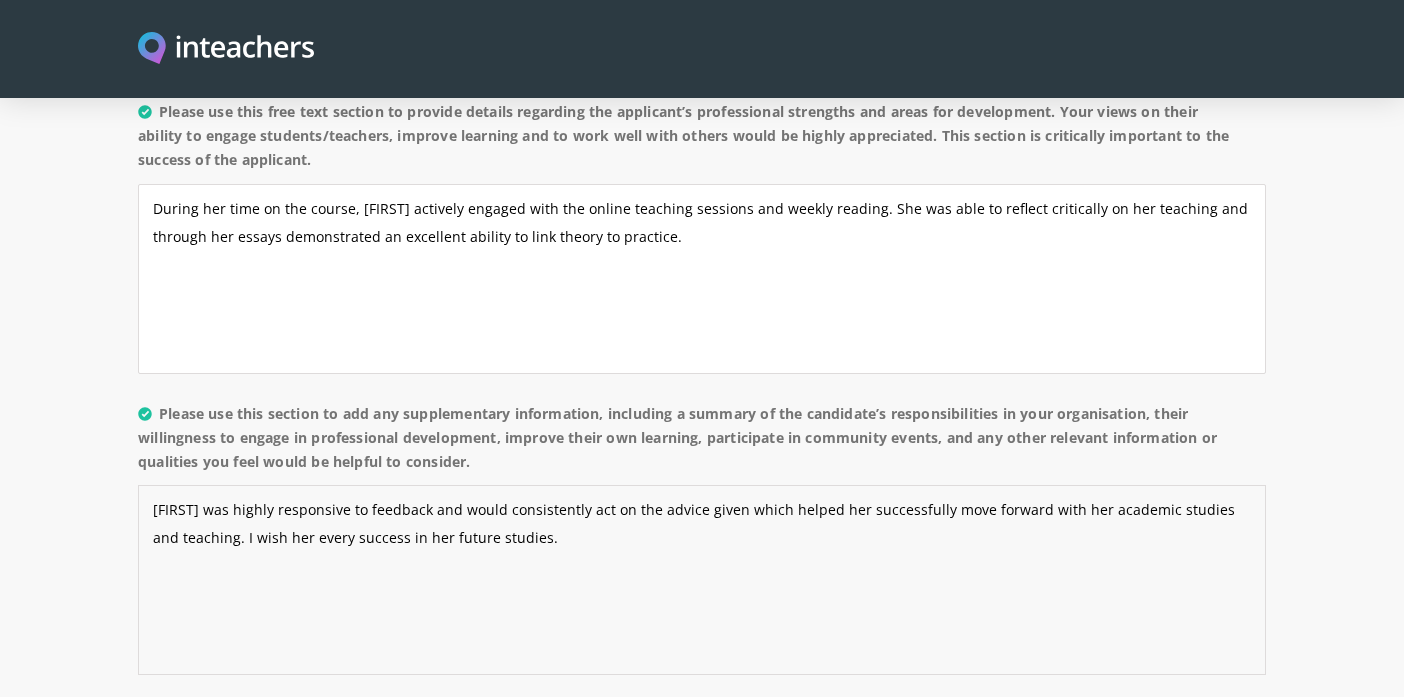drag, startPoint x: 217, startPoint y: 512, endPoint x: 472, endPoint y: 528, distance: 255.50146 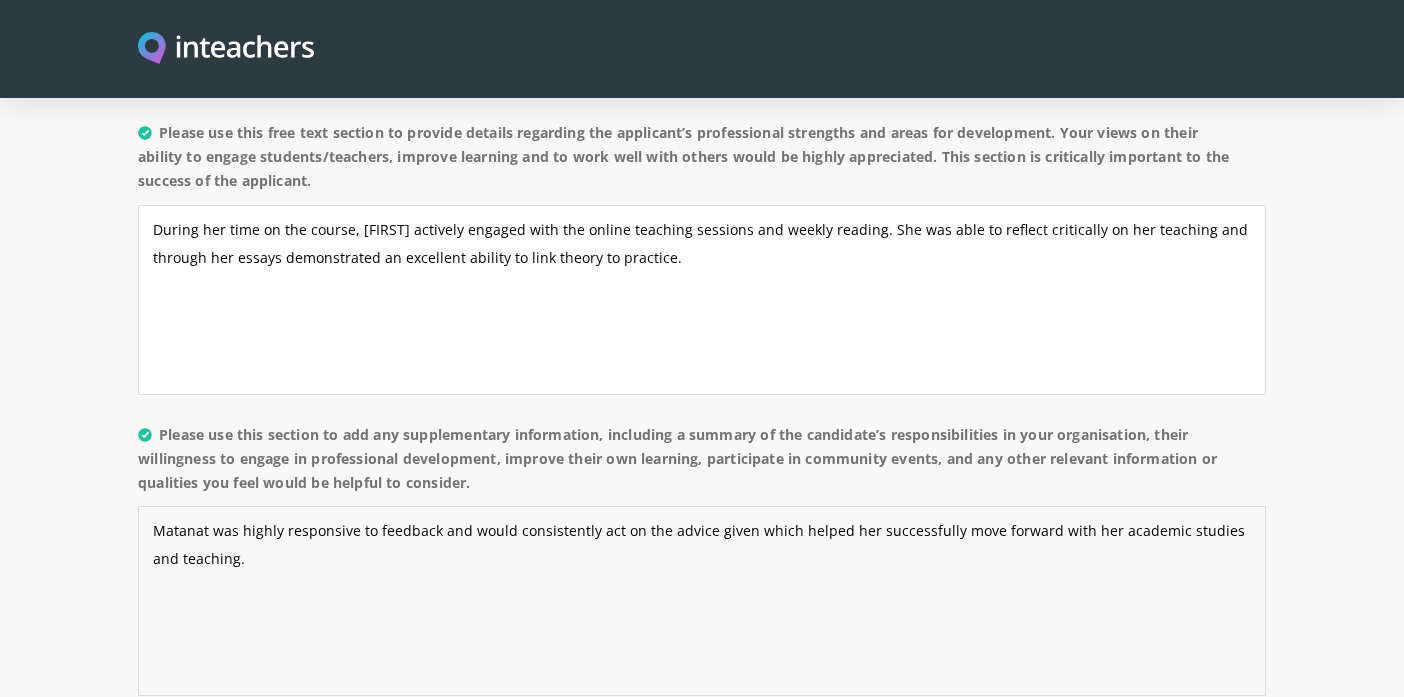 scroll, scrollTop: 1513, scrollLeft: 0, axis: vertical 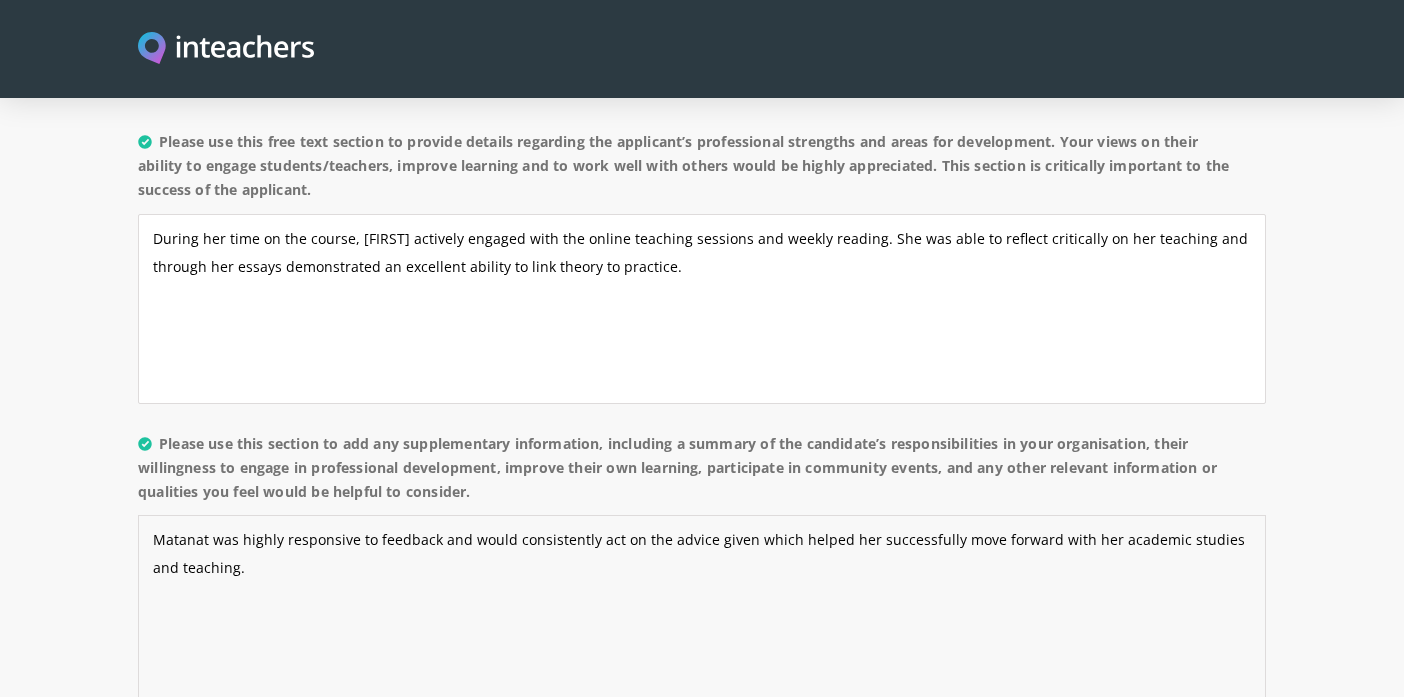 type on "Matanat was highly responsive to feedback and would consistently act on the advice given which helped her successfully move forward with her academic studies and teaching." 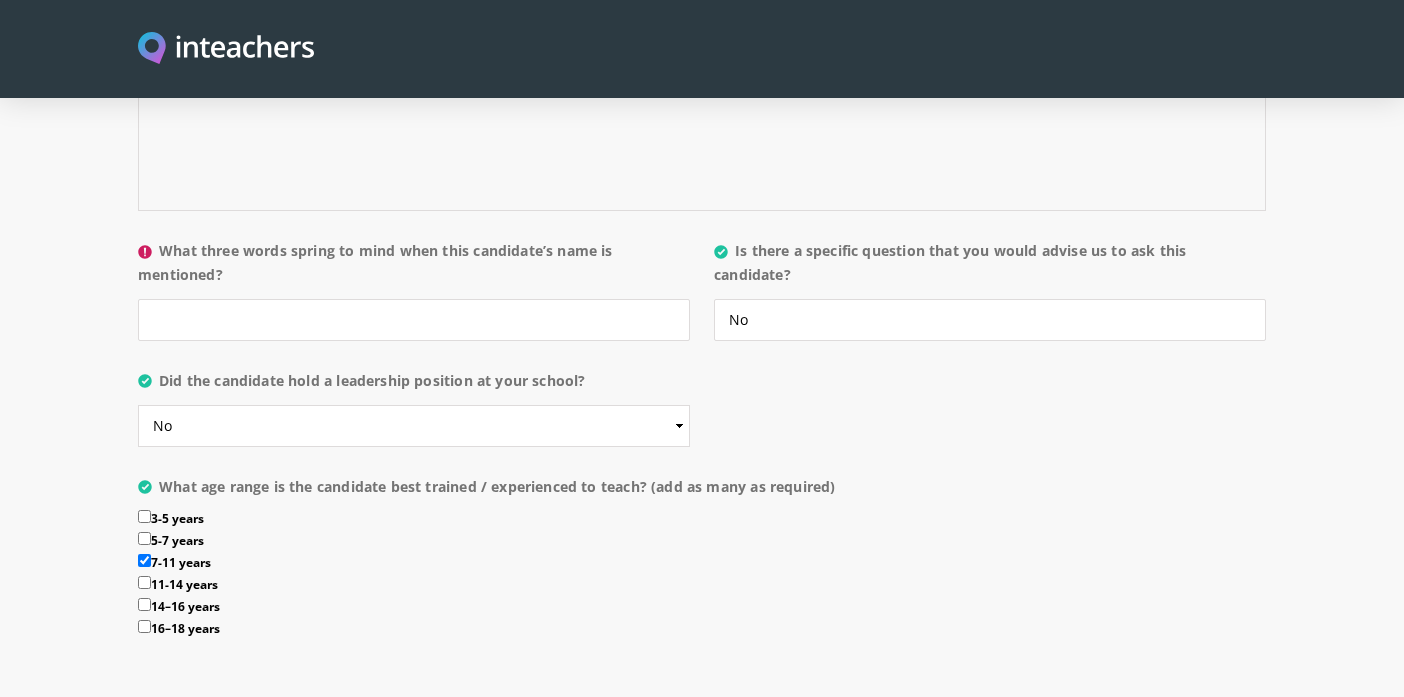 scroll, scrollTop: 2019, scrollLeft: 0, axis: vertical 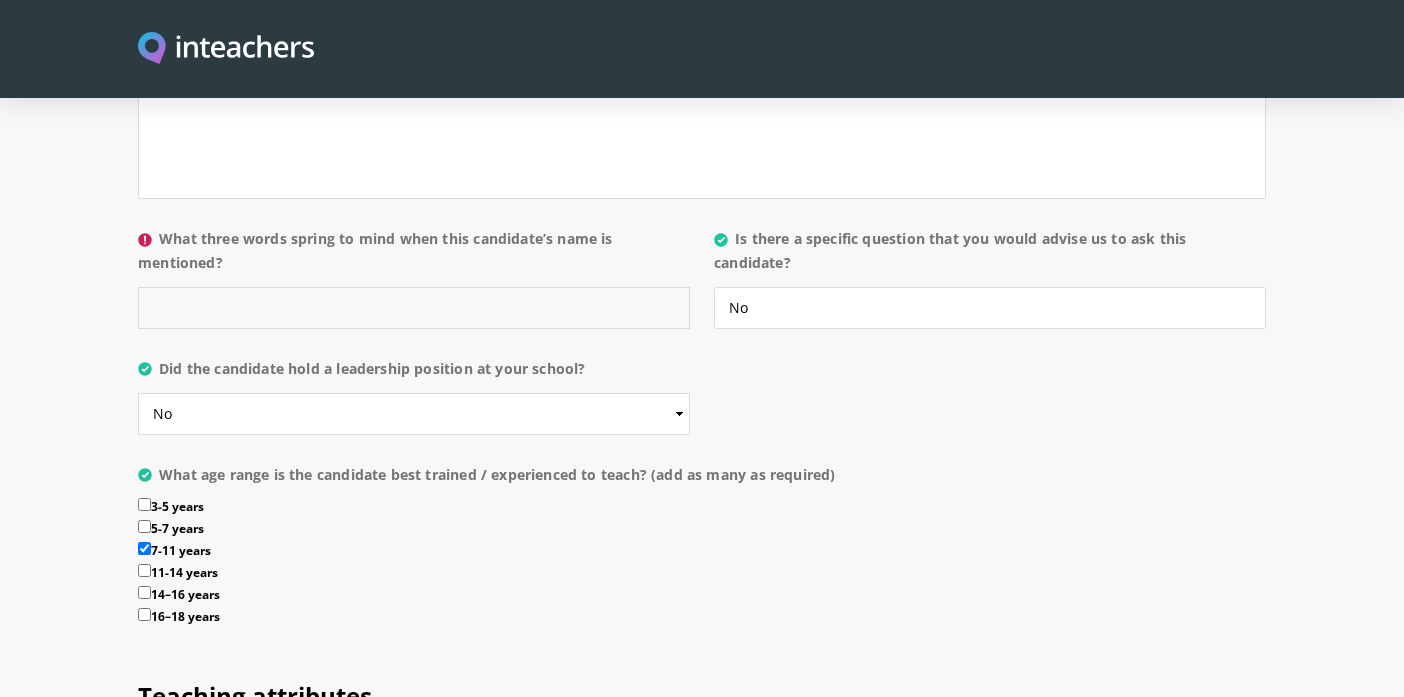 click on "What three words spring to mind when this candidate’s name is mentioned?" at bounding box center [414, 308] 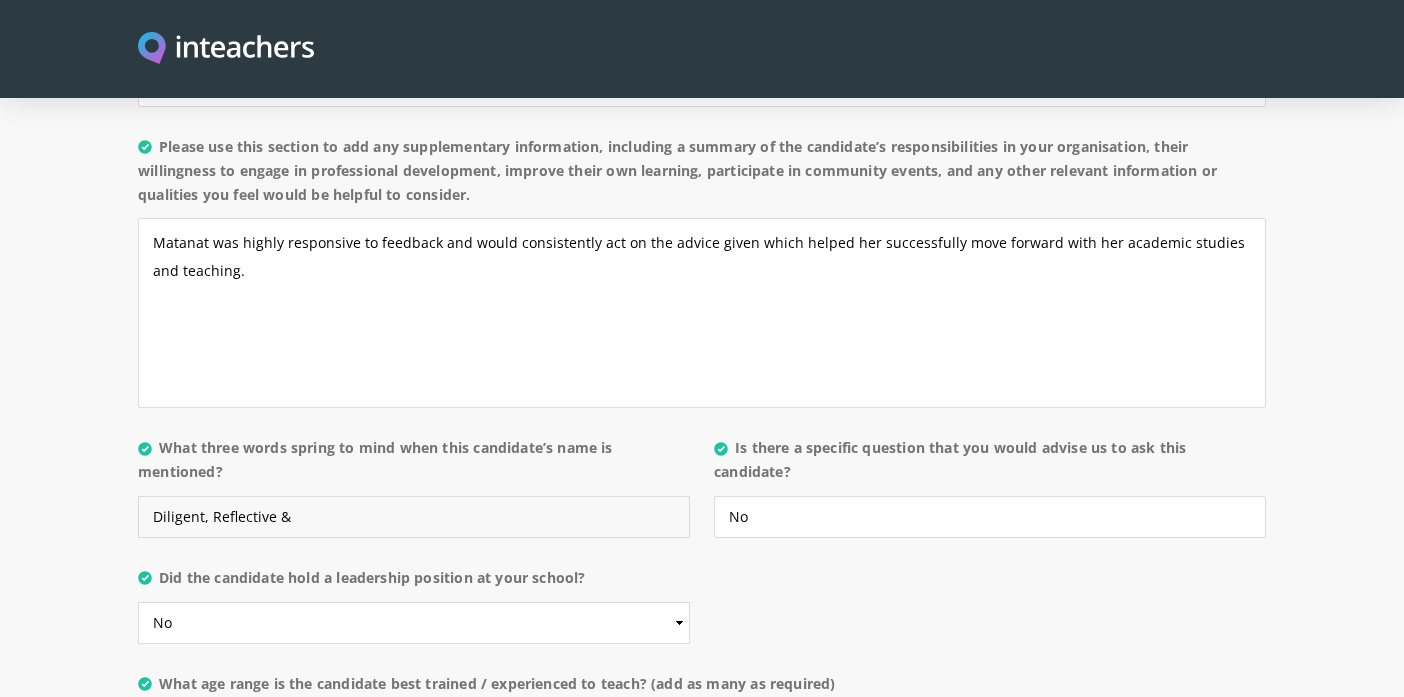 scroll, scrollTop: 1811, scrollLeft: 0, axis: vertical 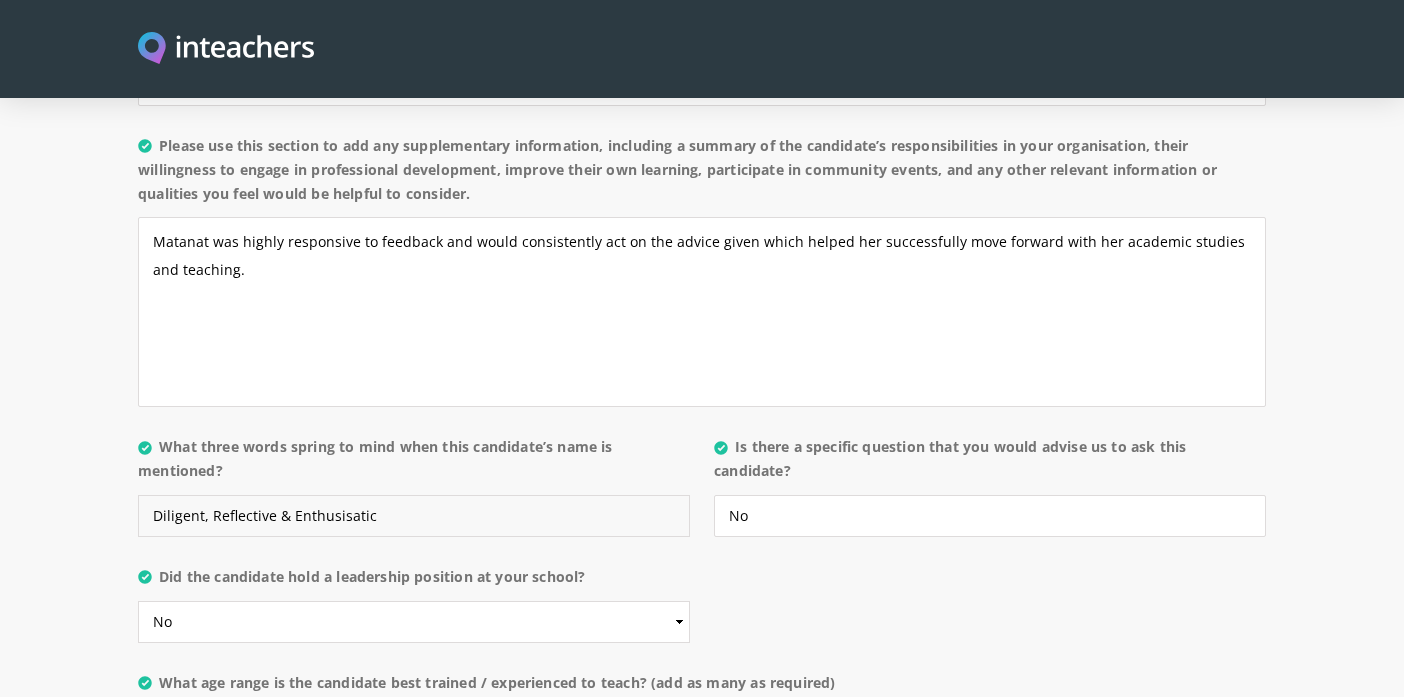 click on "Diligent, Reflective & Enthusisatic" at bounding box center [414, 516] 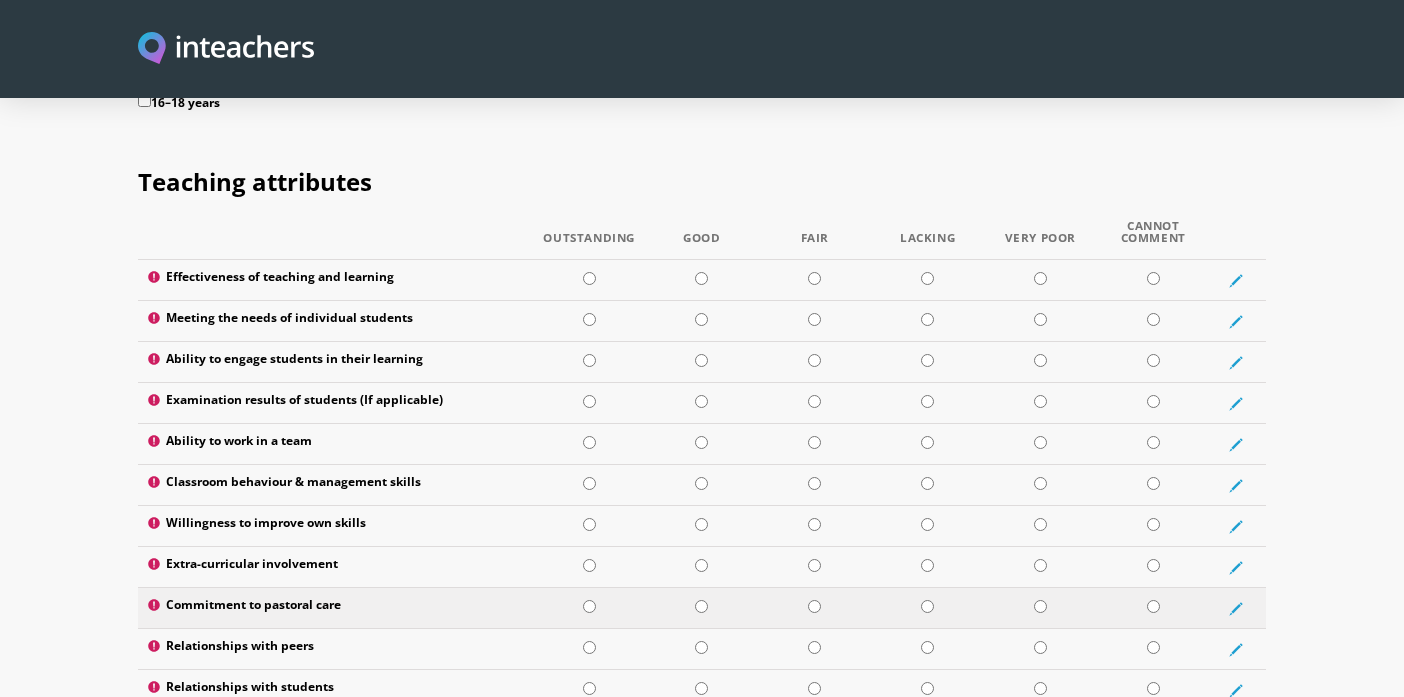 scroll, scrollTop: 2531, scrollLeft: 0, axis: vertical 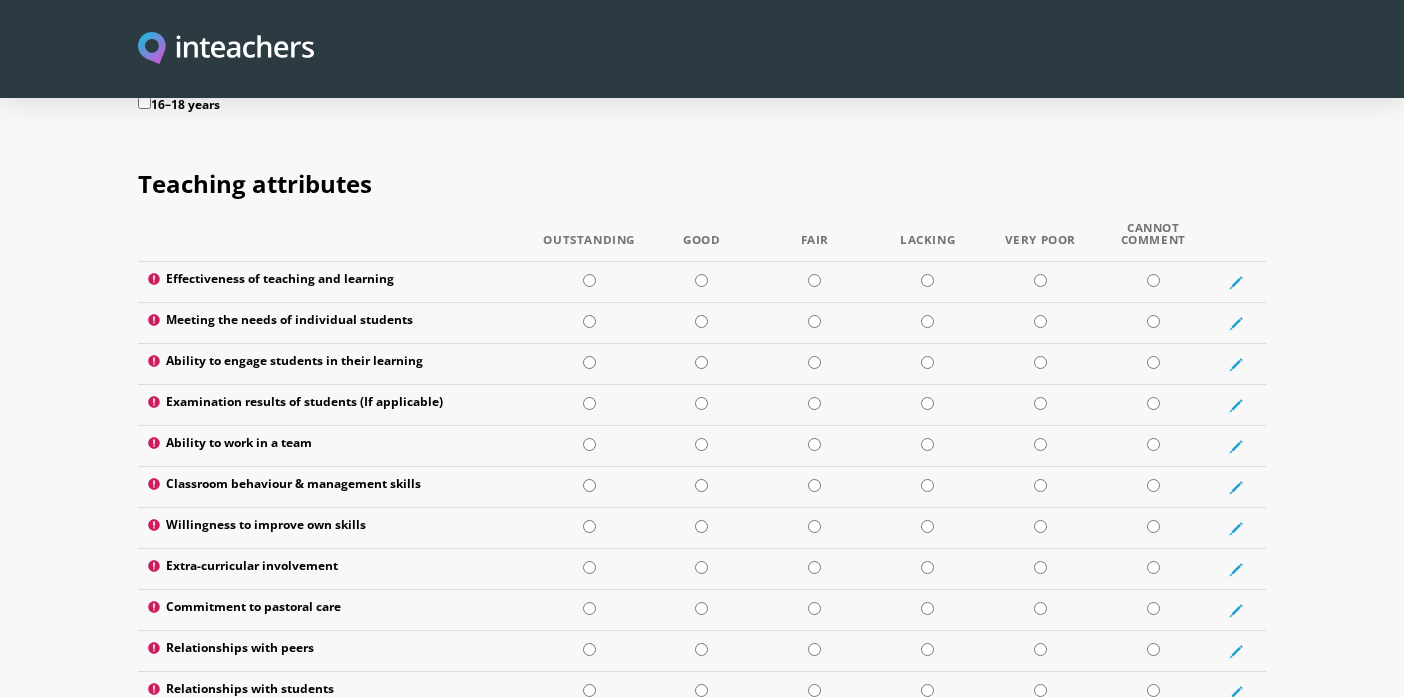 type on "Diligent, Reflective & Enthusiastic" 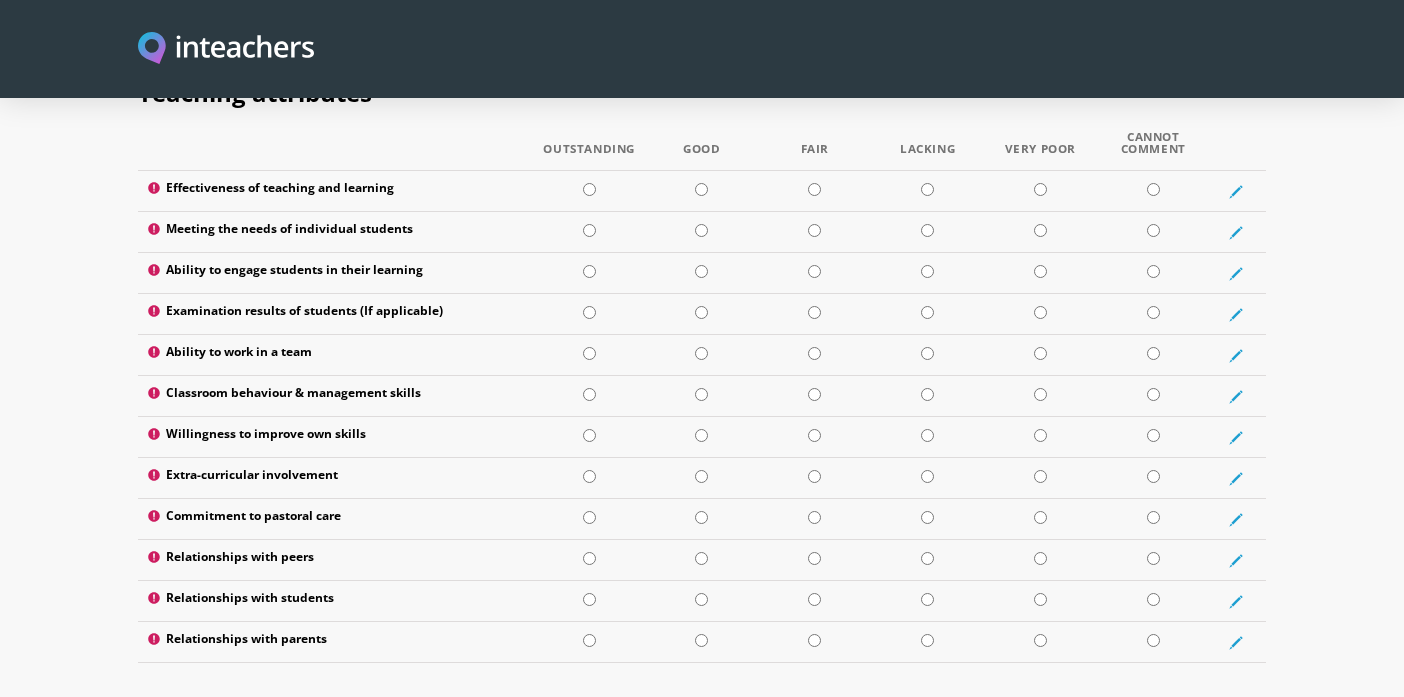 scroll, scrollTop: 2626, scrollLeft: 0, axis: vertical 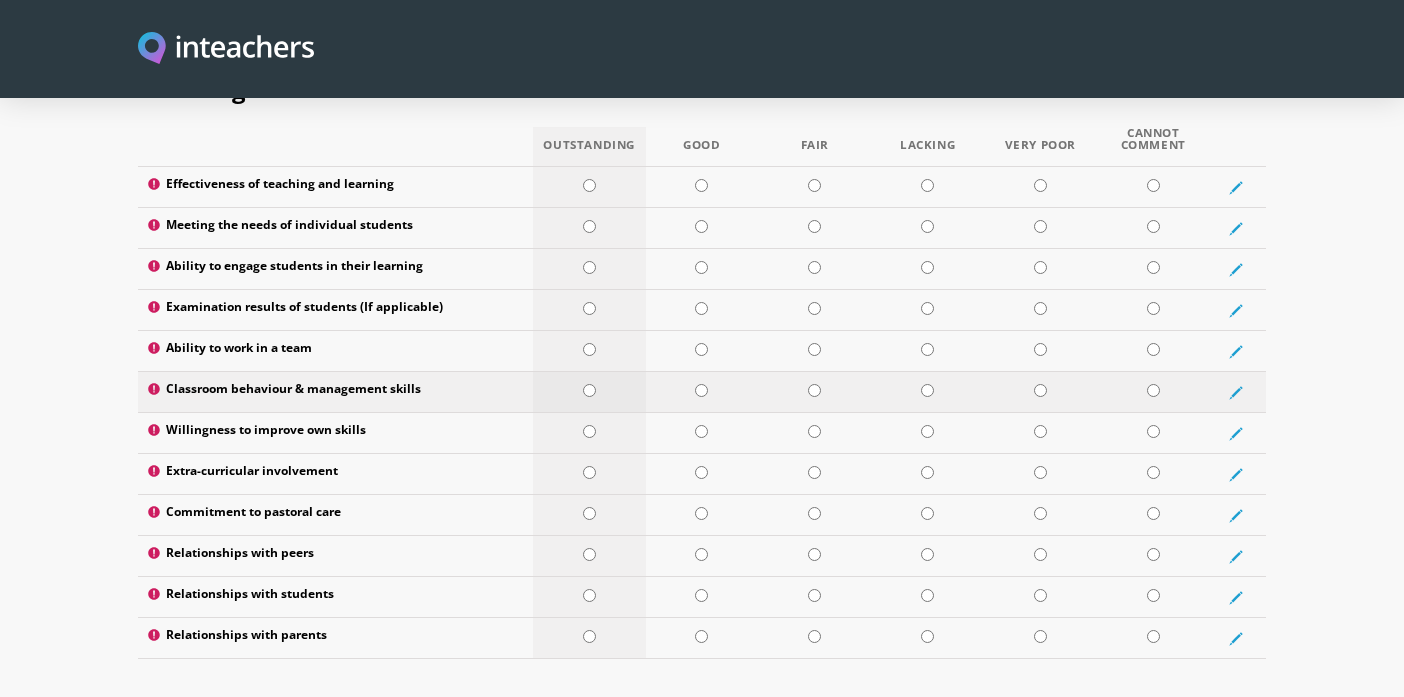click at bounding box center (589, 390) 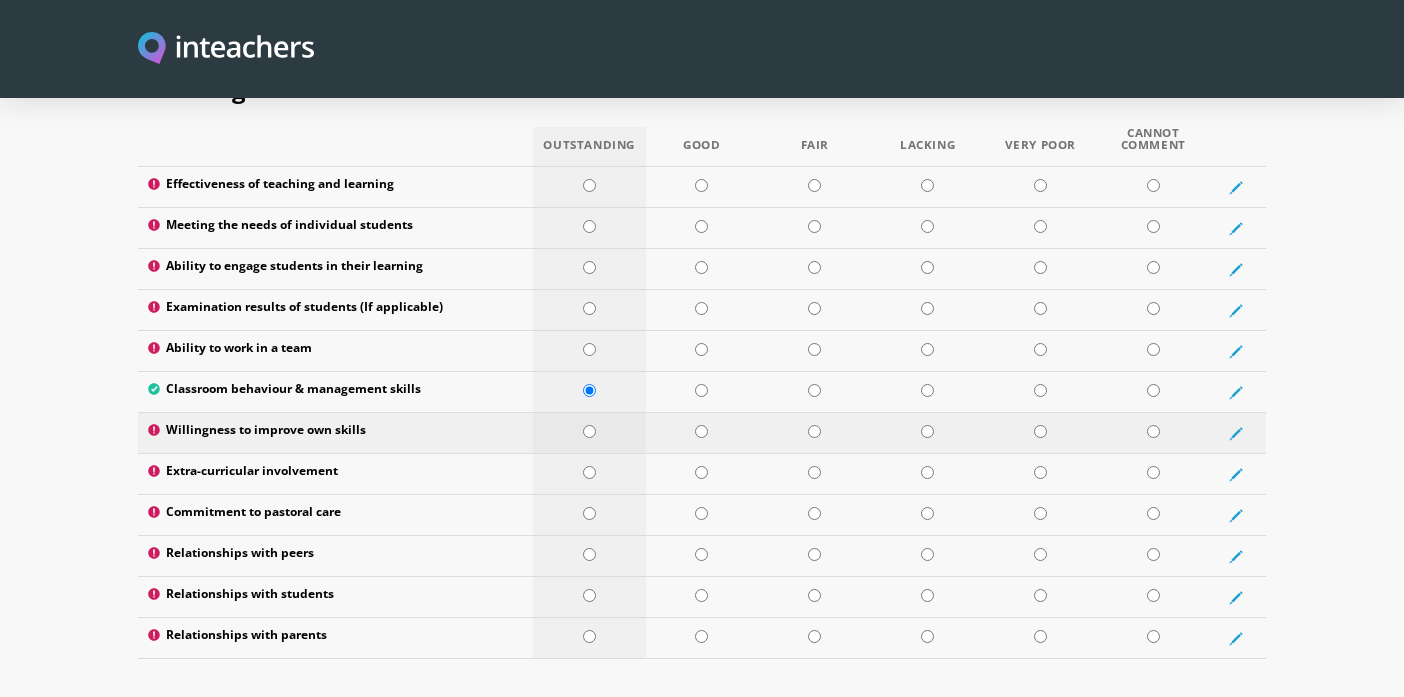 click at bounding box center [589, 431] 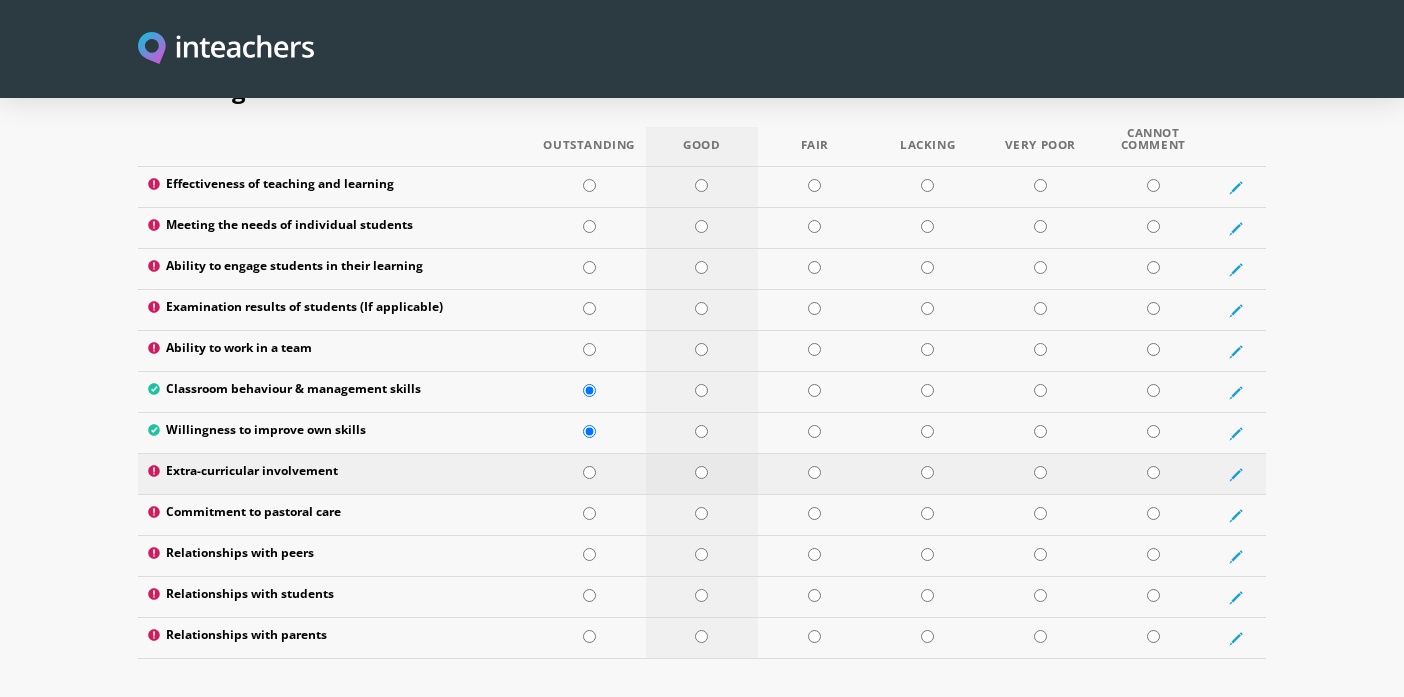 click at bounding box center [701, 472] 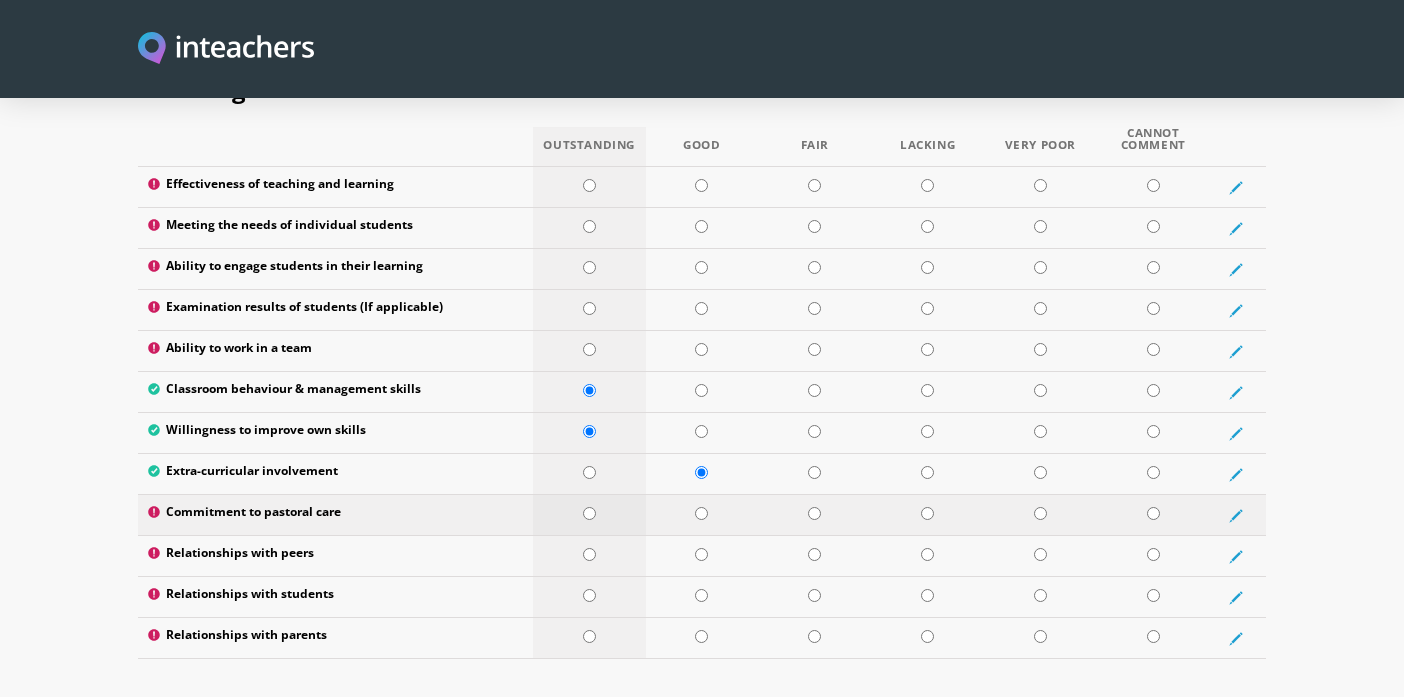 click at bounding box center [589, 513] 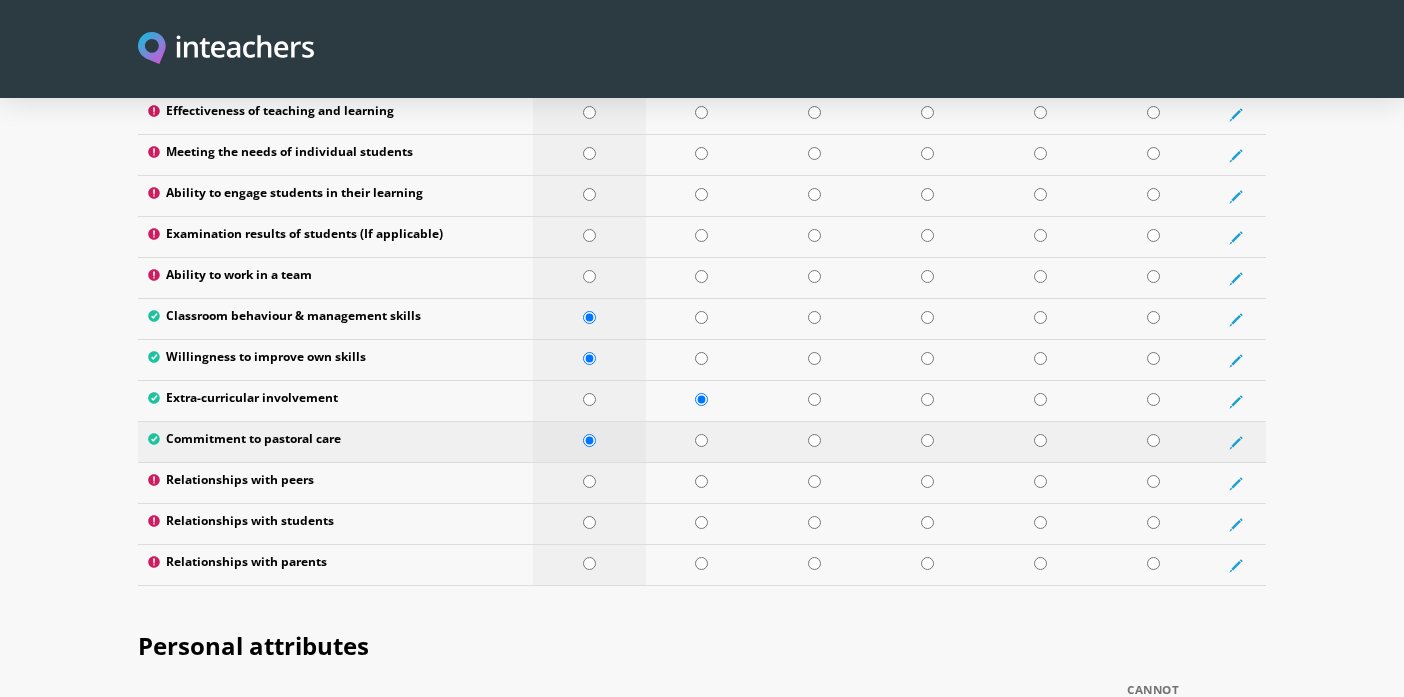 scroll, scrollTop: 2730, scrollLeft: 0, axis: vertical 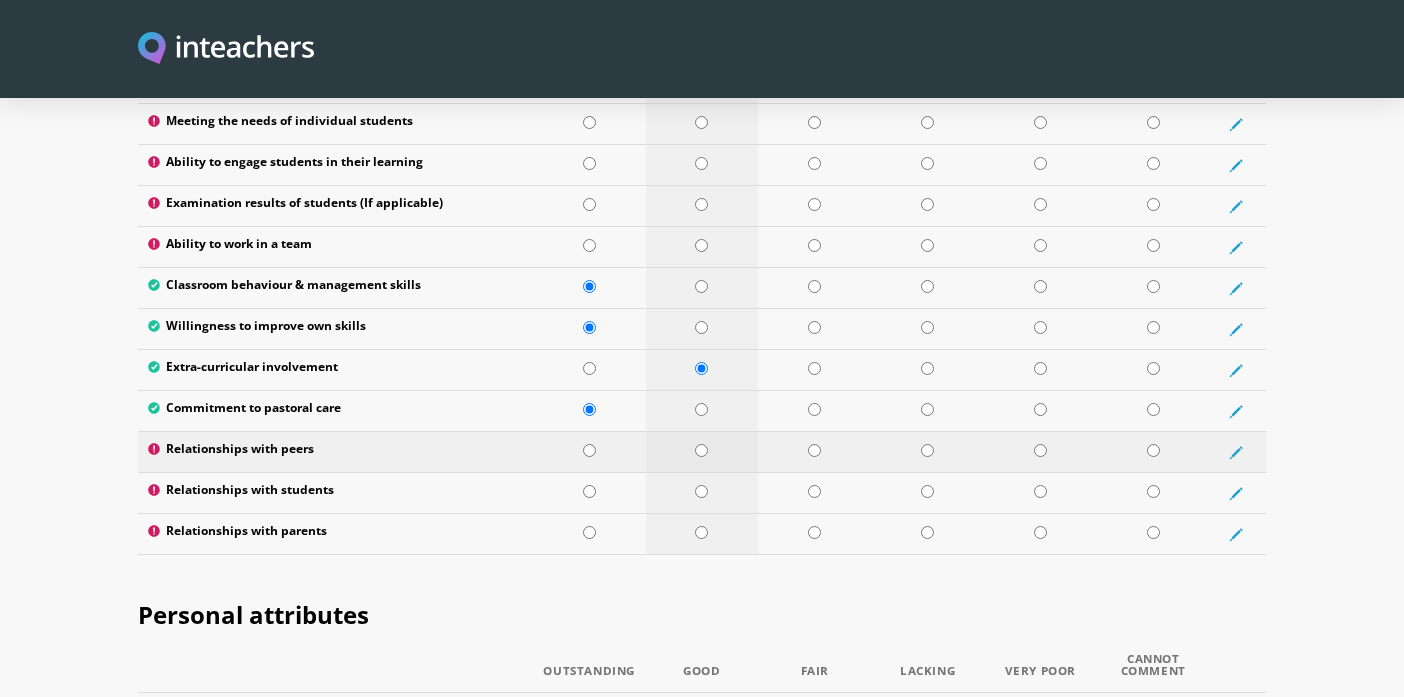 click at bounding box center [701, 450] 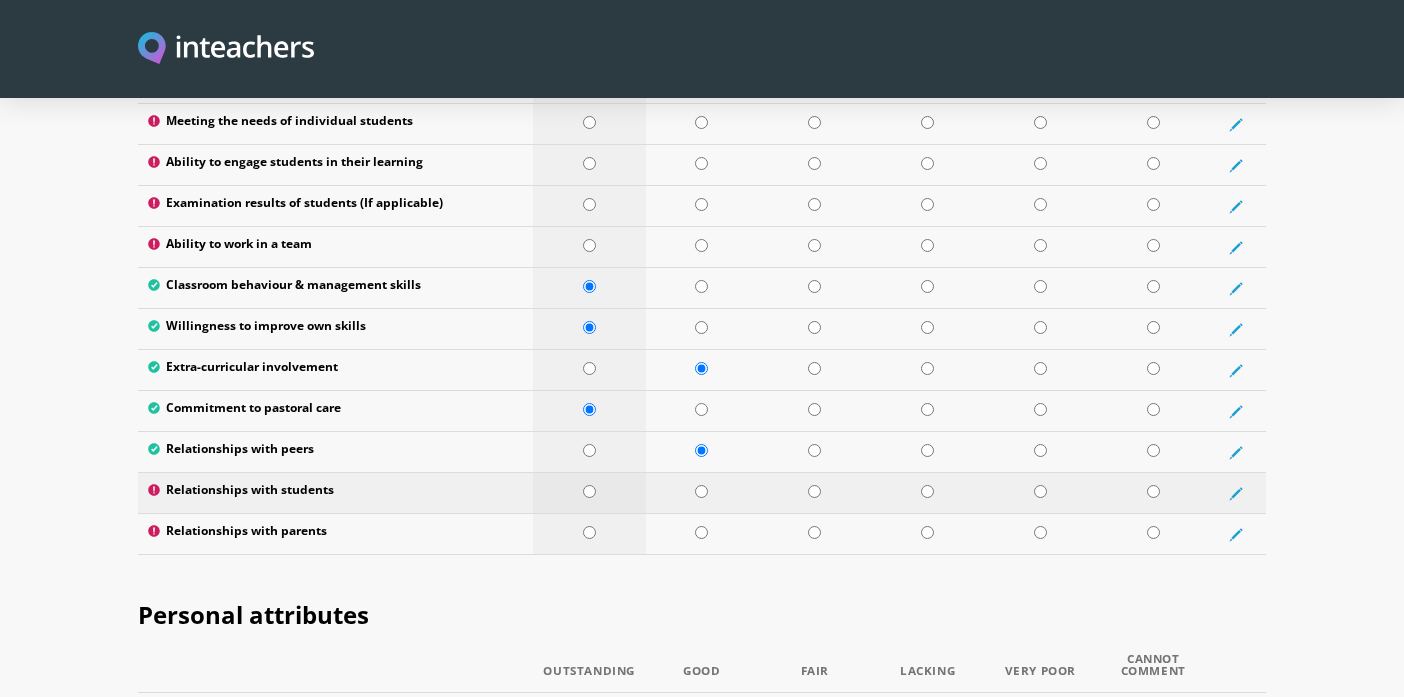 click at bounding box center [589, 491] 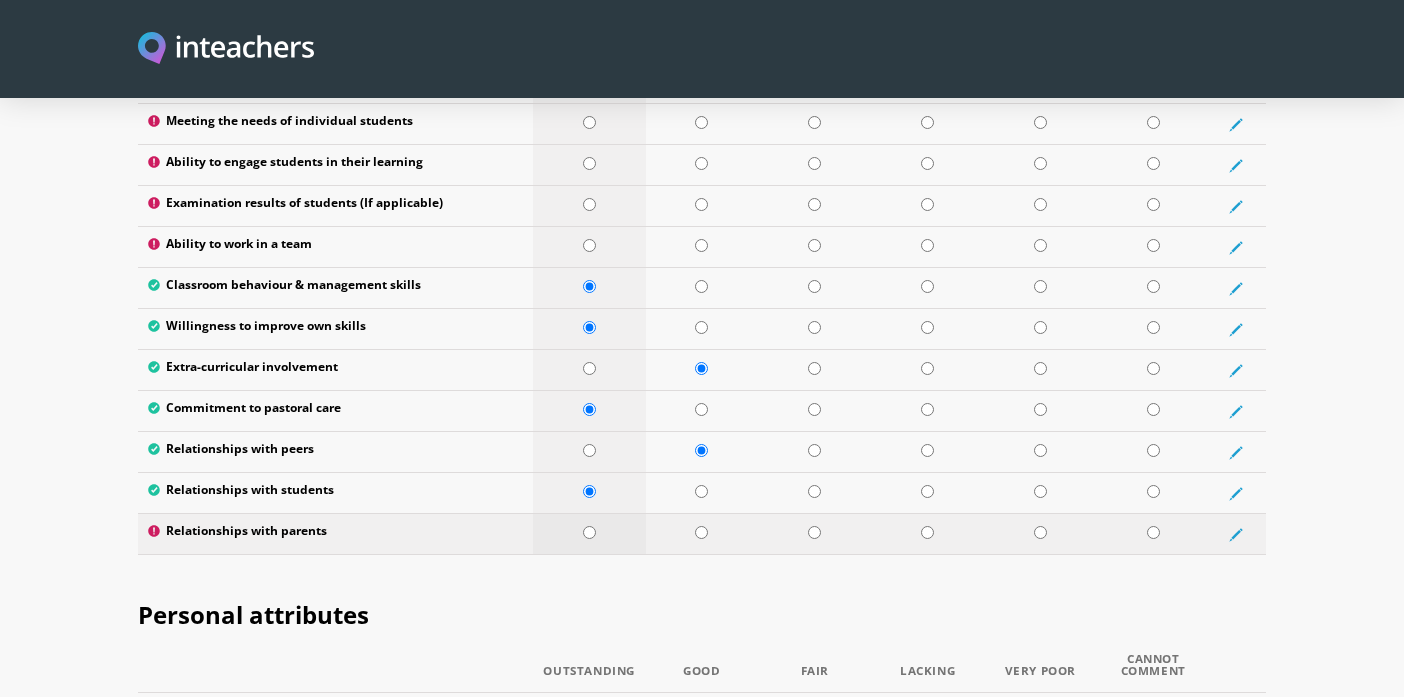 click at bounding box center (589, 532) 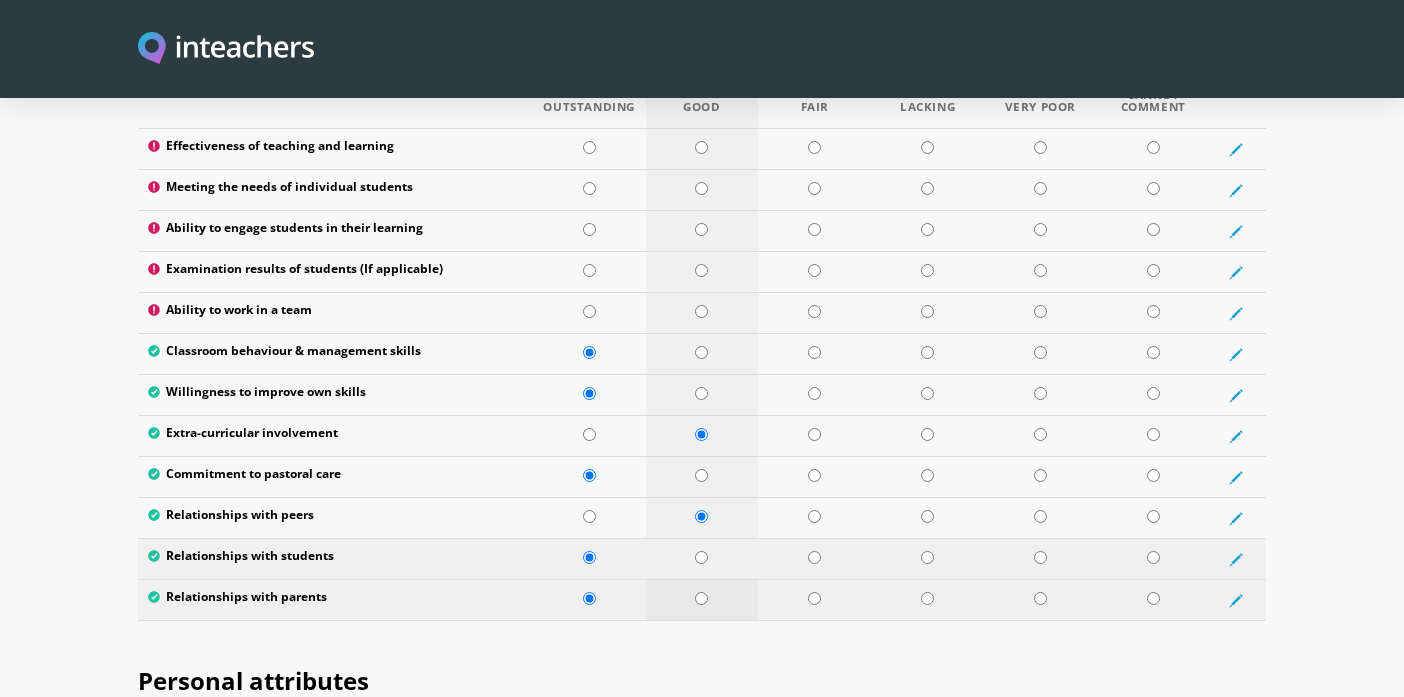 scroll, scrollTop: 2659, scrollLeft: 0, axis: vertical 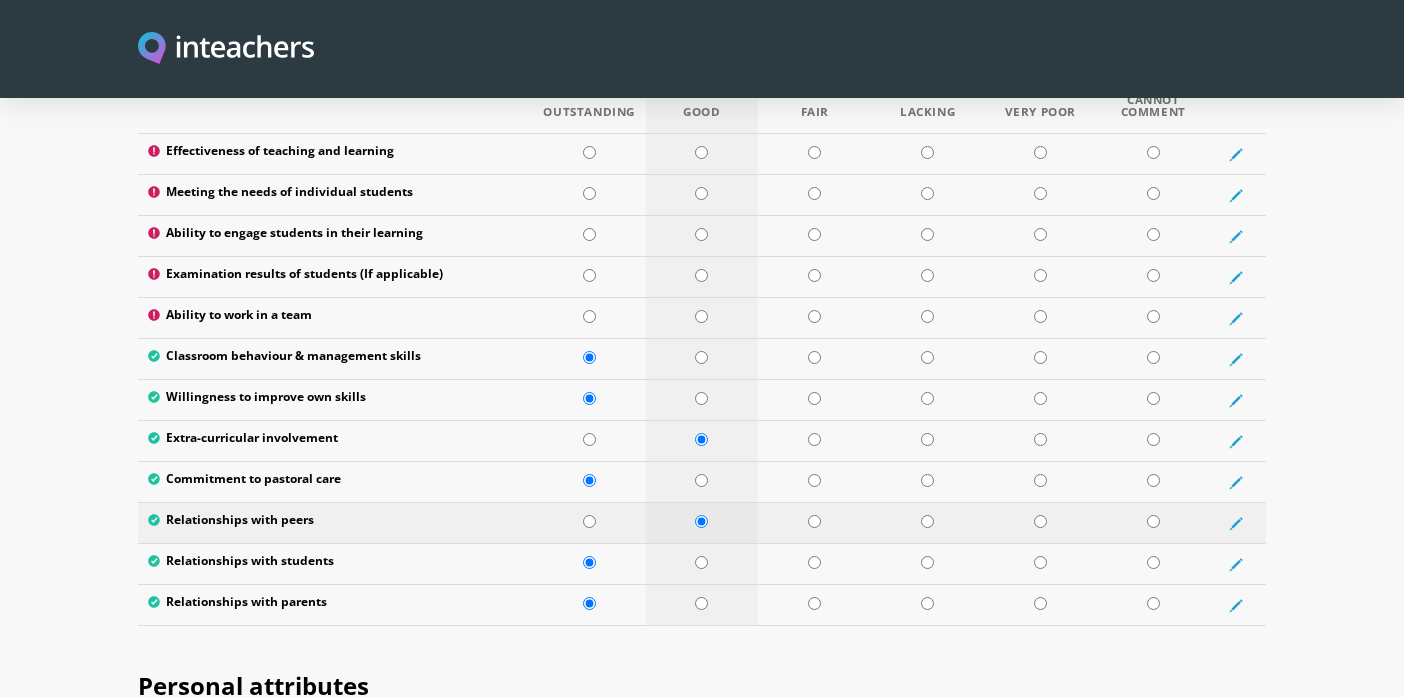 click at bounding box center (701, 521) 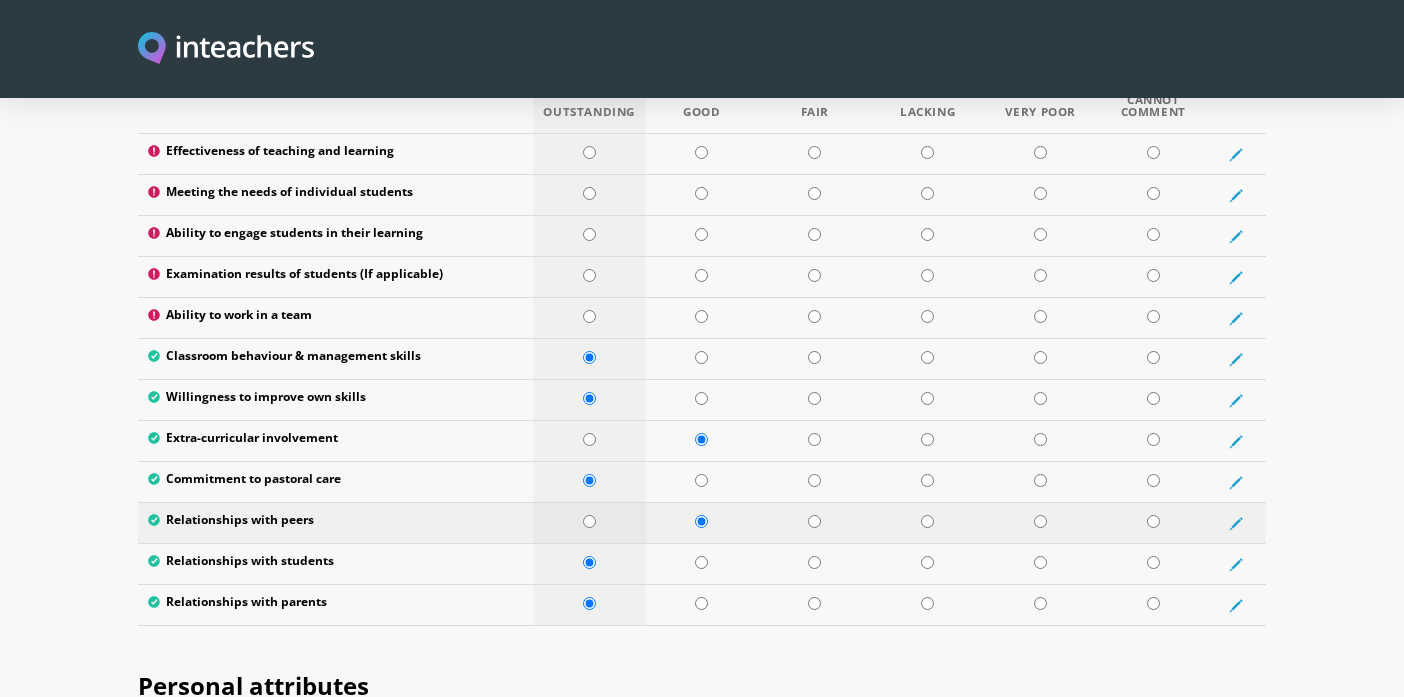 click at bounding box center (589, 521) 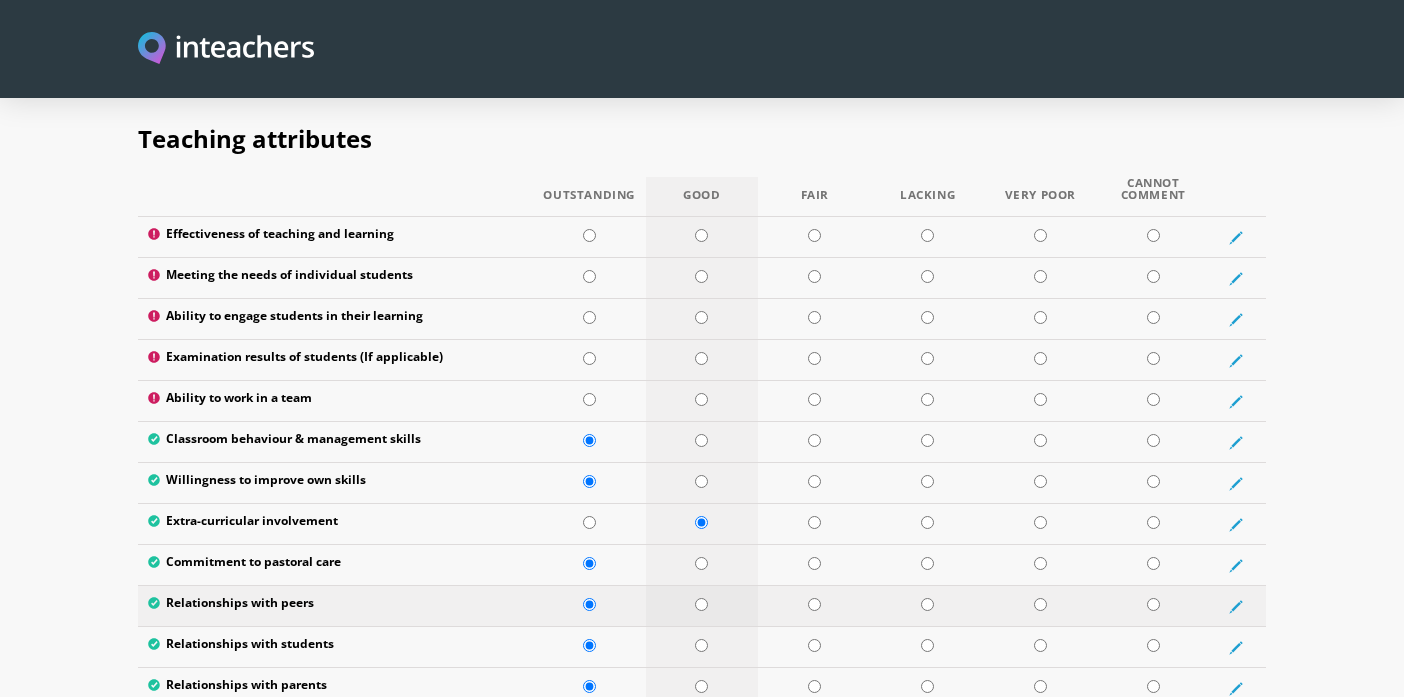 scroll, scrollTop: 2574, scrollLeft: 0, axis: vertical 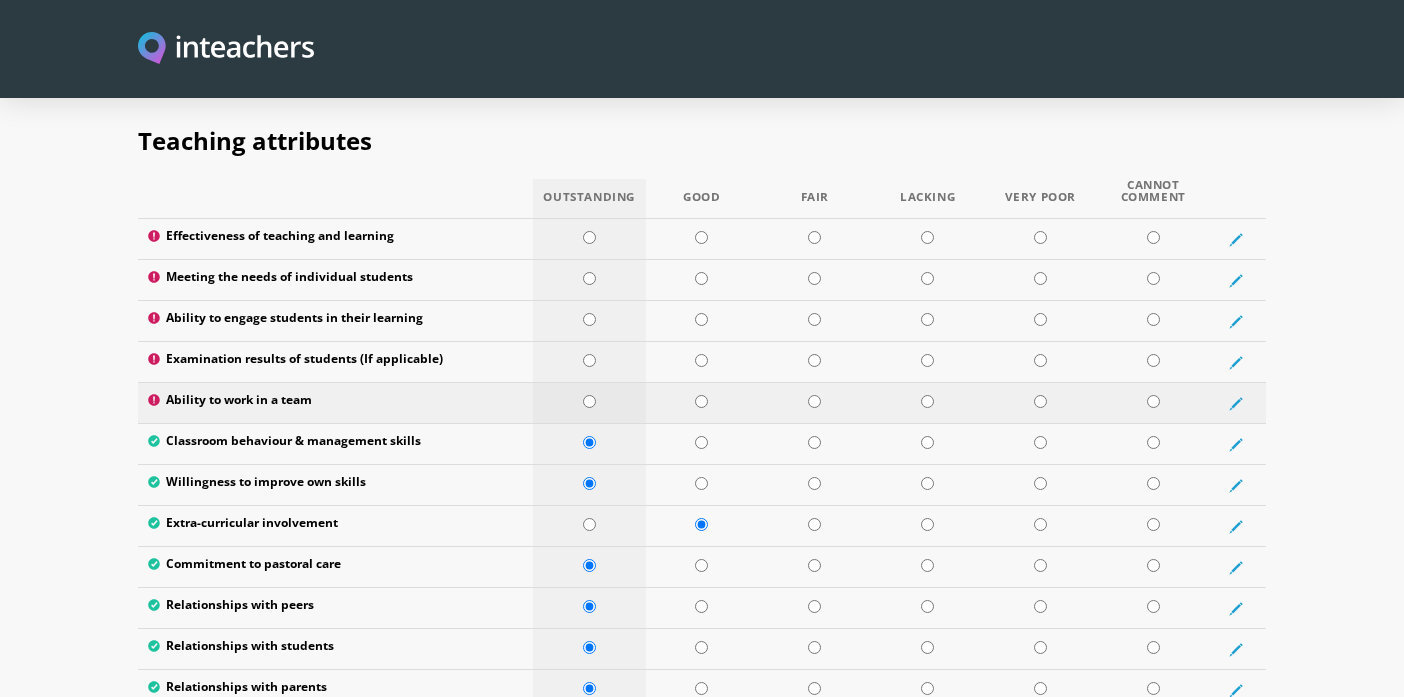 click at bounding box center (589, 401) 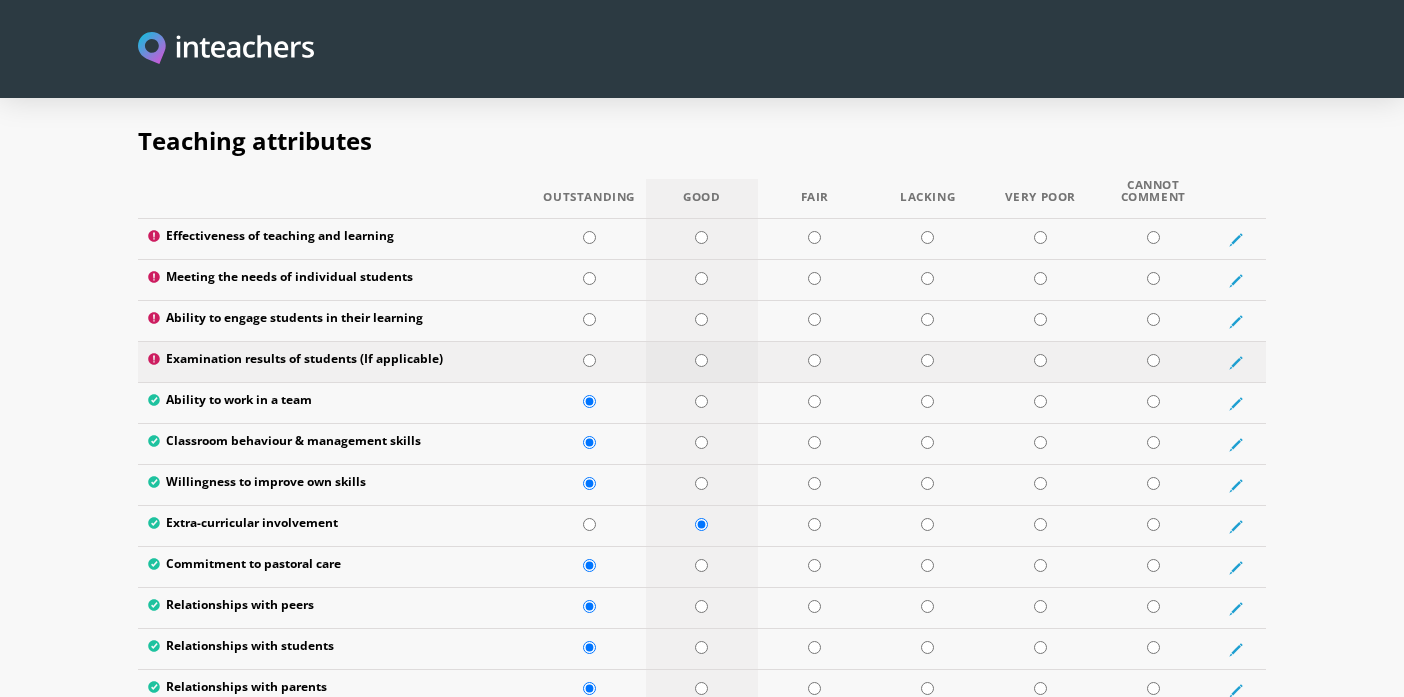 click at bounding box center (701, 360) 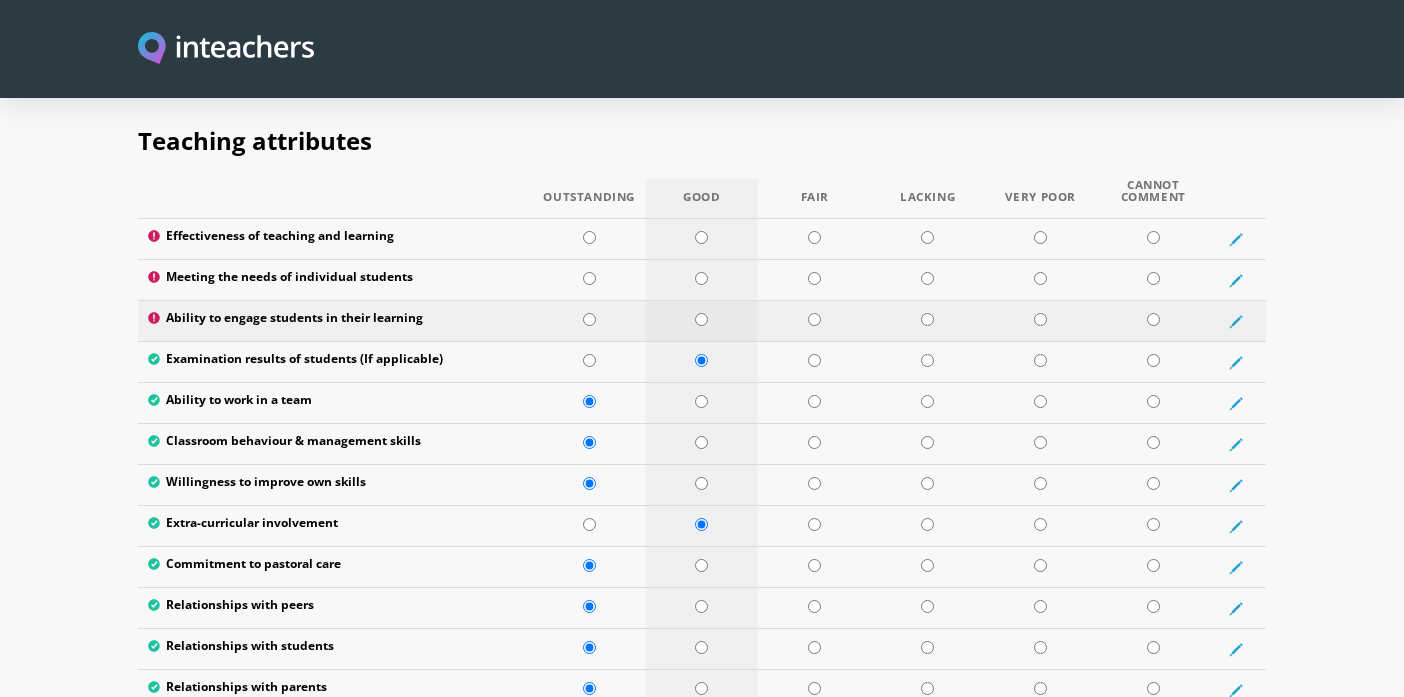 click at bounding box center [701, 319] 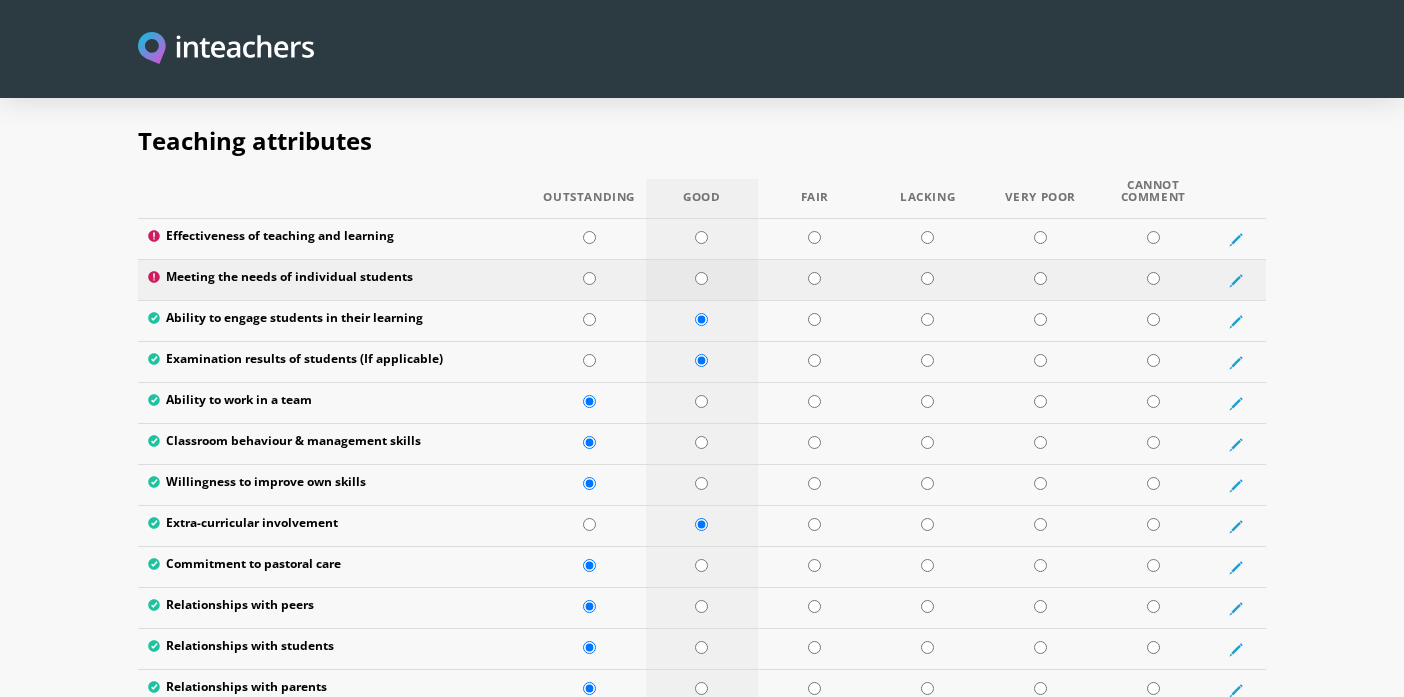 click at bounding box center [701, 278] 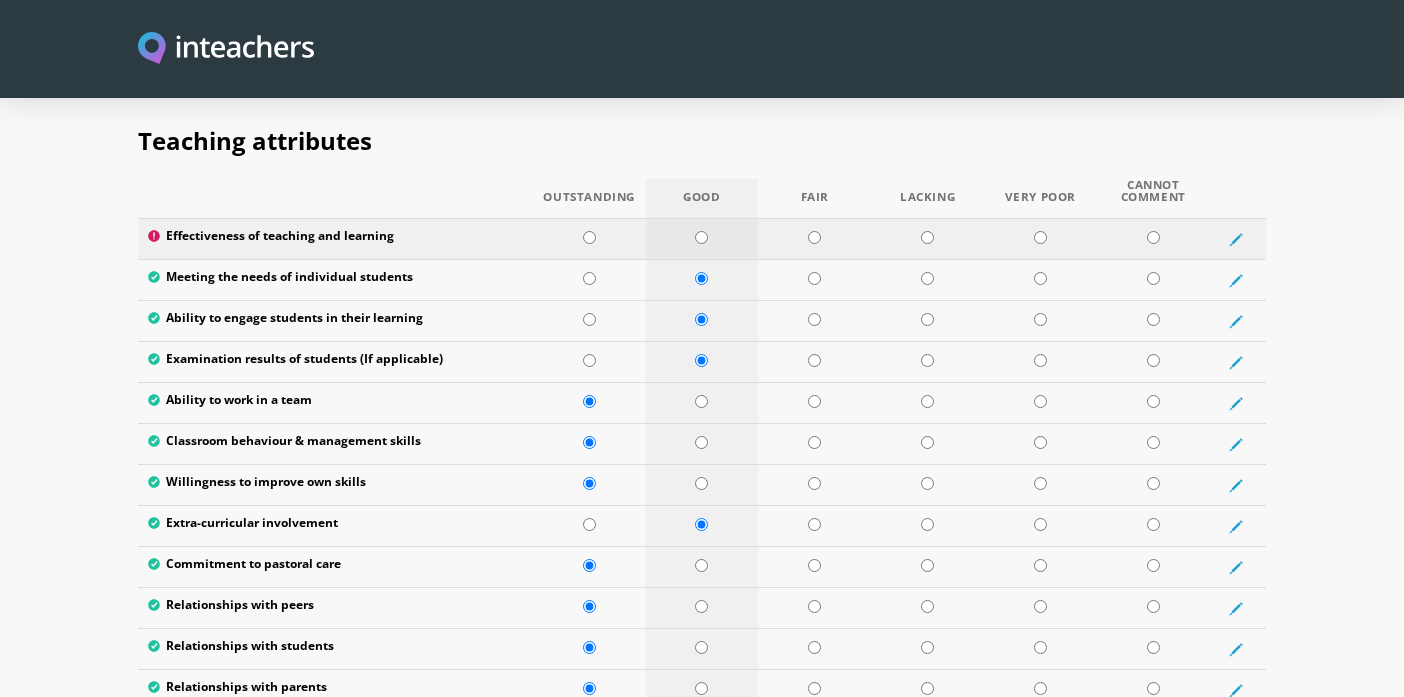 click at bounding box center [701, 237] 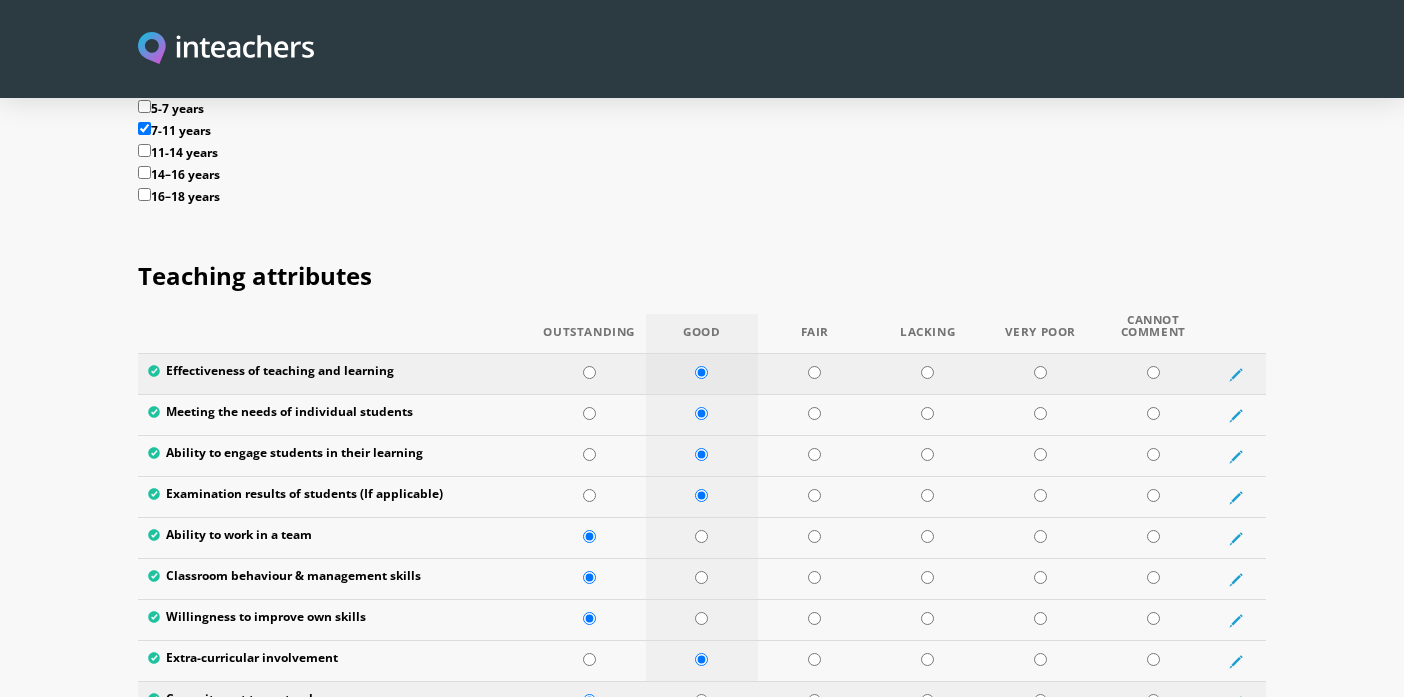 scroll, scrollTop: 2435, scrollLeft: 0, axis: vertical 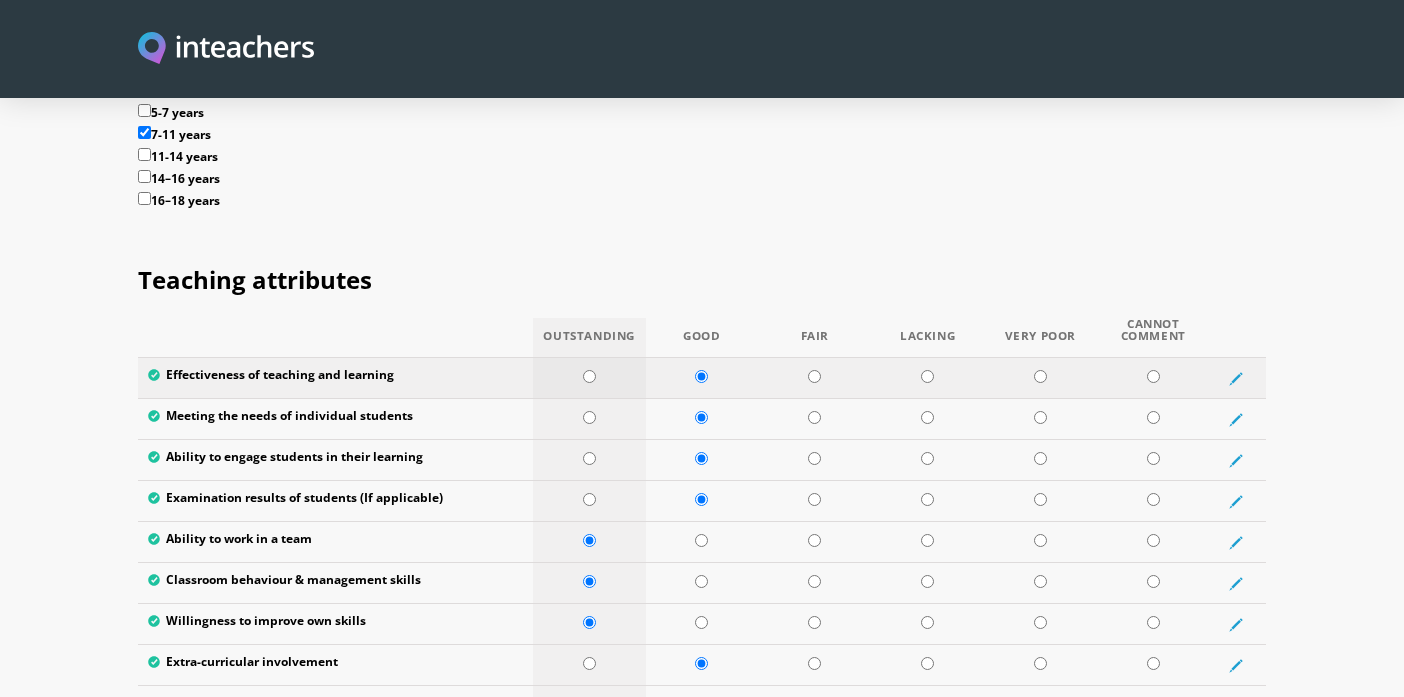 click at bounding box center (589, 376) 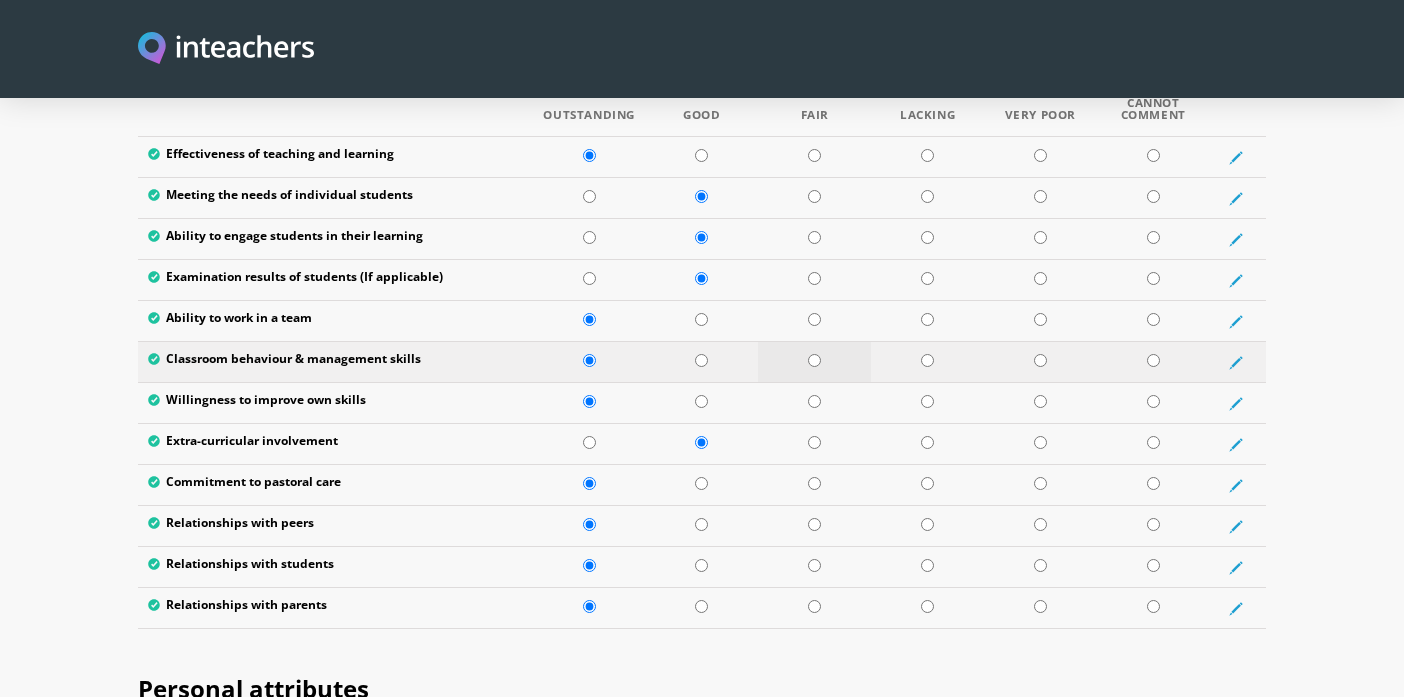 scroll, scrollTop: 2539, scrollLeft: 0, axis: vertical 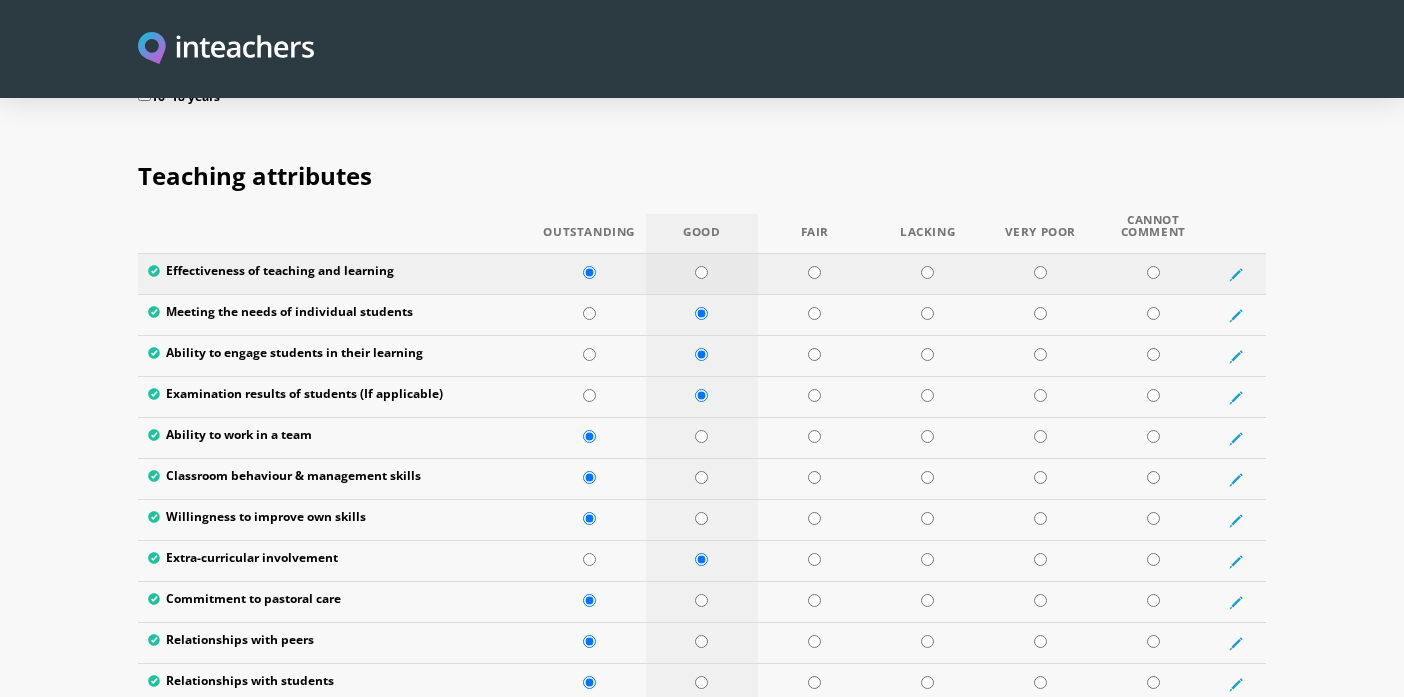 click at bounding box center (701, 272) 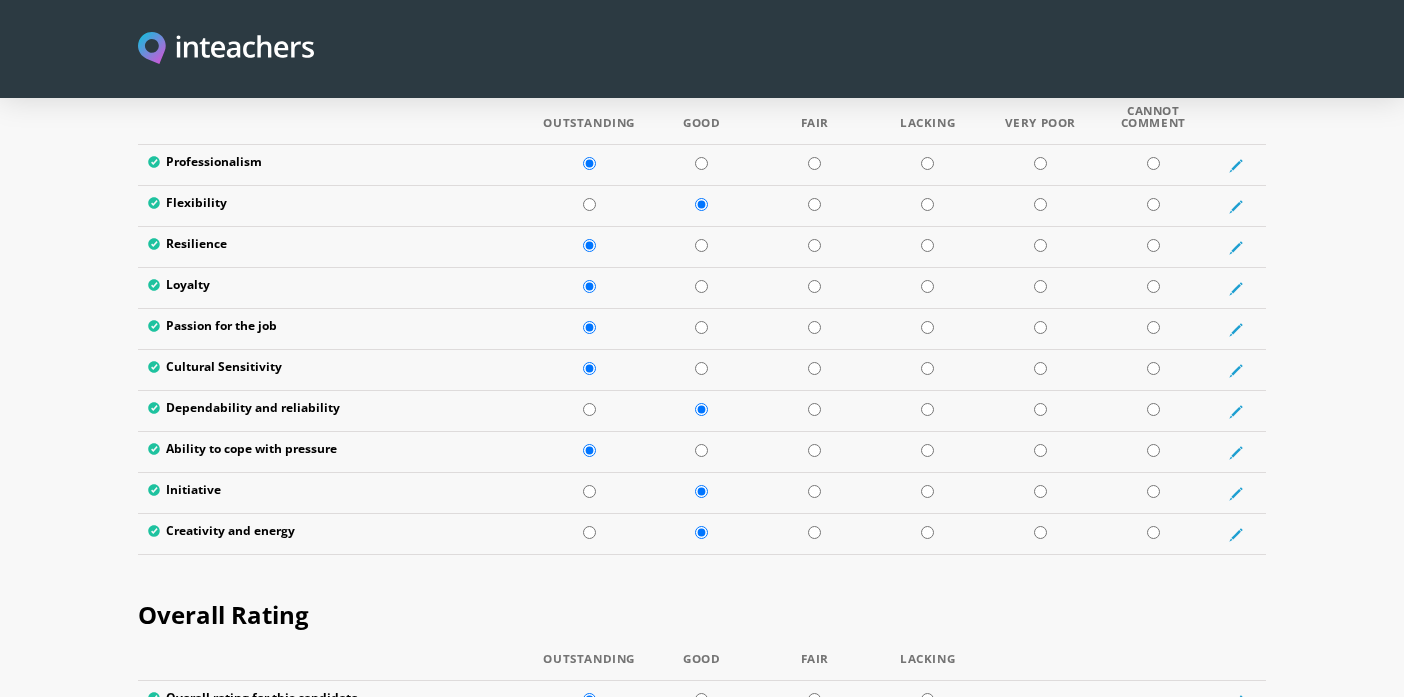 scroll, scrollTop: 3284, scrollLeft: 0, axis: vertical 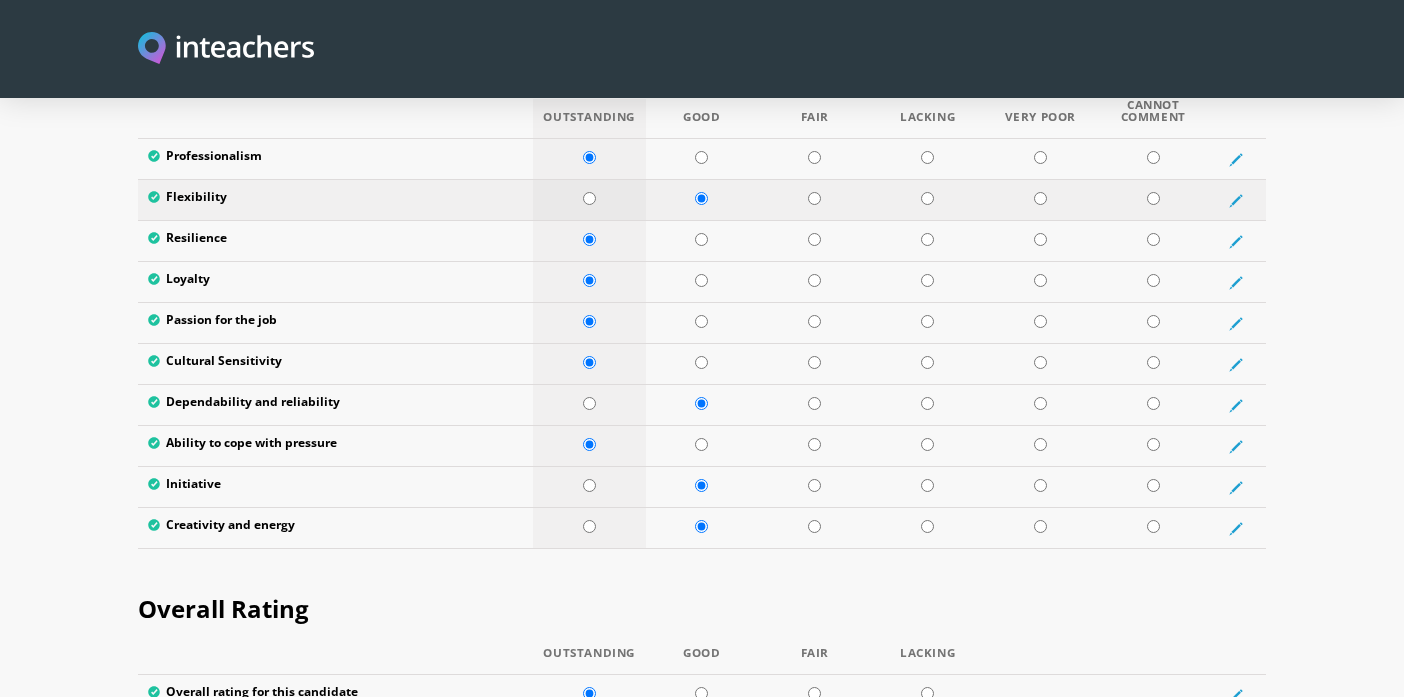 click at bounding box center [589, 198] 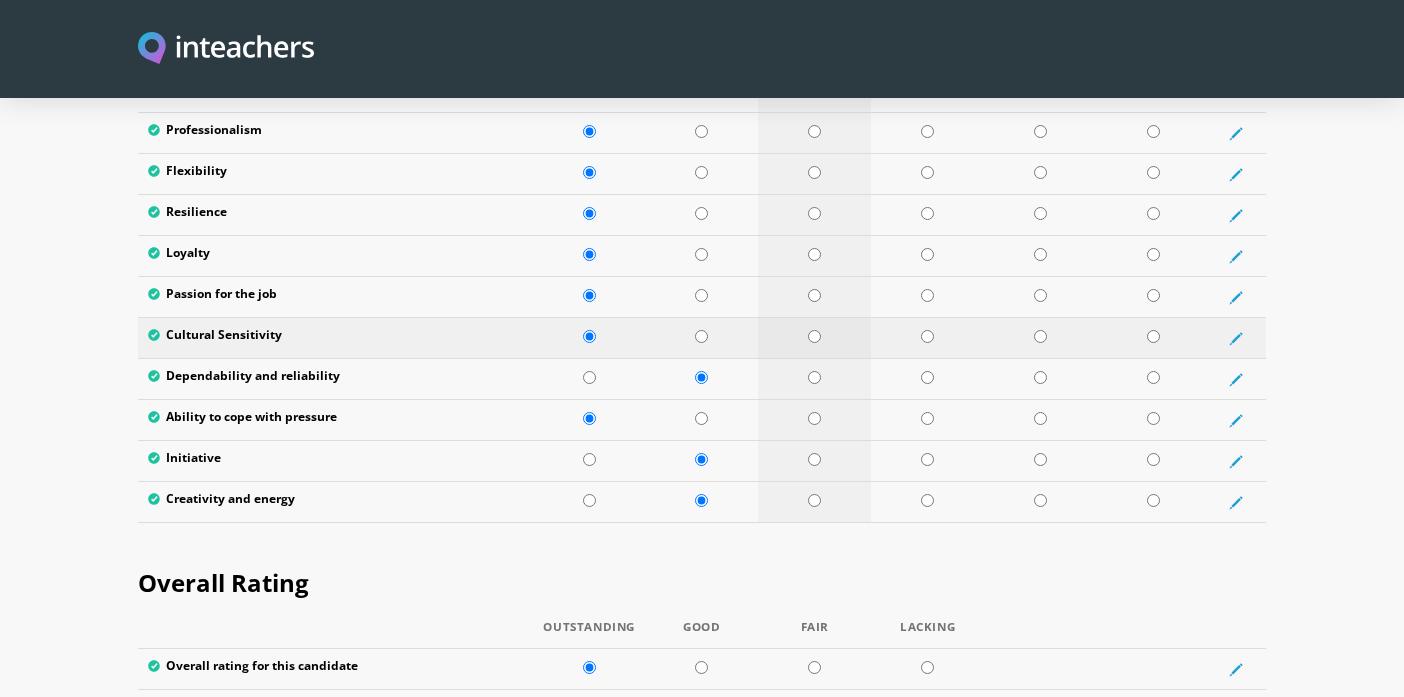 scroll, scrollTop: 3311, scrollLeft: 0, axis: vertical 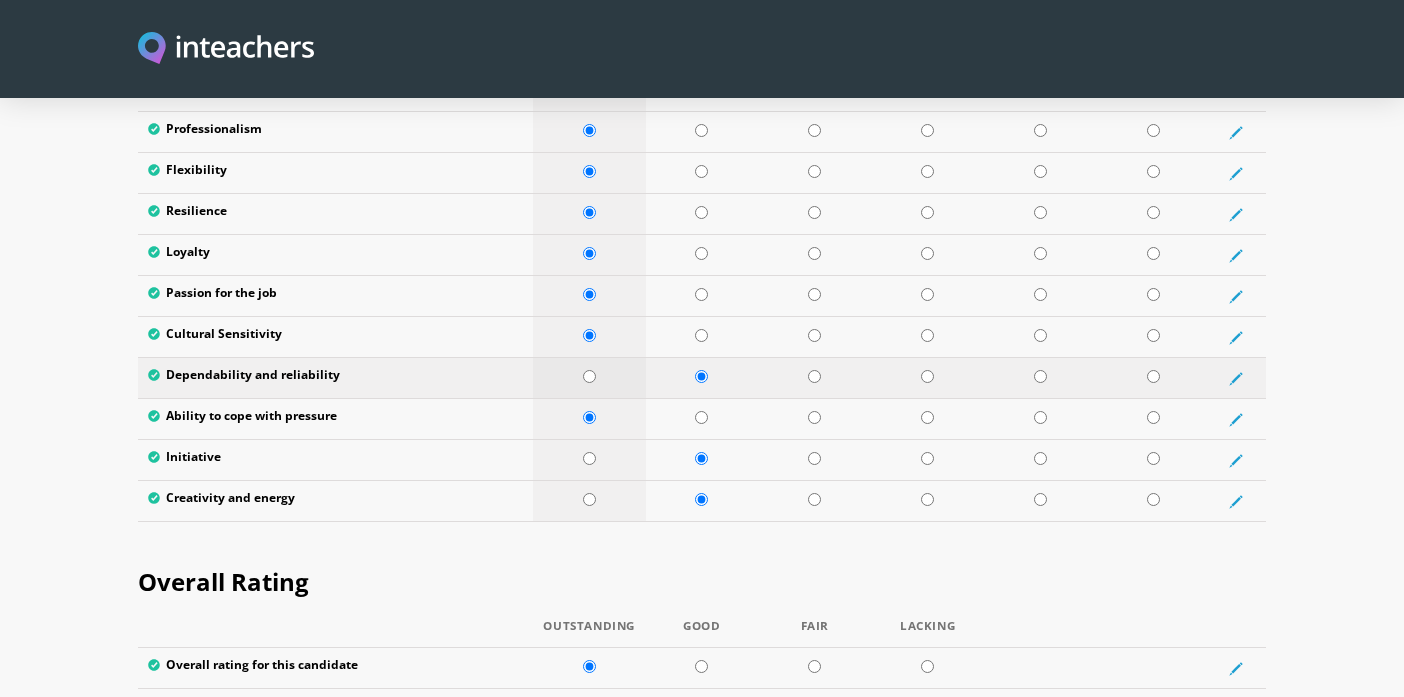 click at bounding box center (589, 376) 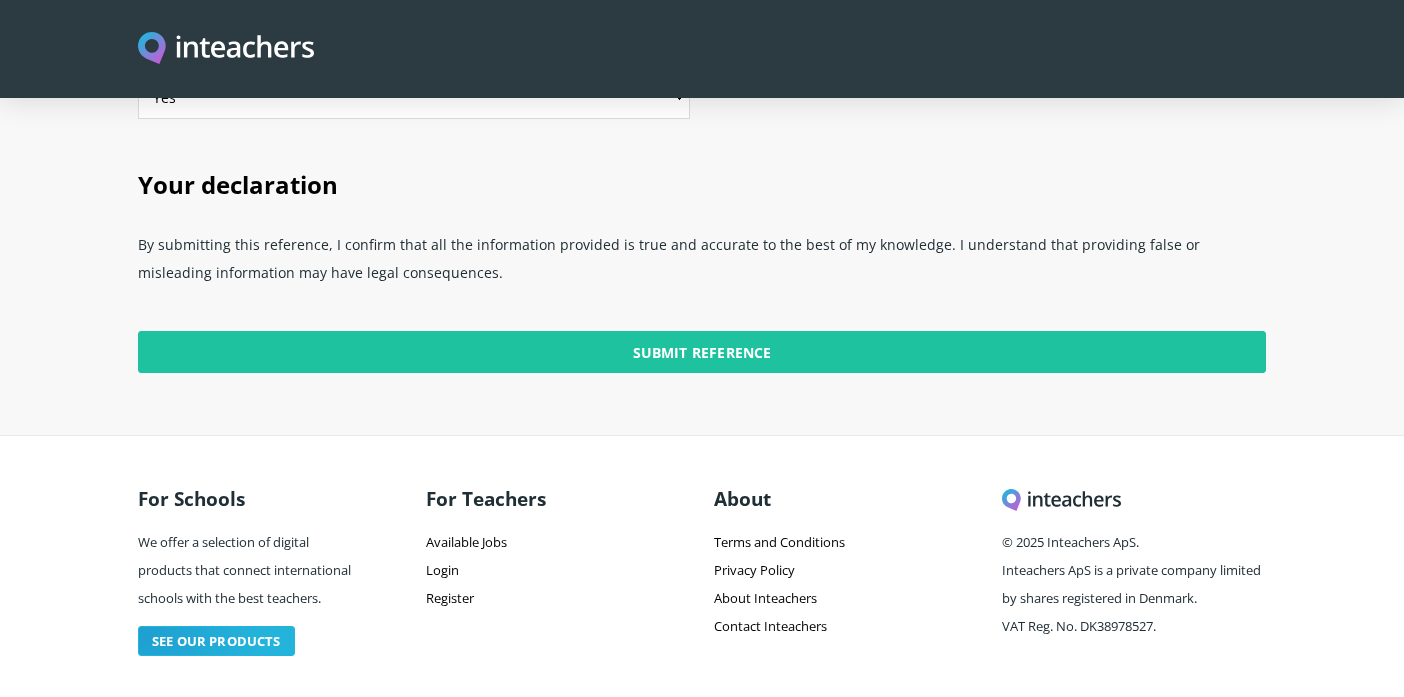 scroll, scrollTop: 5059, scrollLeft: 0, axis: vertical 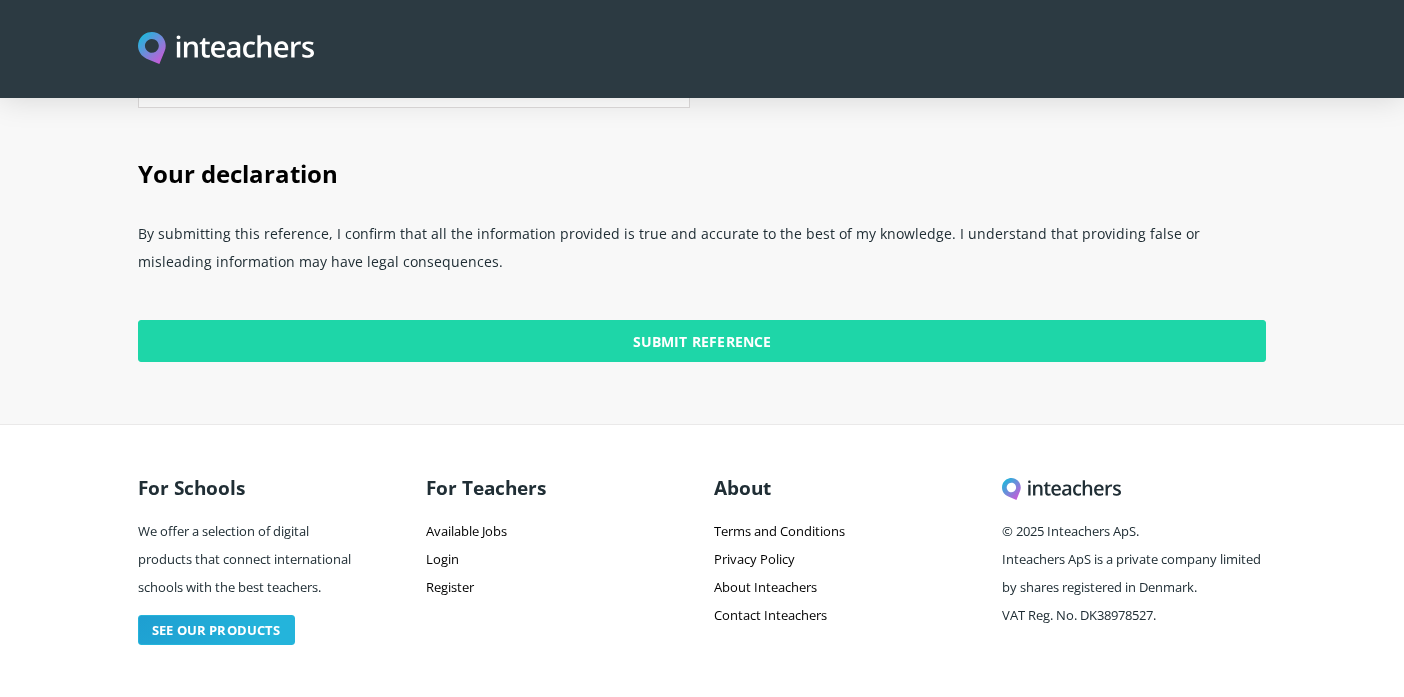 click on "Submit Reference" at bounding box center [702, 341] 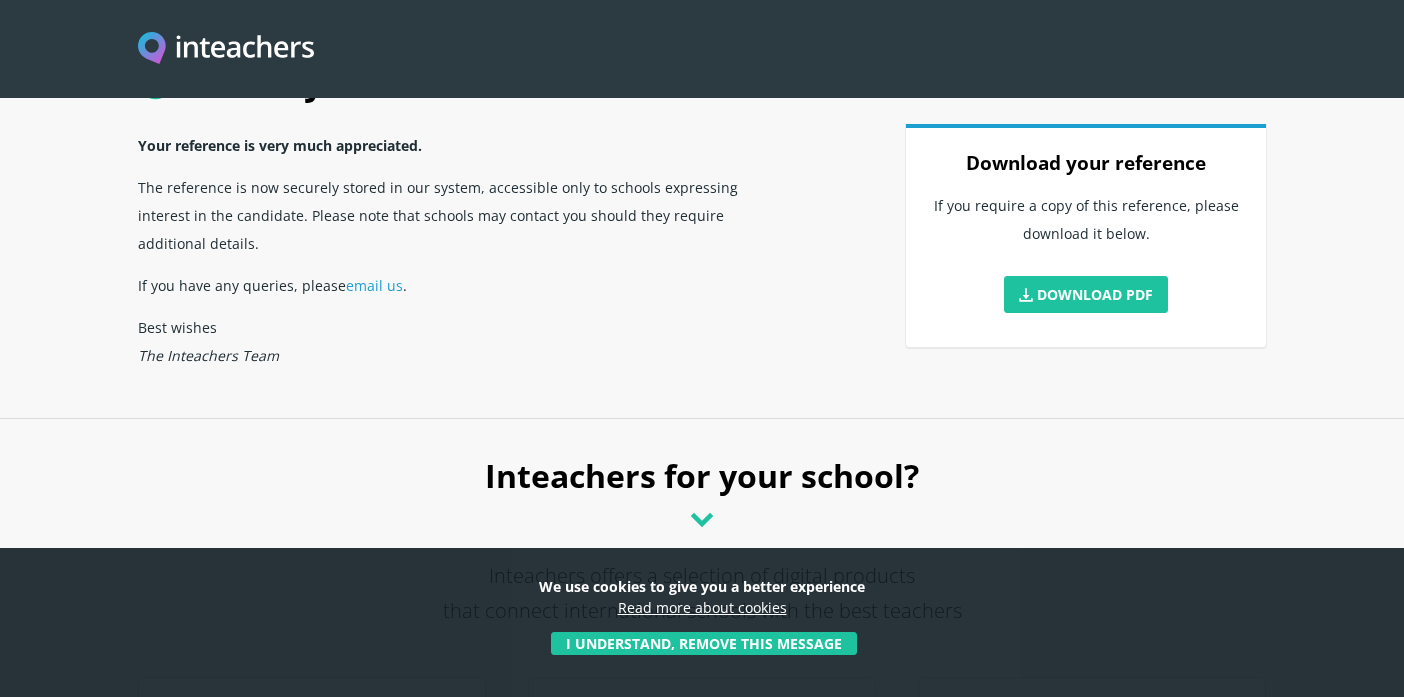 scroll, scrollTop: 0, scrollLeft: 0, axis: both 